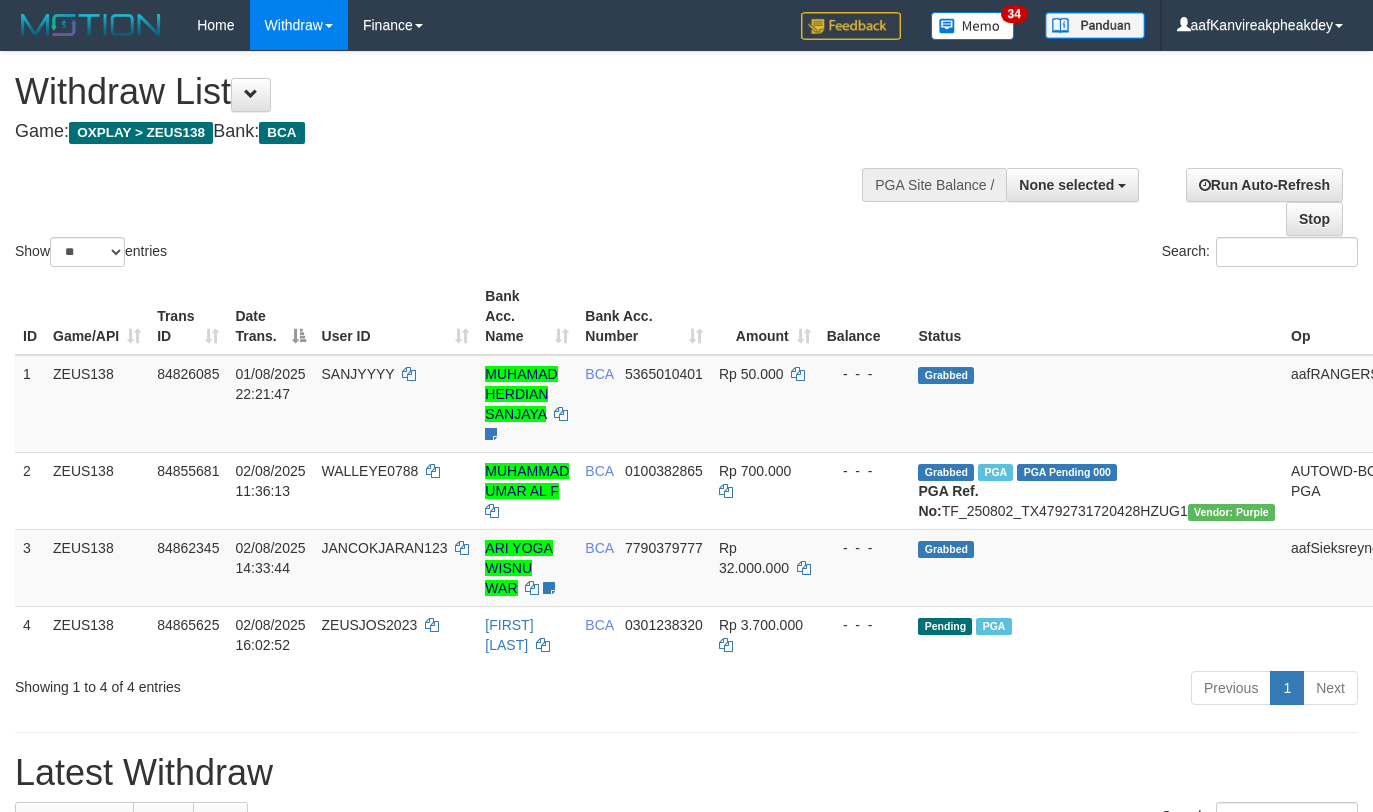 select 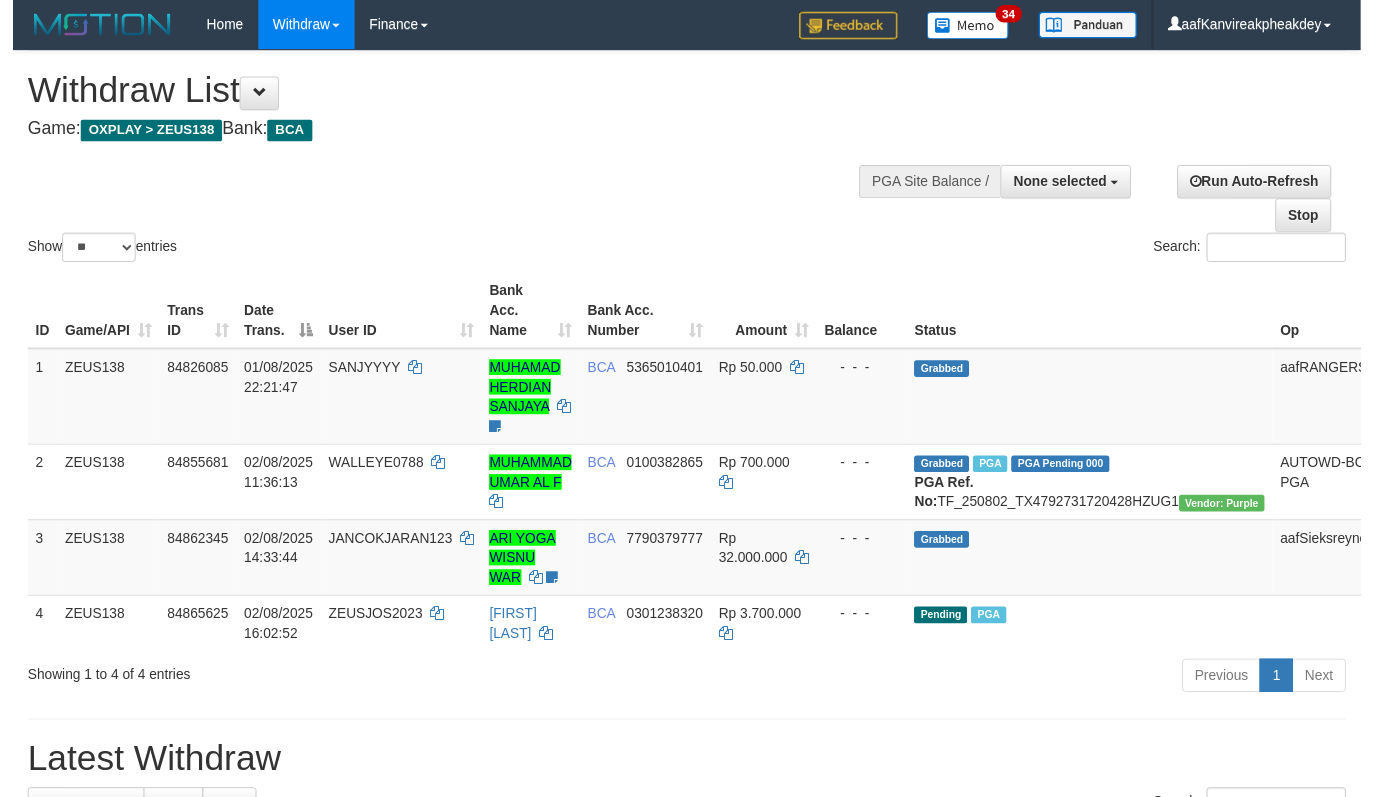 scroll, scrollTop: 318, scrollLeft: 0, axis: vertical 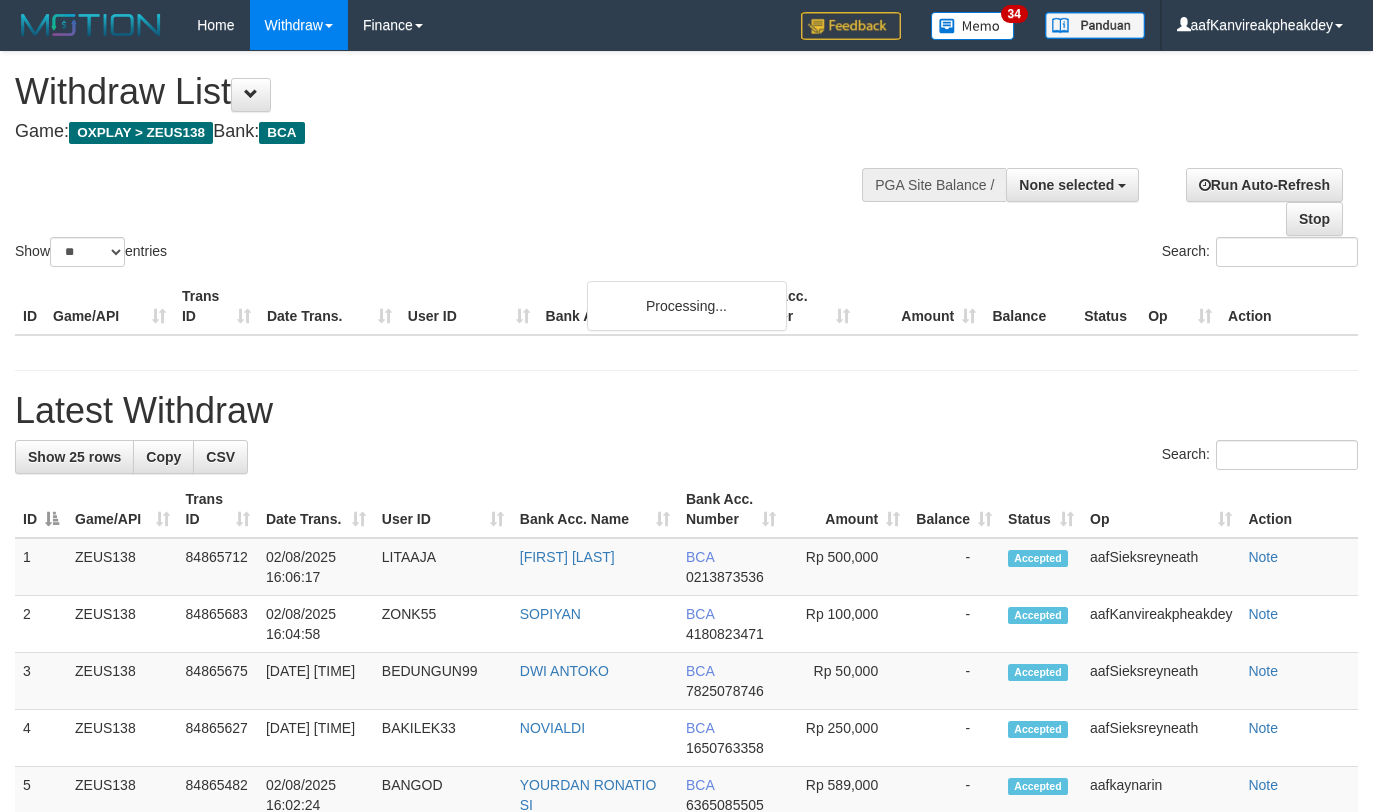 select 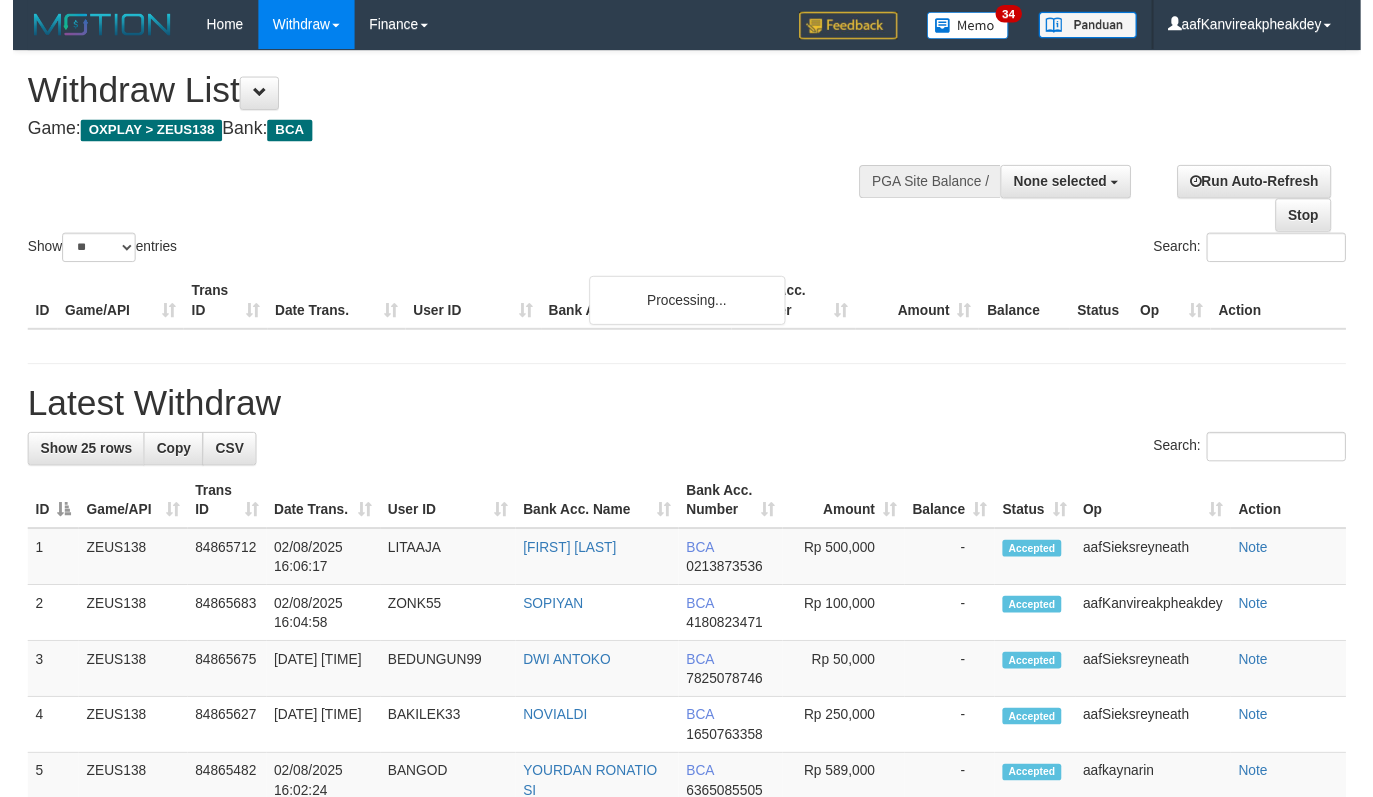 scroll, scrollTop: 318, scrollLeft: 0, axis: vertical 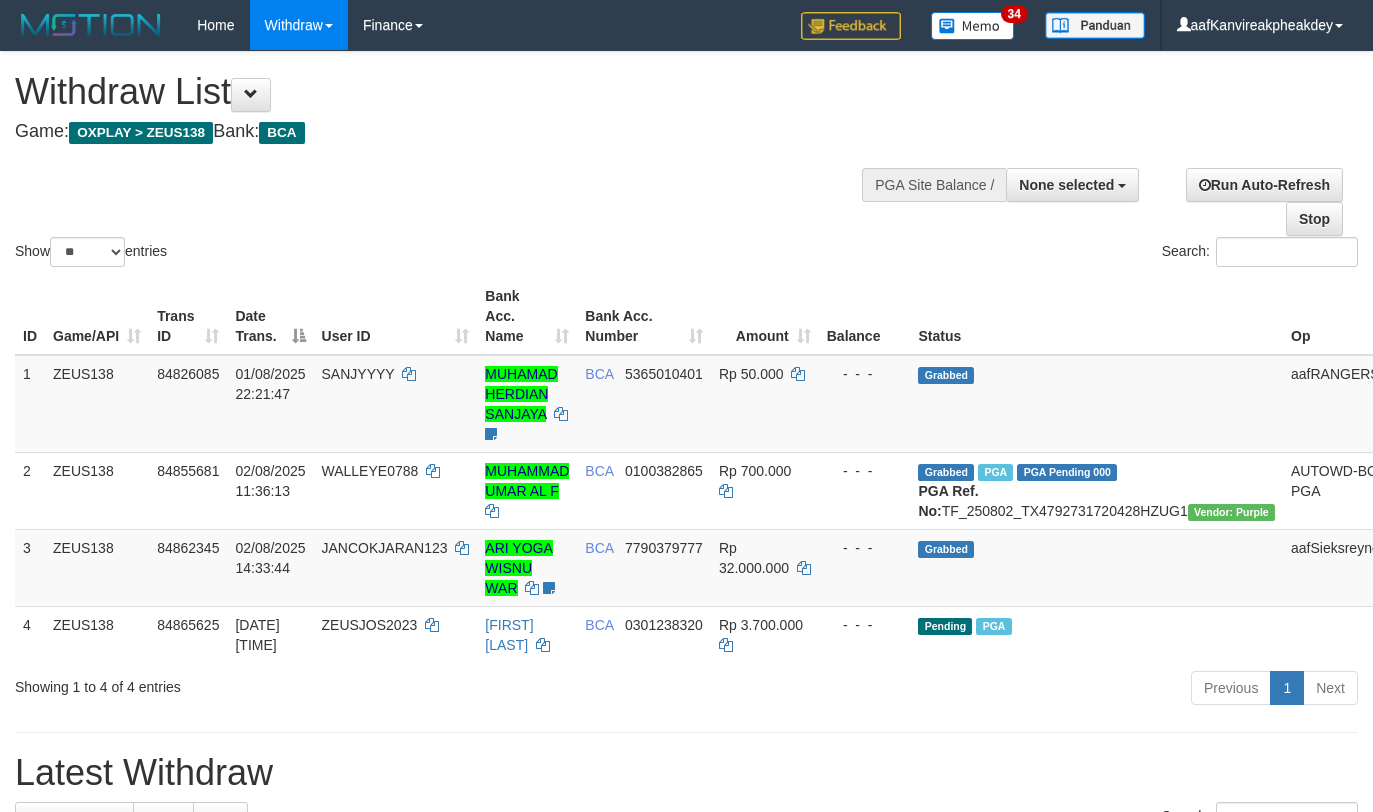 select 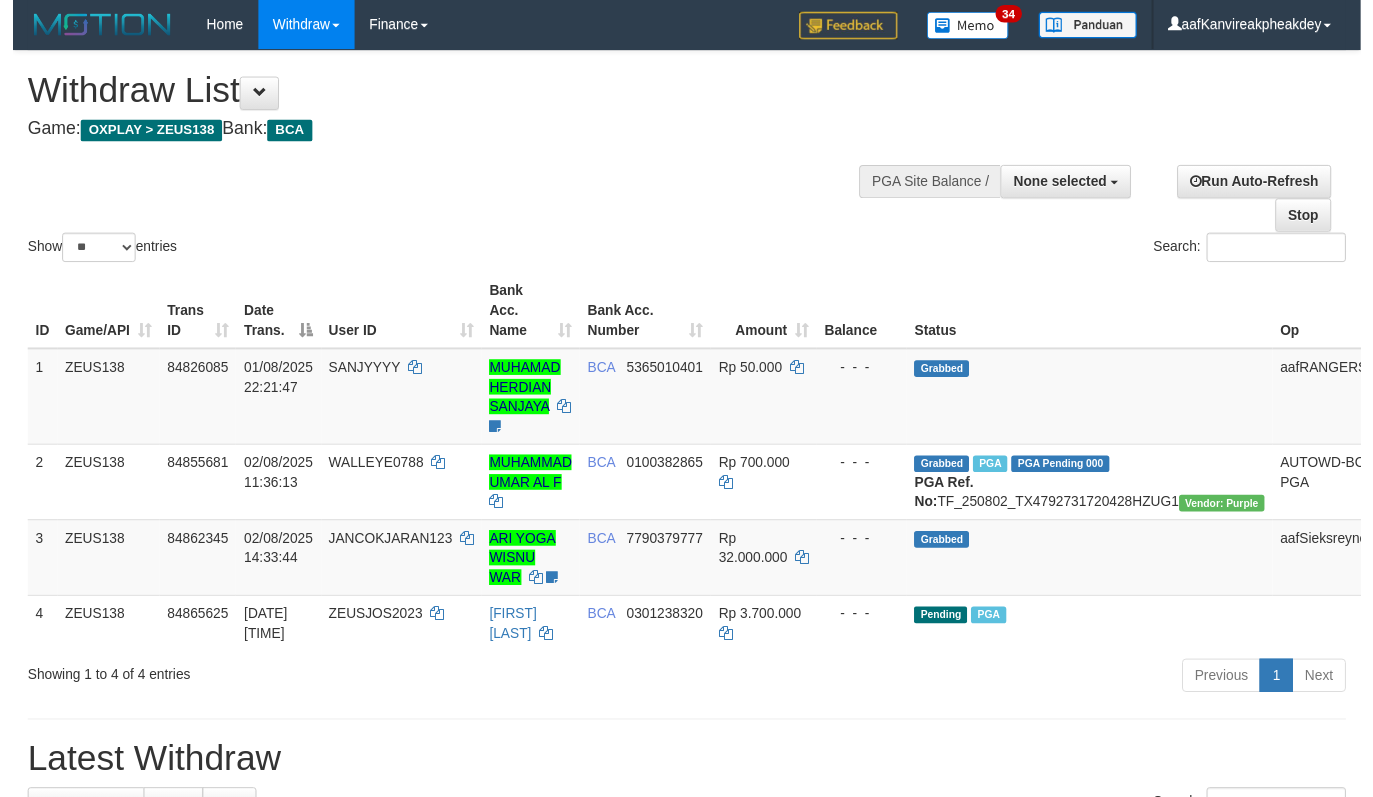 scroll, scrollTop: 318, scrollLeft: 0, axis: vertical 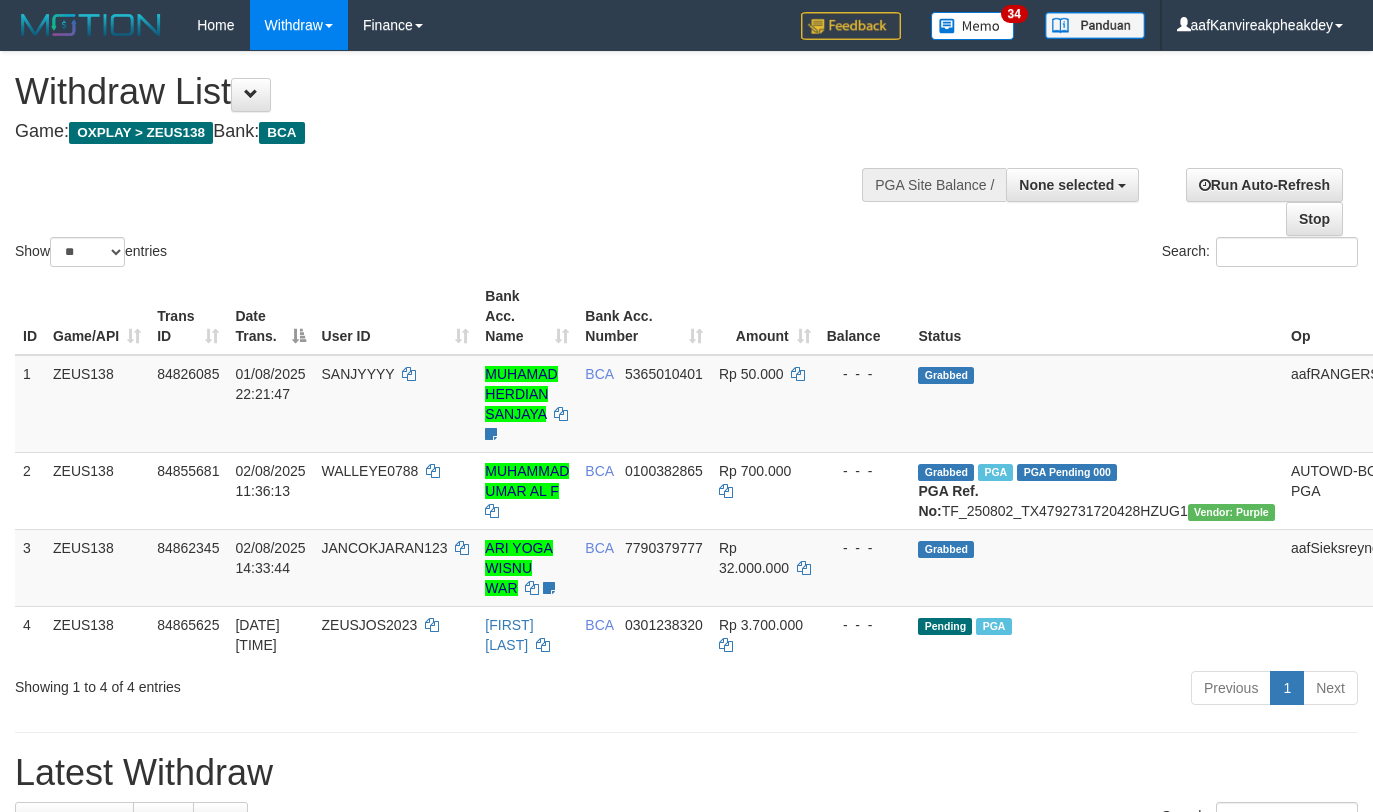 select 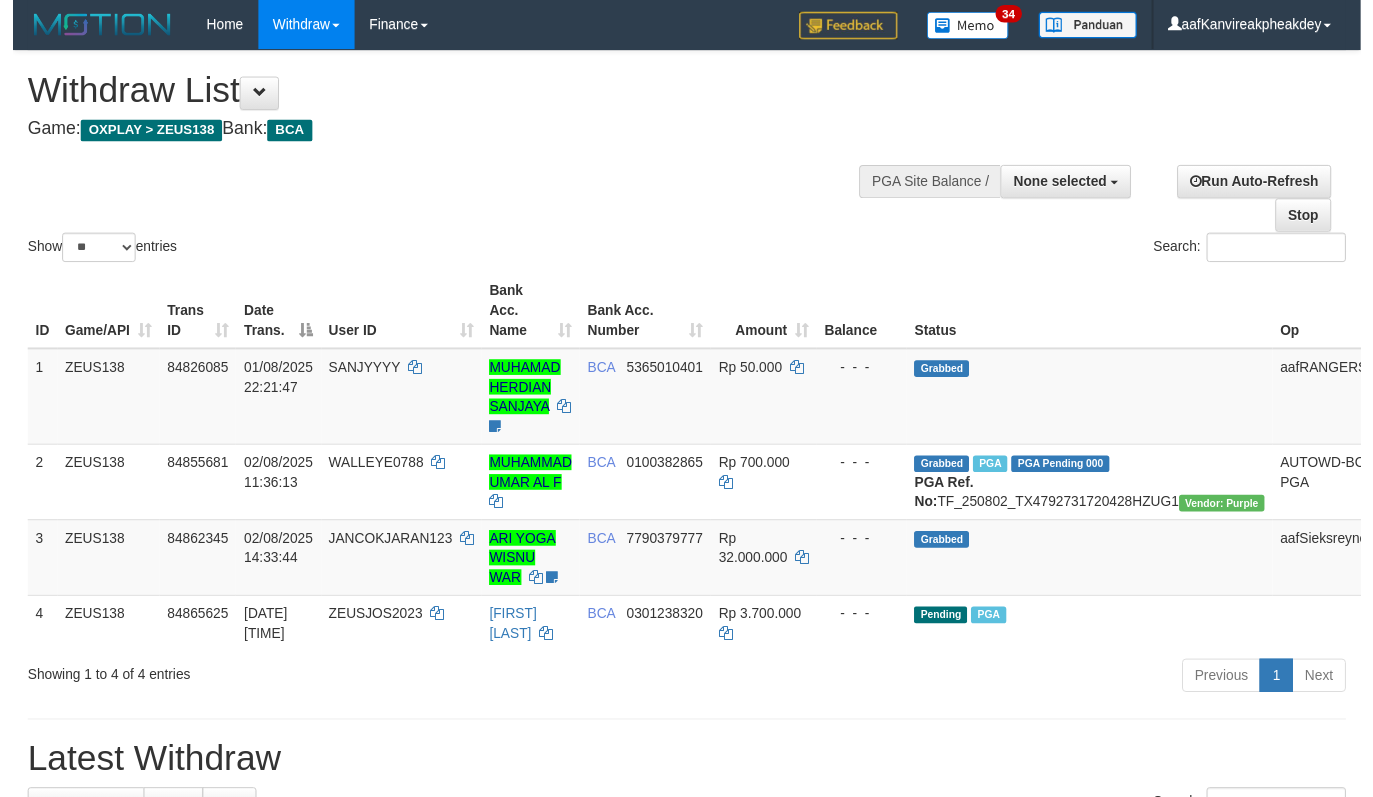 scroll, scrollTop: 318, scrollLeft: 0, axis: vertical 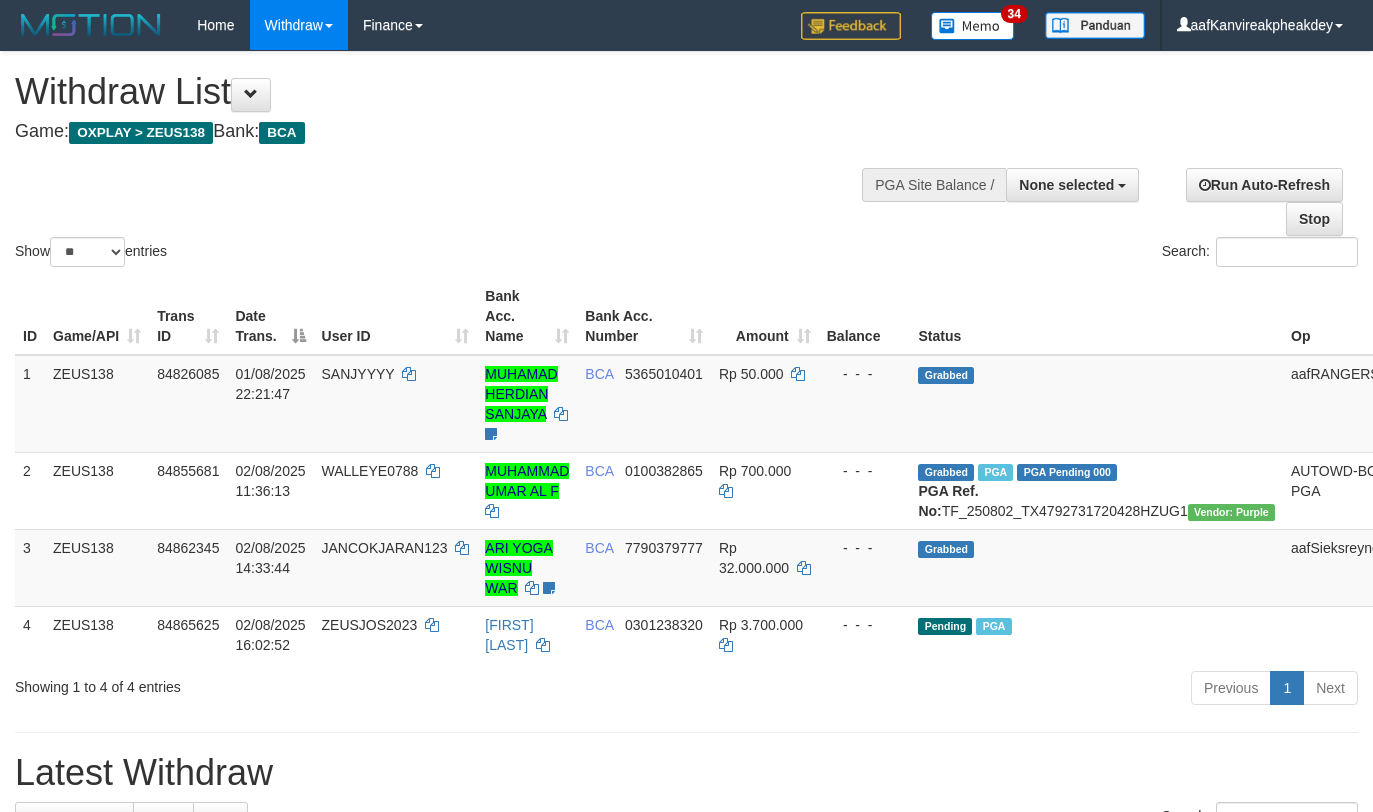 select 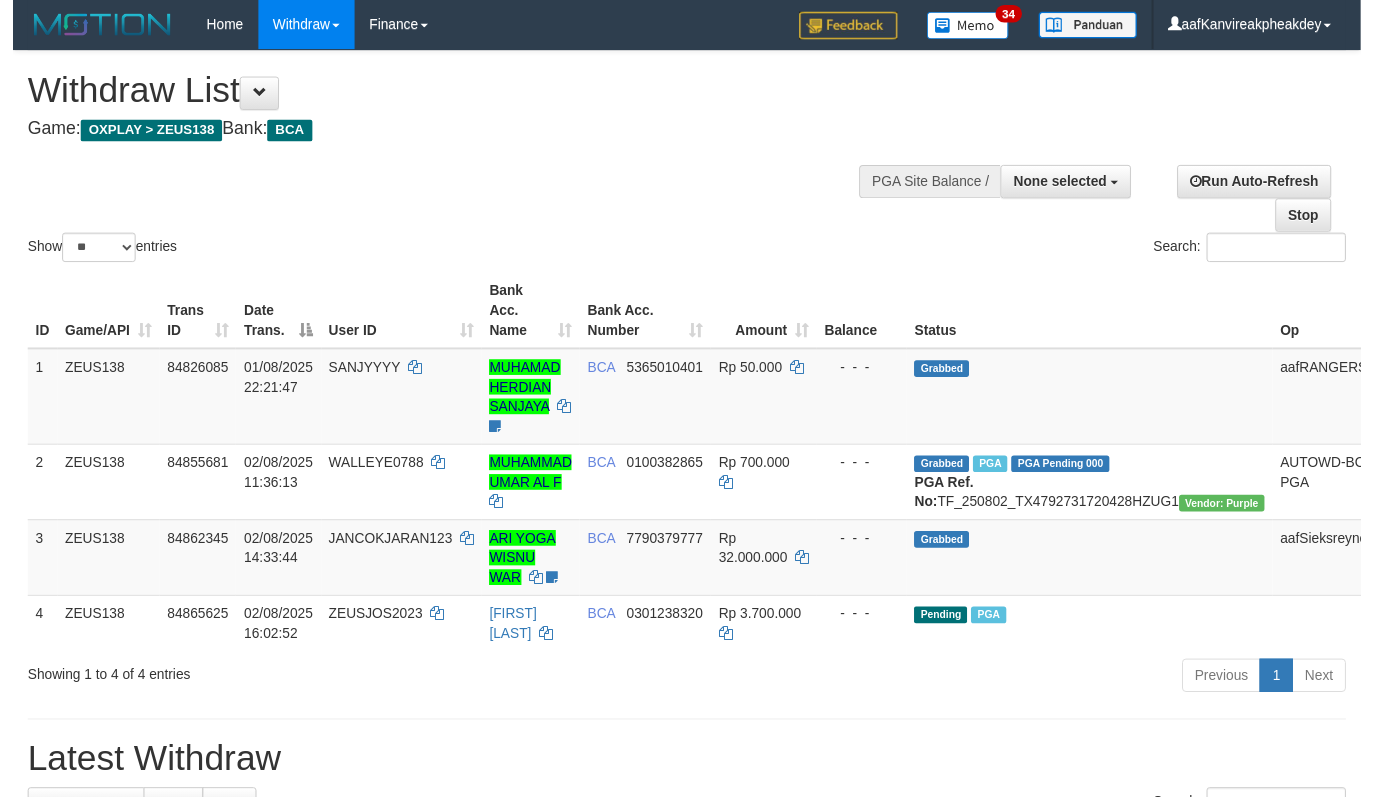 scroll, scrollTop: 318, scrollLeft: 0, axis: vertical 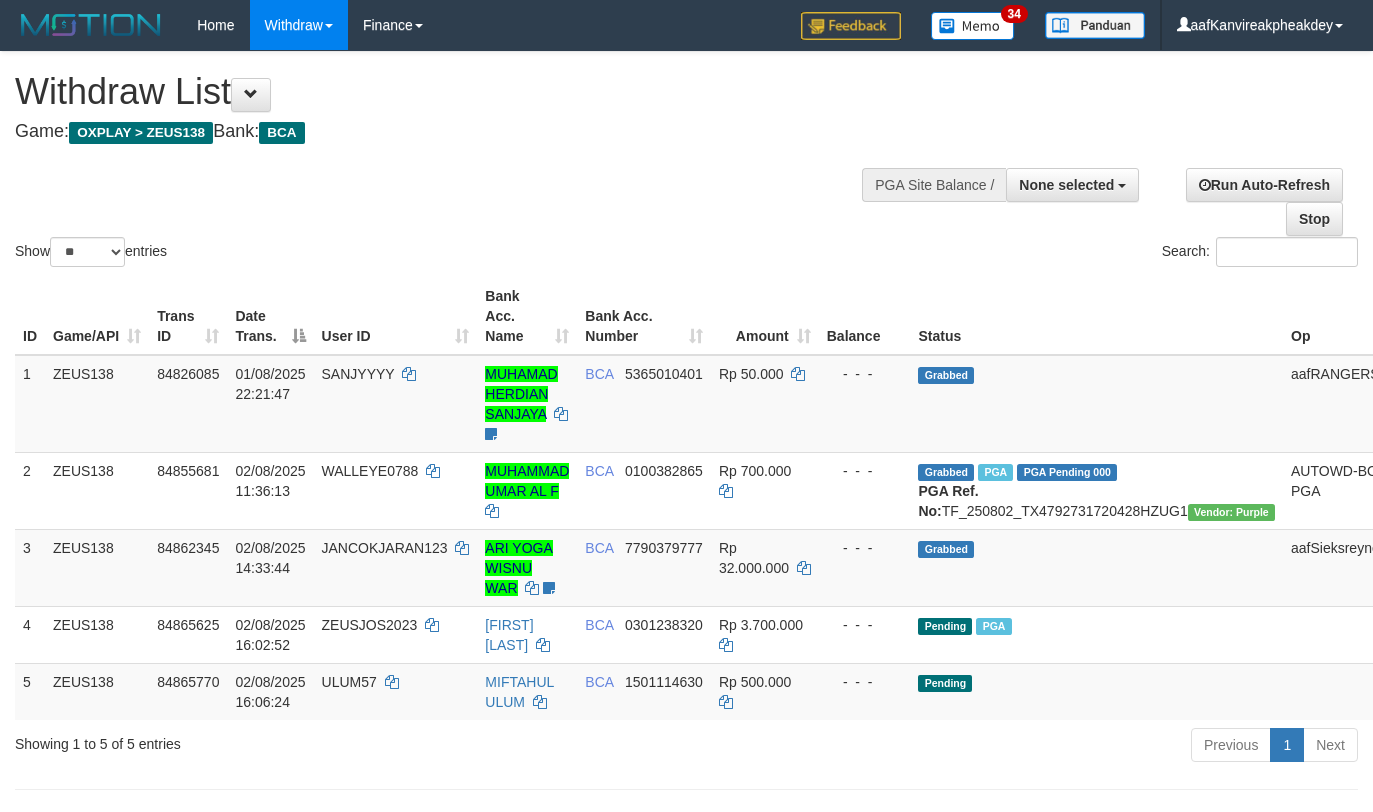 select 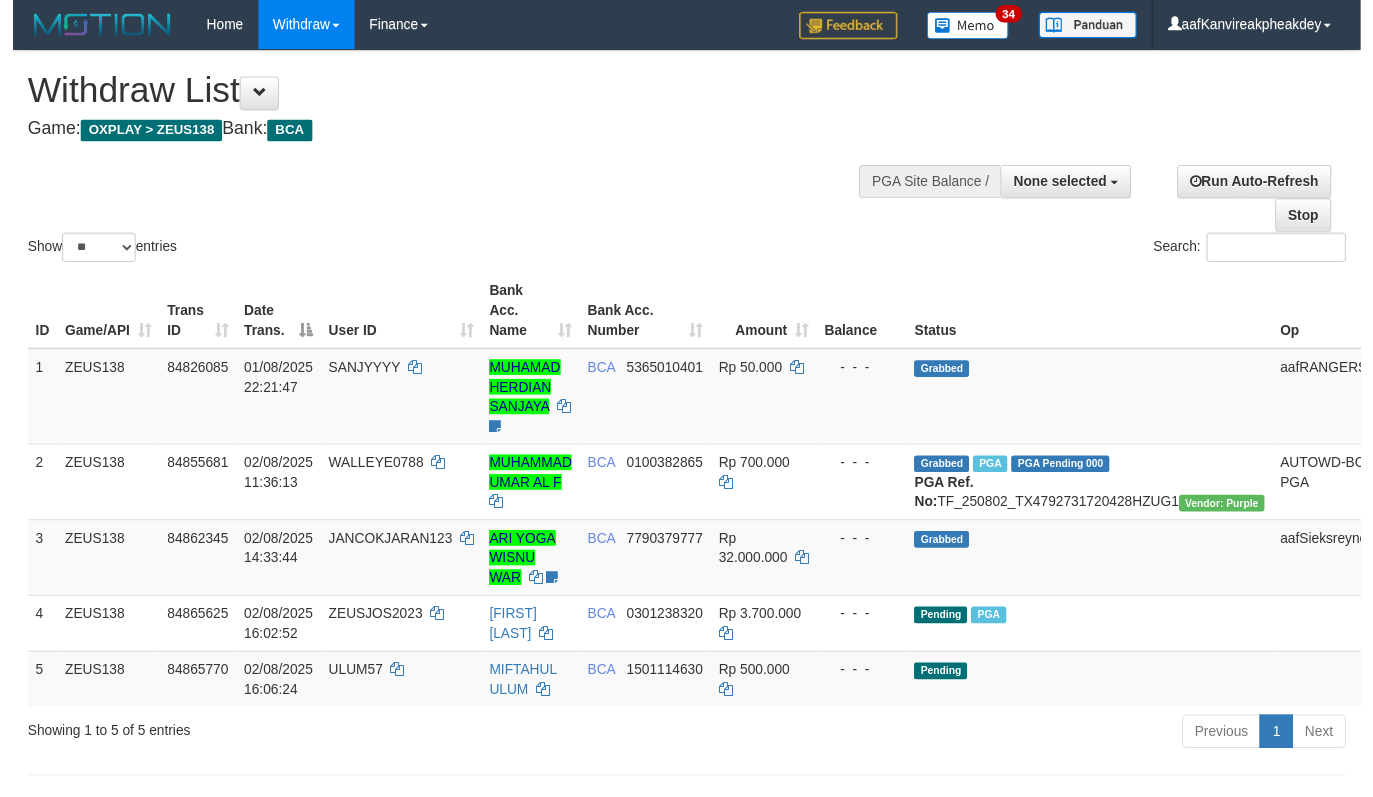 scroll, scrollTop: 318, scrollLeft: 0, axis: vertical 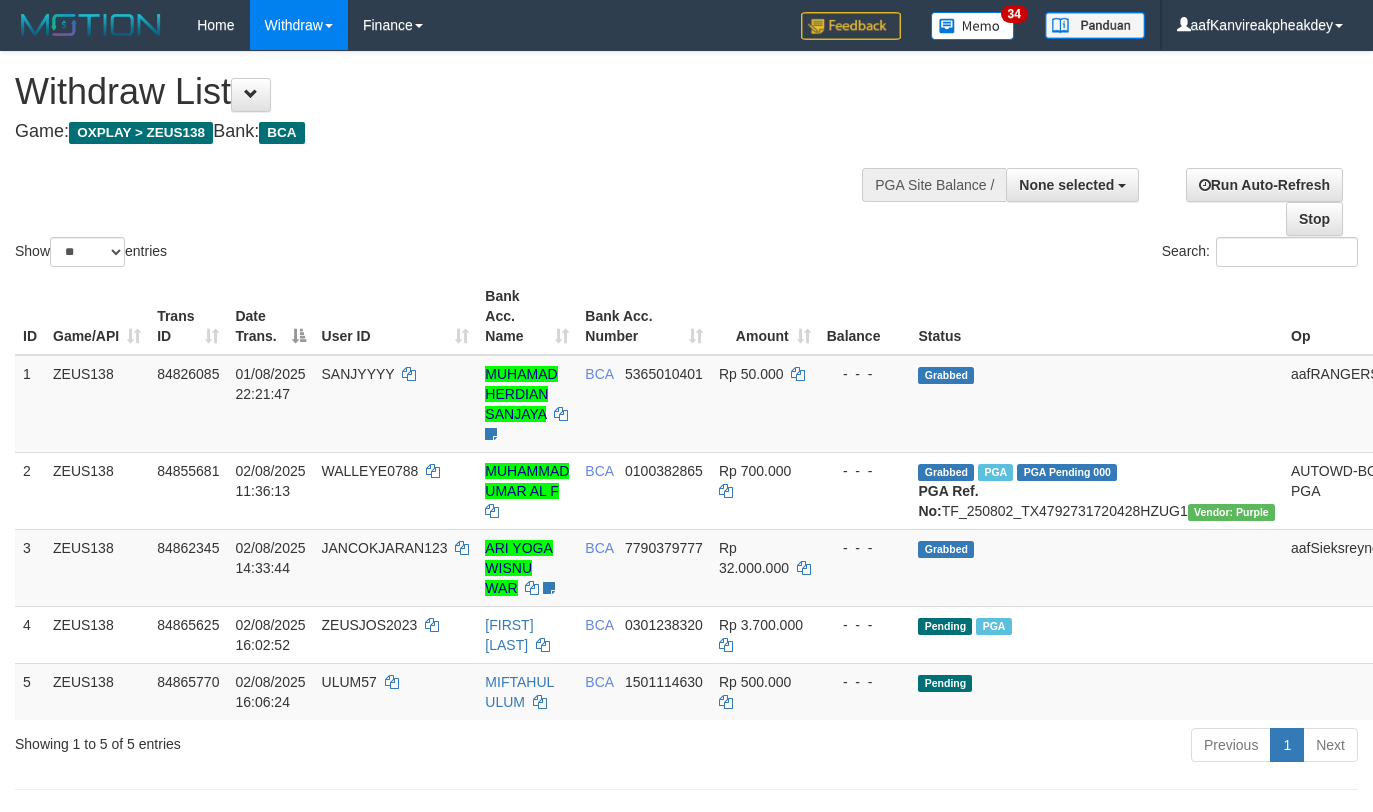 select 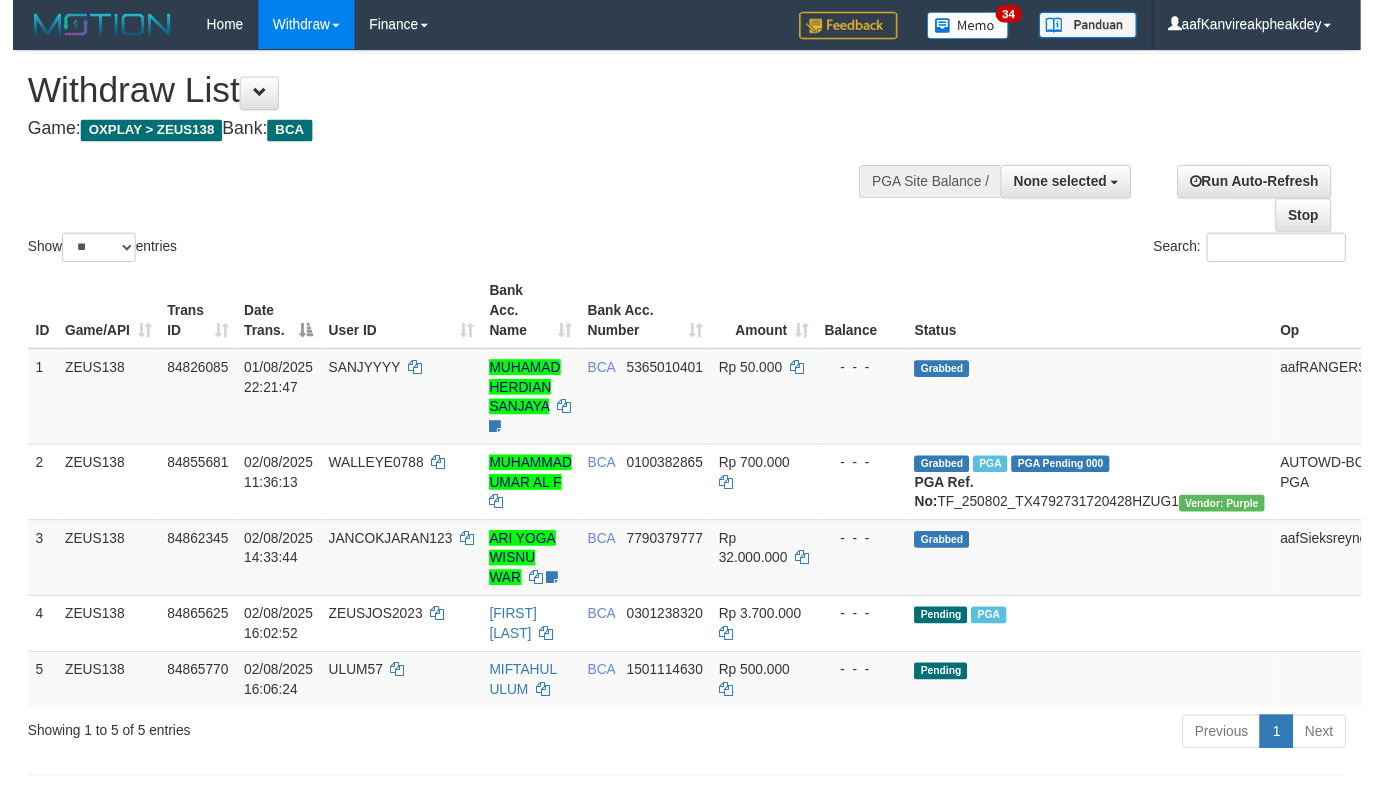 scroll, scrollTop: 318, scrollLeft: 0, axis: vertical 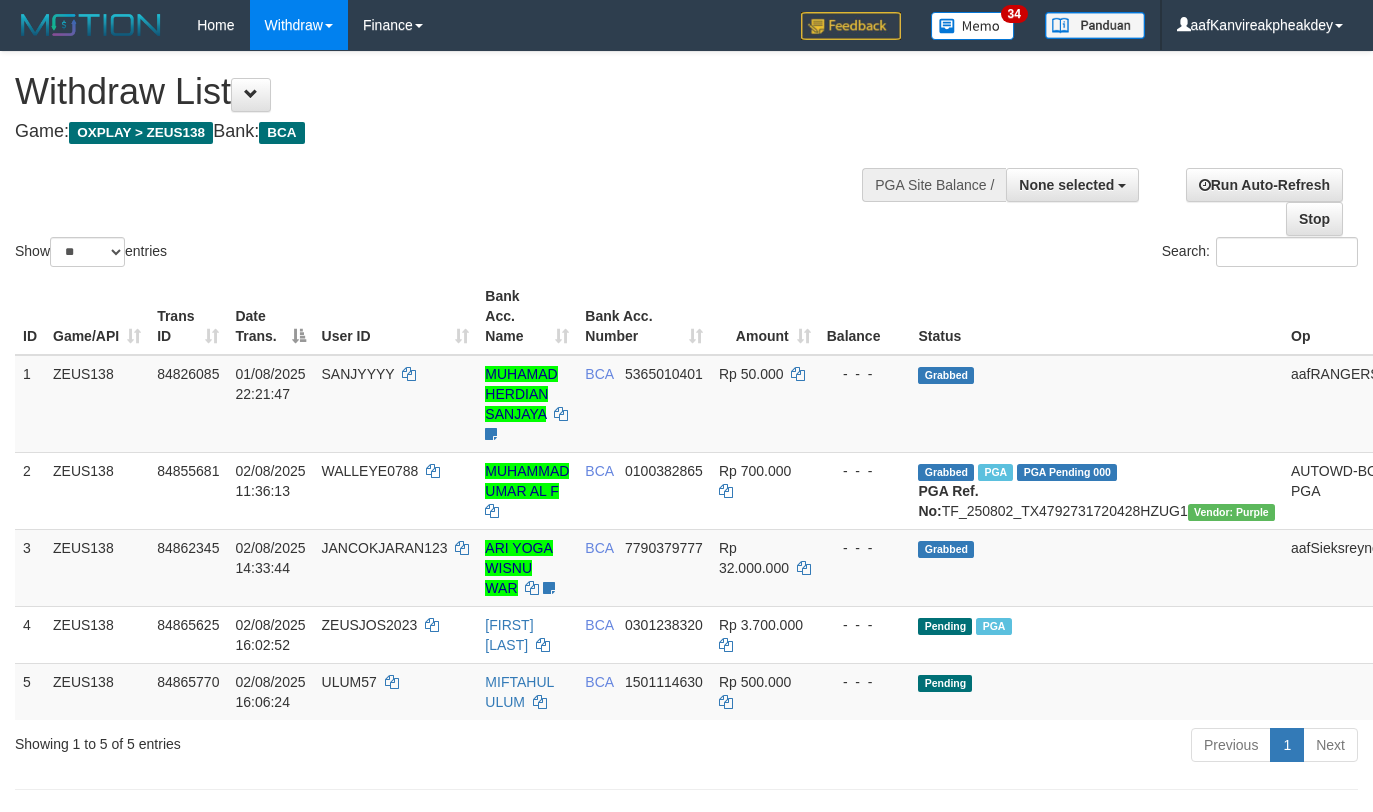 select 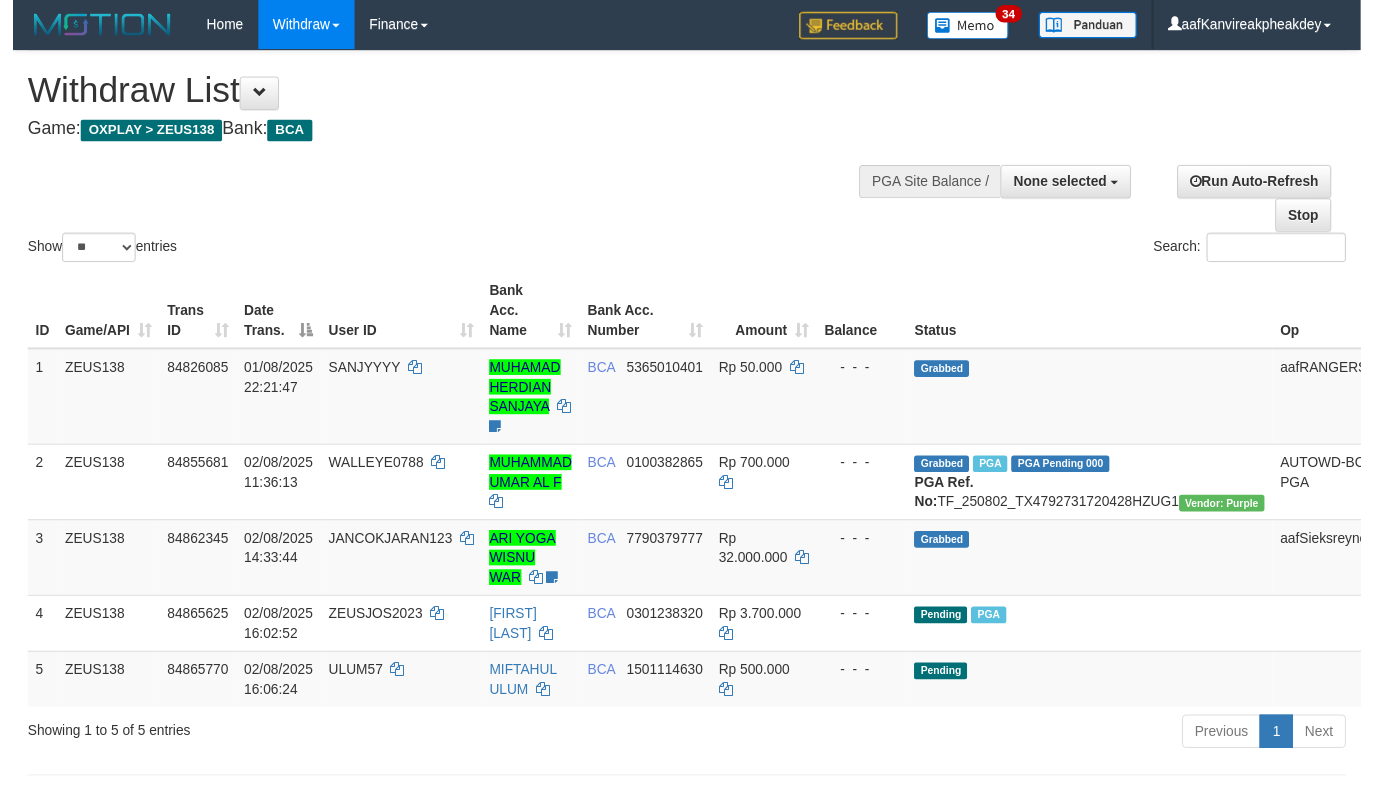 scroll, scrollTop: 318, scrollLeft: 0, axis: vertical 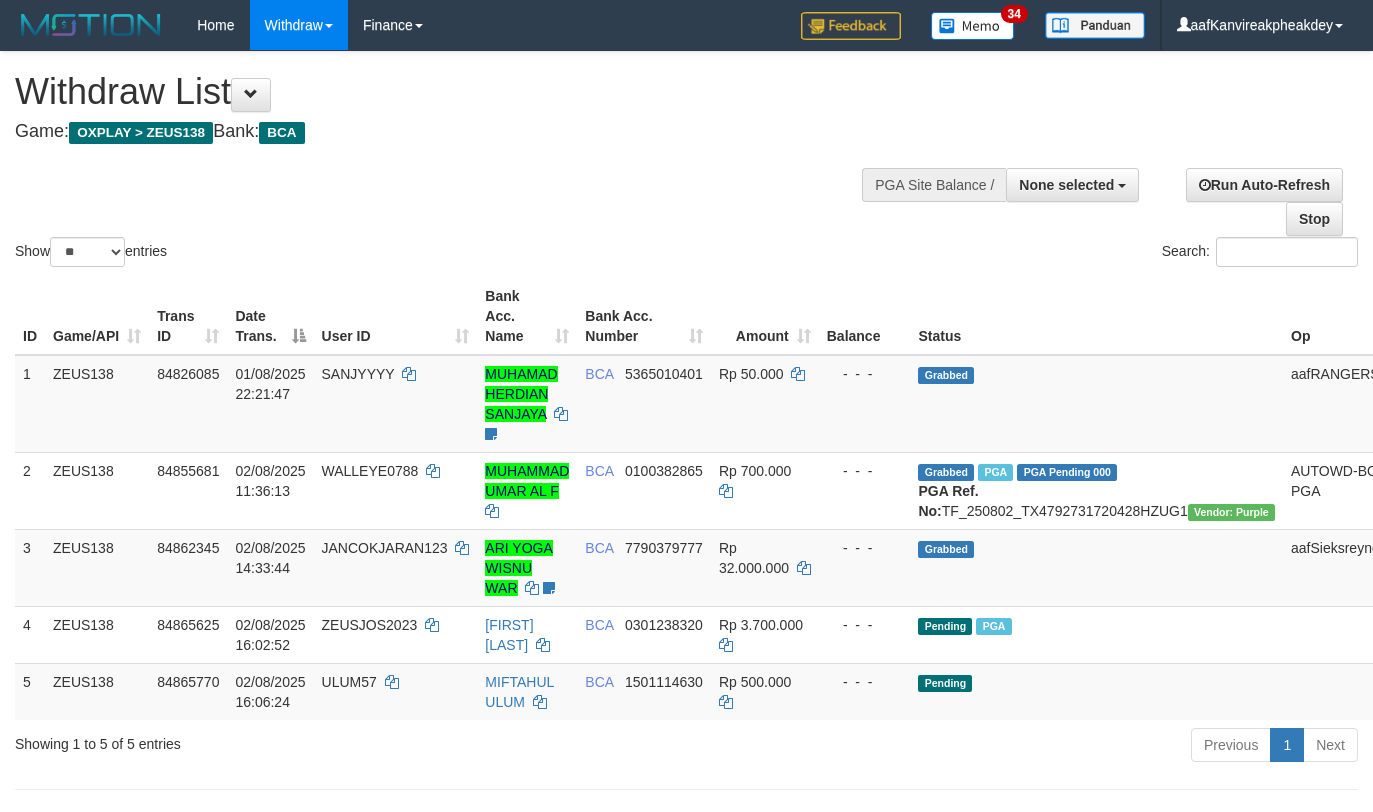 select 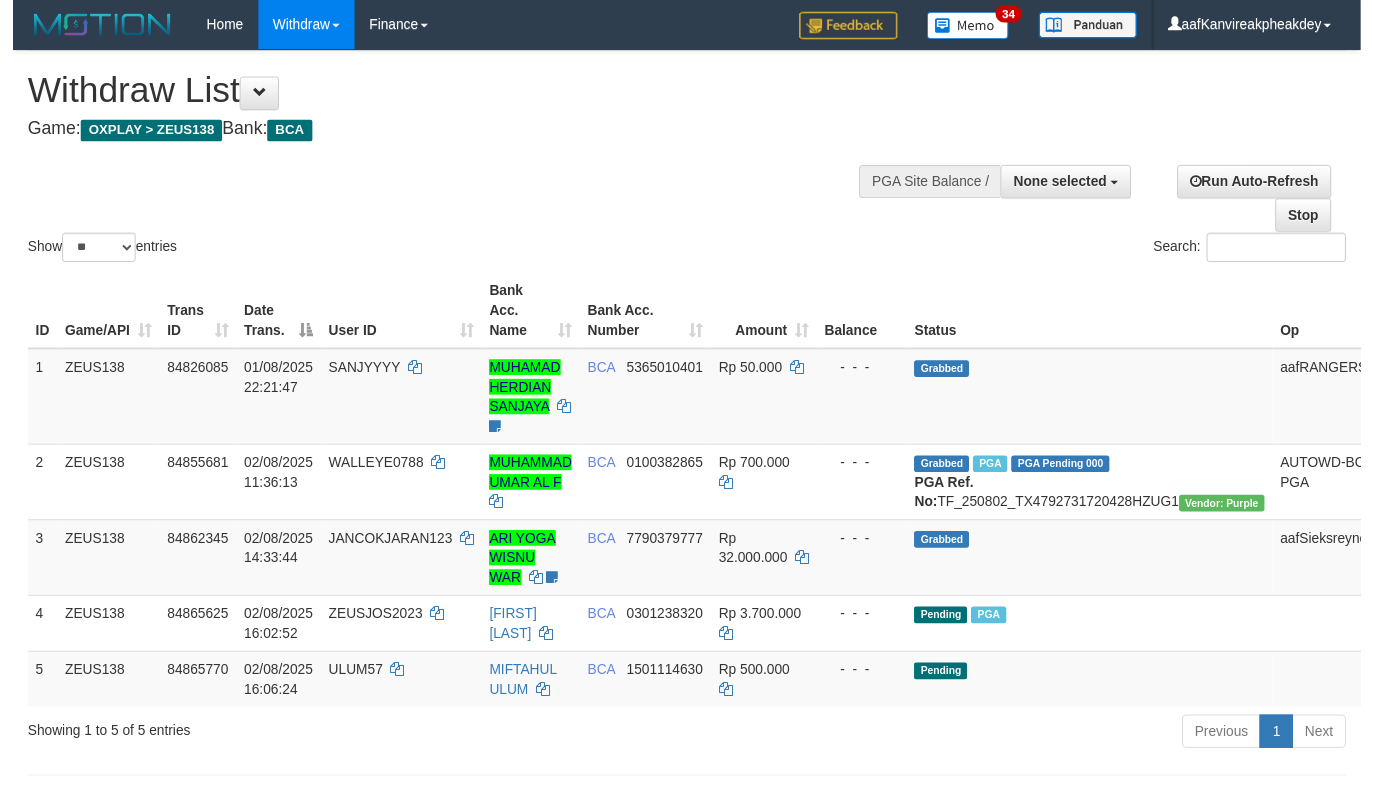 scroll, scrollTop: 318, scrollLeft: 0, axis: vertical 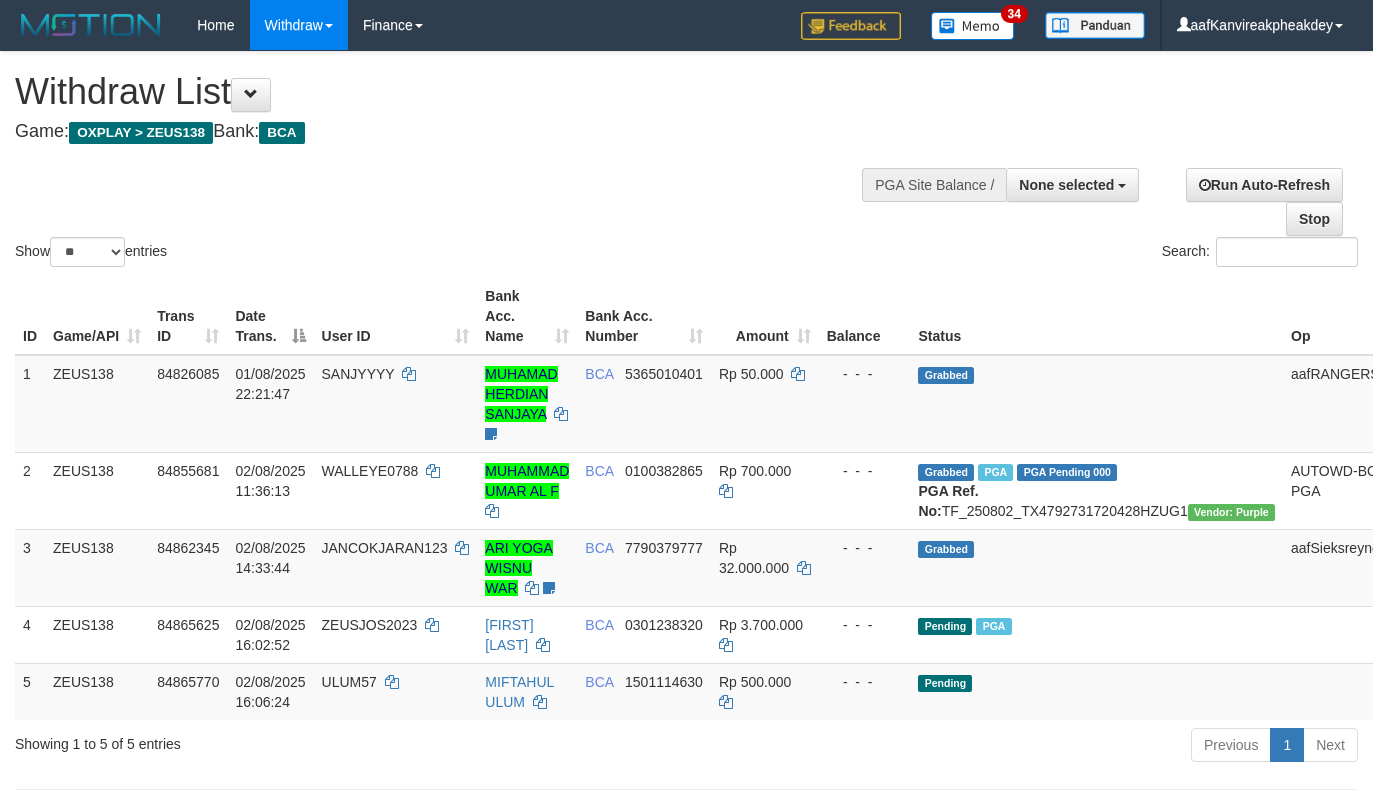select 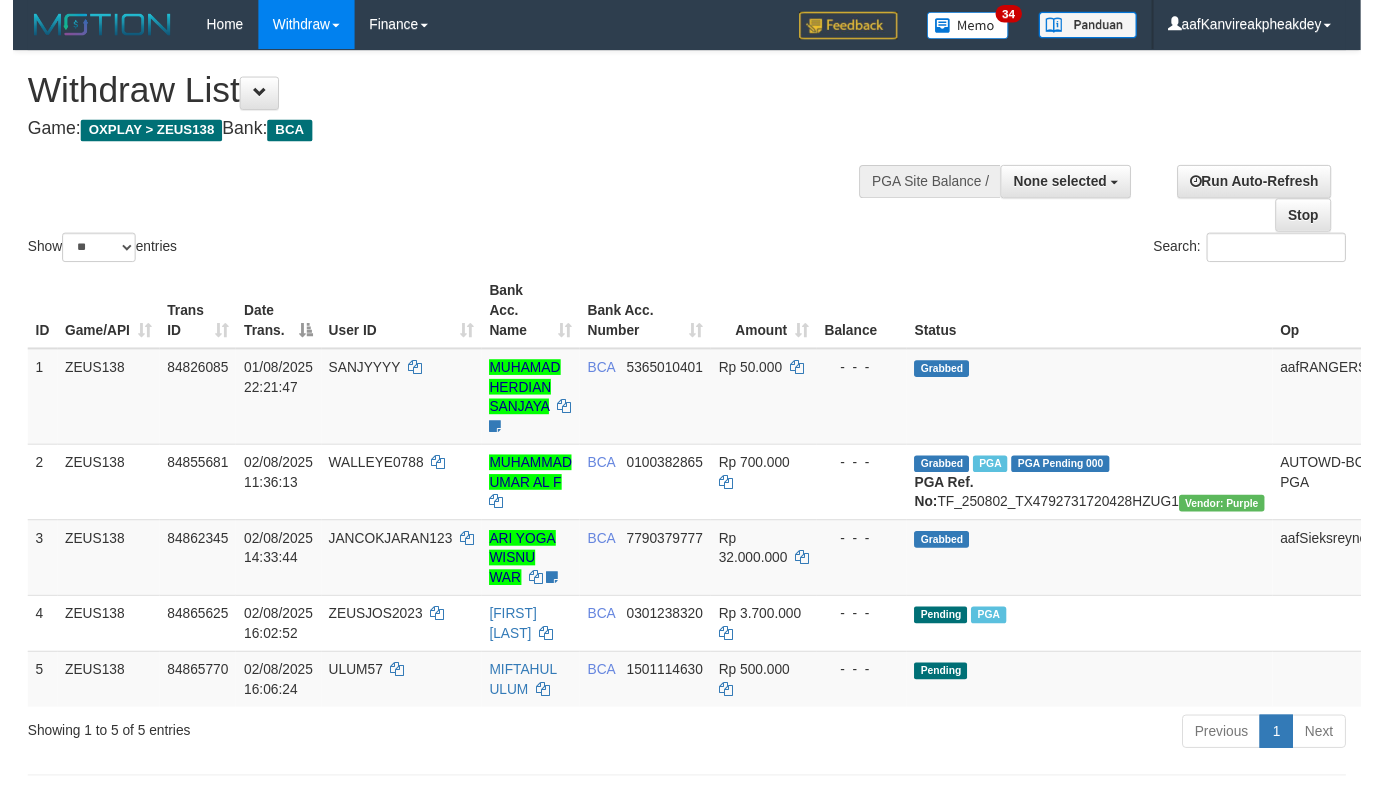 scroll, scrollTop: 318, scrollLeft: 0, axis: vertical 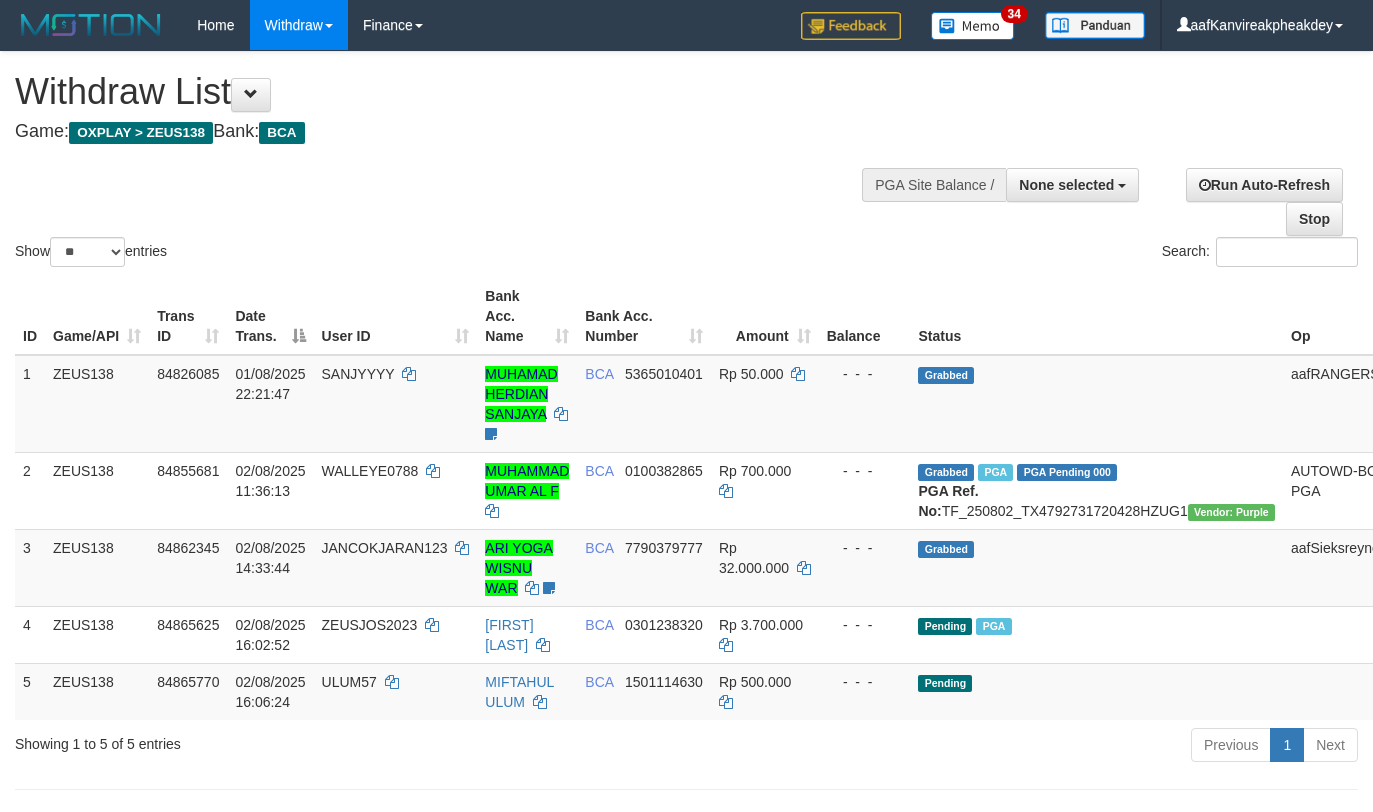 select 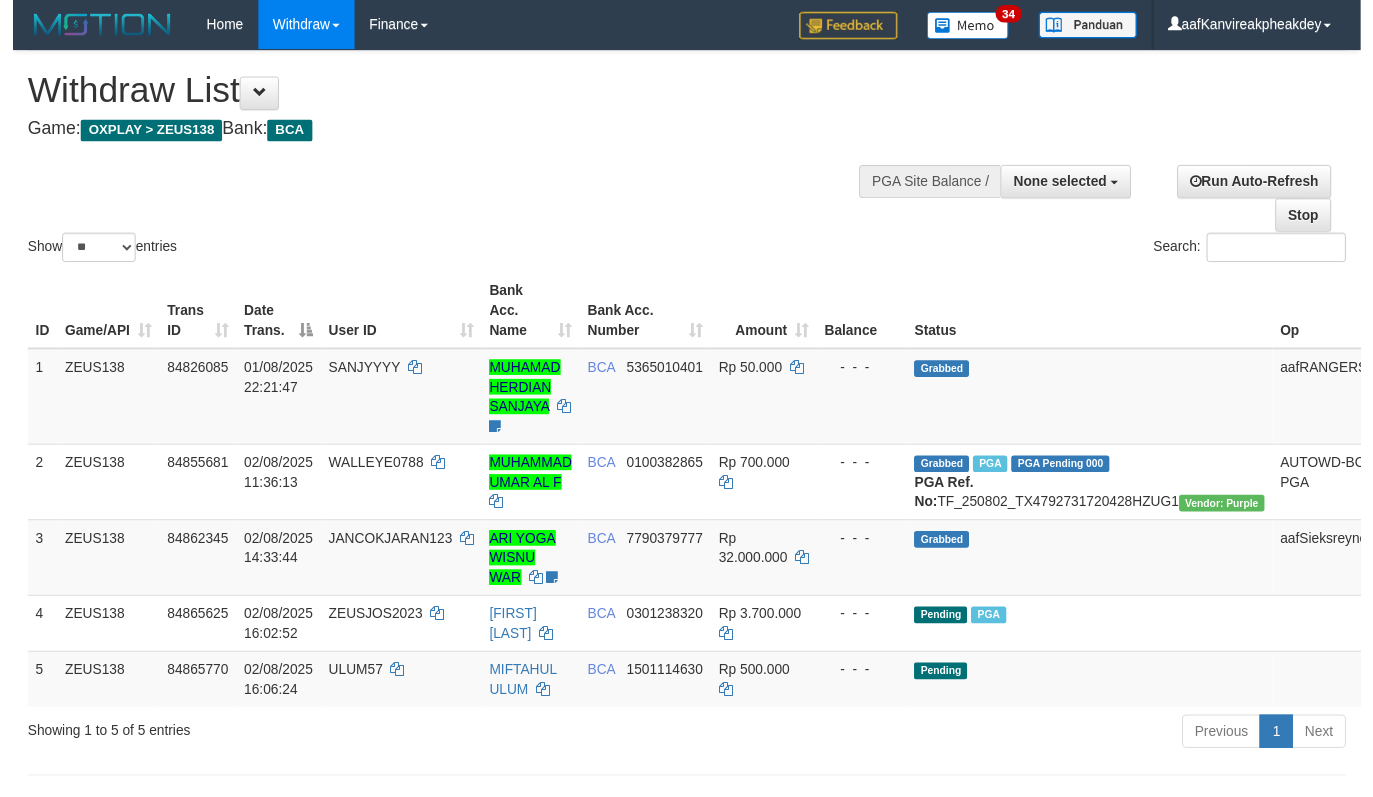 scroll, scrollTop: 318, scrollLeft: 0, axis: vertical 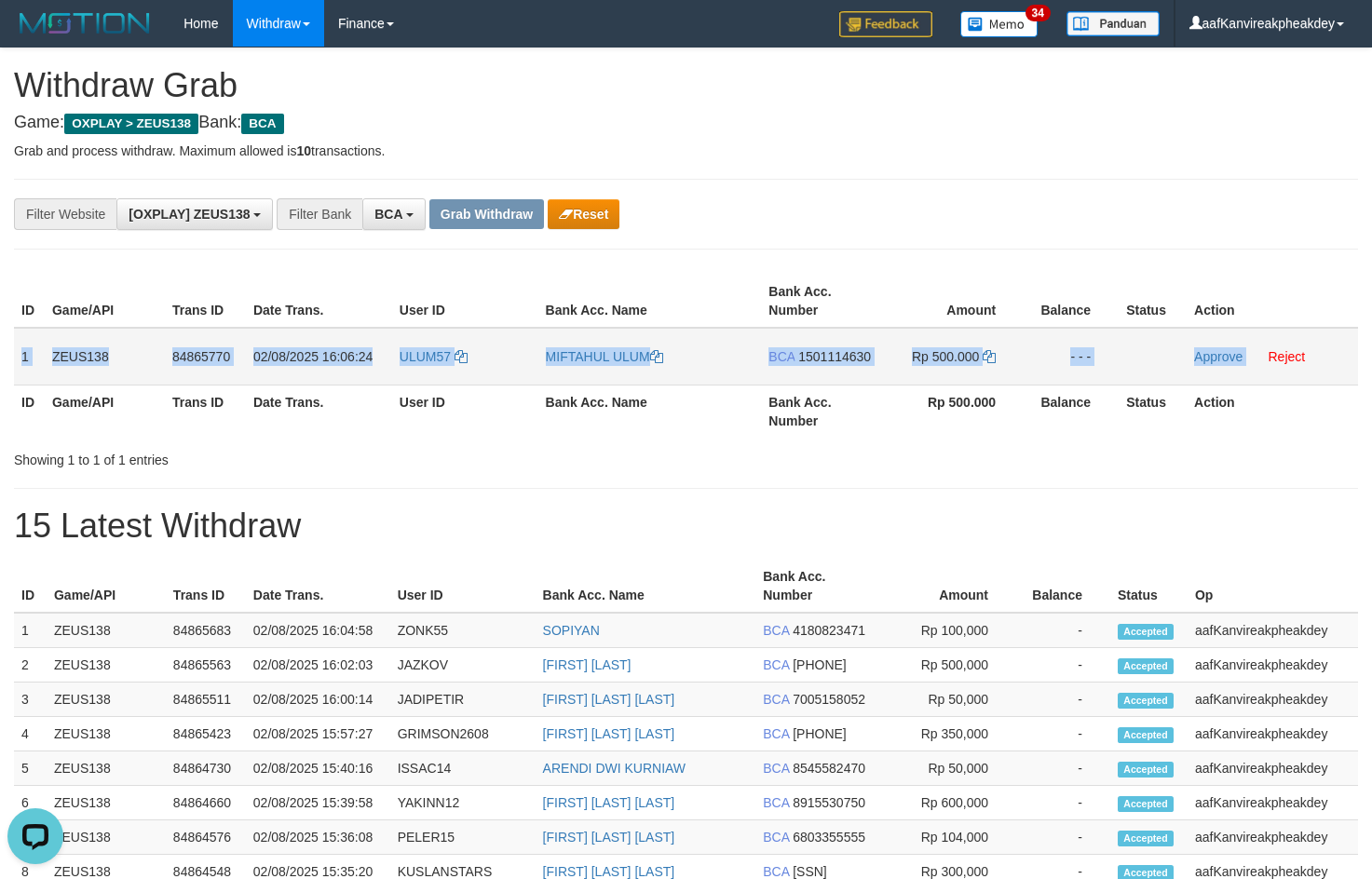 copy on "1
ZEUS138
84865770
[DATE] [TIME]
ULUM57
[ORGANIZATION]
BCA
1501114630
Rp 500.000
- - -
Approve" 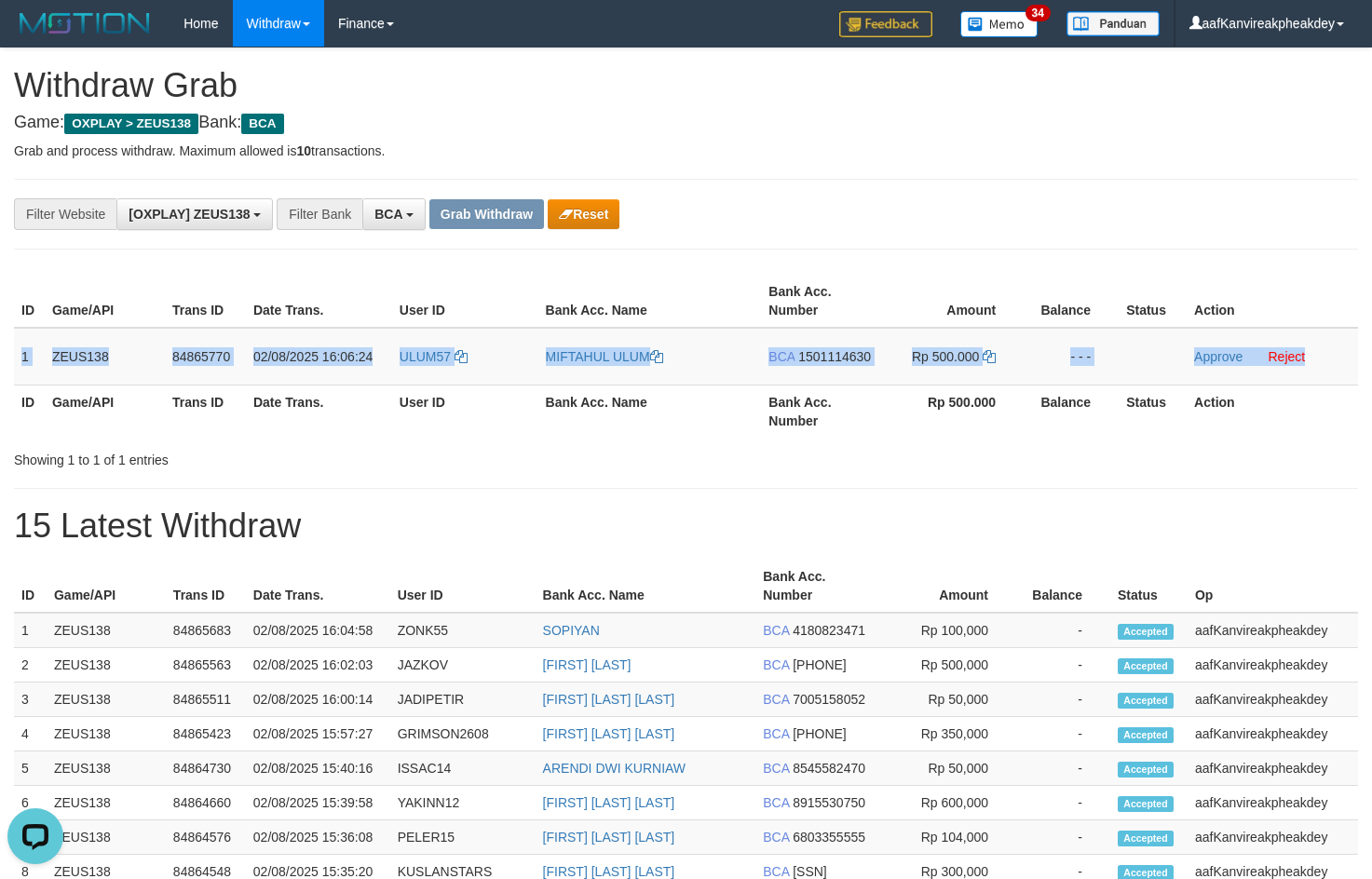 copy on "1
ZEUS138
84865770
[DATE] [TIME]
ULUM57
[ORGANIZATION]
BCA
1501114630
Rp 500.000
- - -
Approve
Reject" 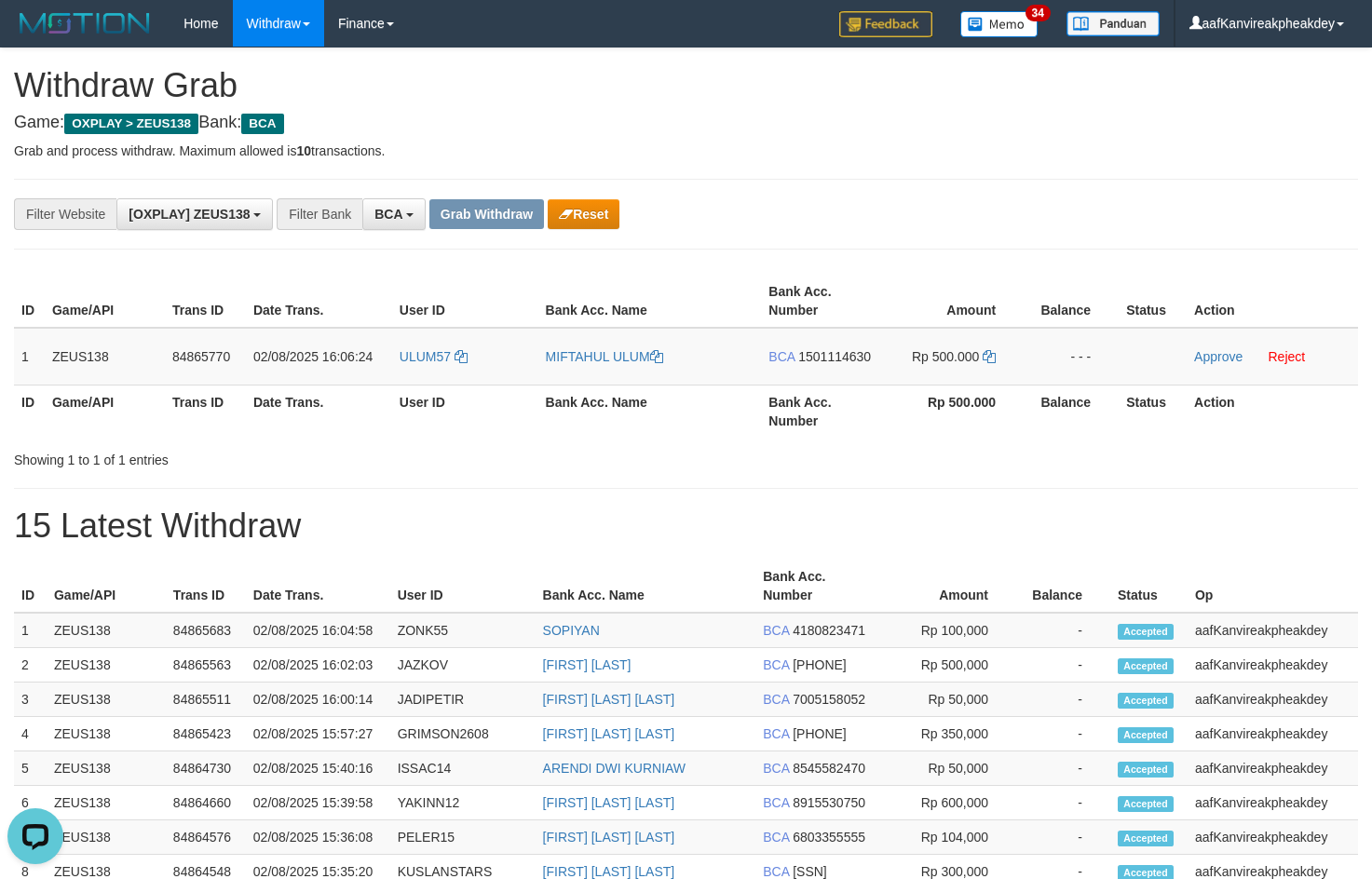 drag, startPoint x: 1066, startPoint y: 203, endPoint x: 1252, endPoint y: 208, distance: 186.06719 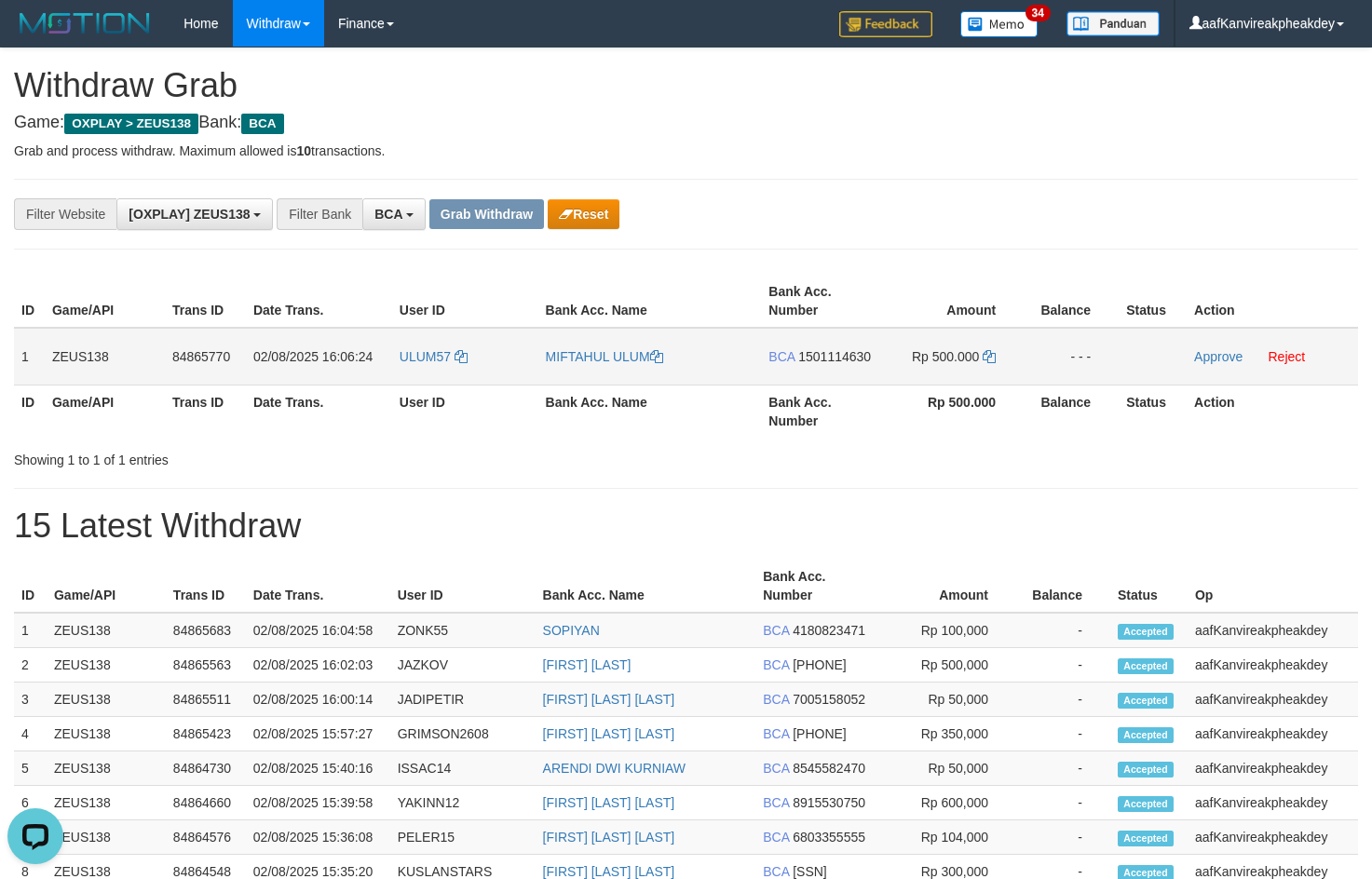 click on "1501114630" at bounding box center [835, 357] 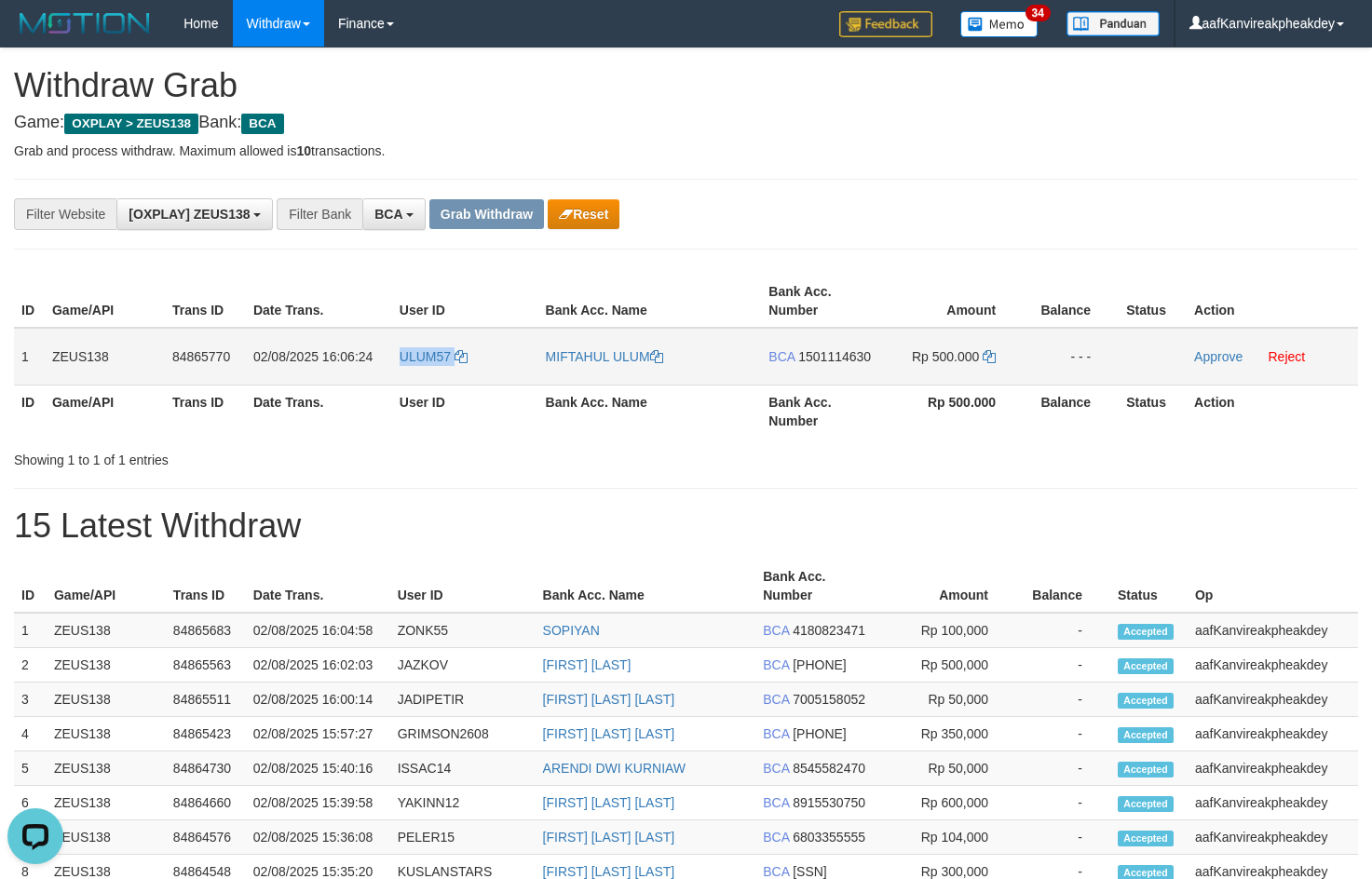 click on "ULUM57" at bounding box center [465, 357] 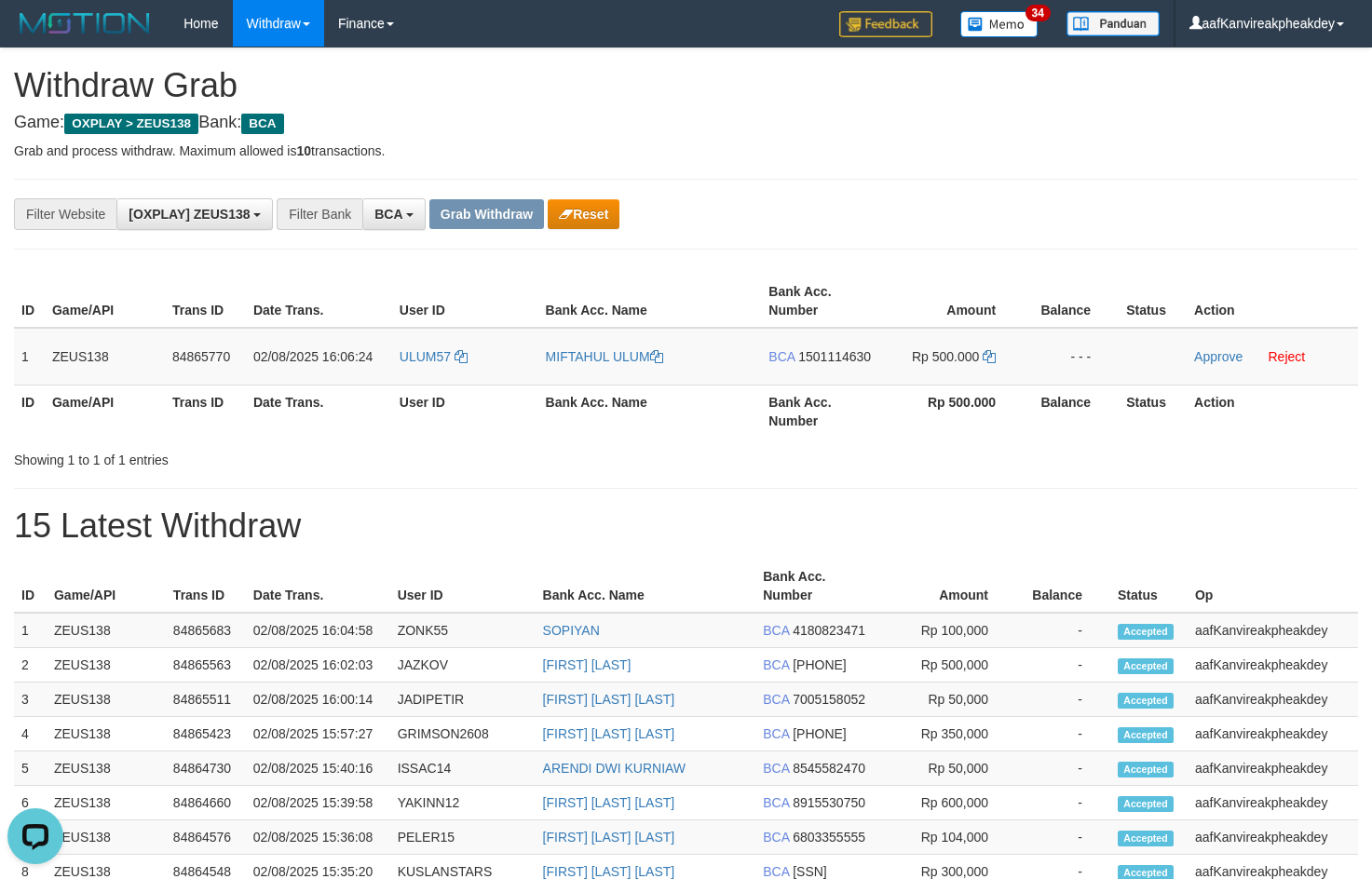 click on "**********" at bounding box center (572, 214) 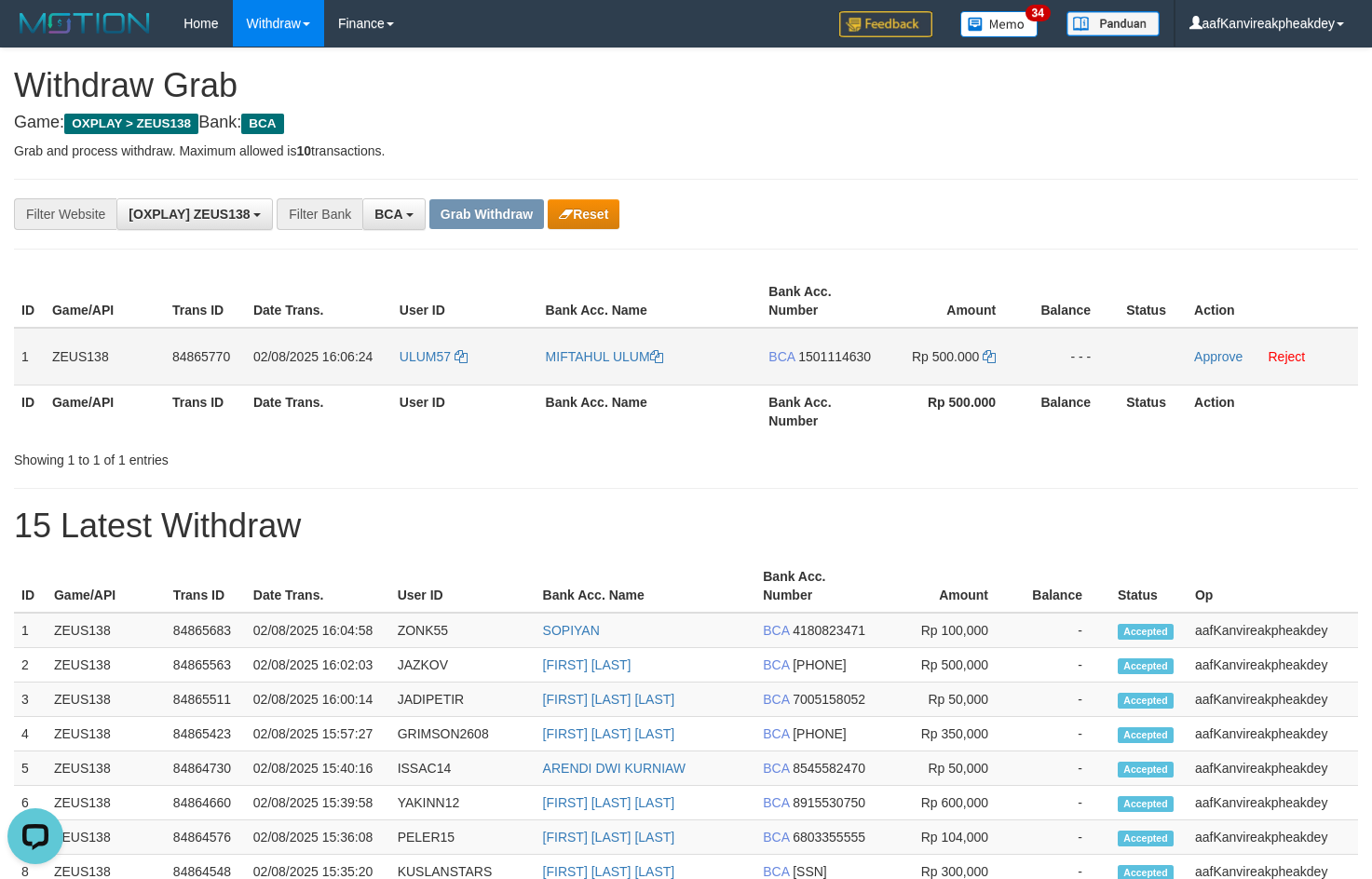 click on "1501114630" at bounding box center (835, 357) 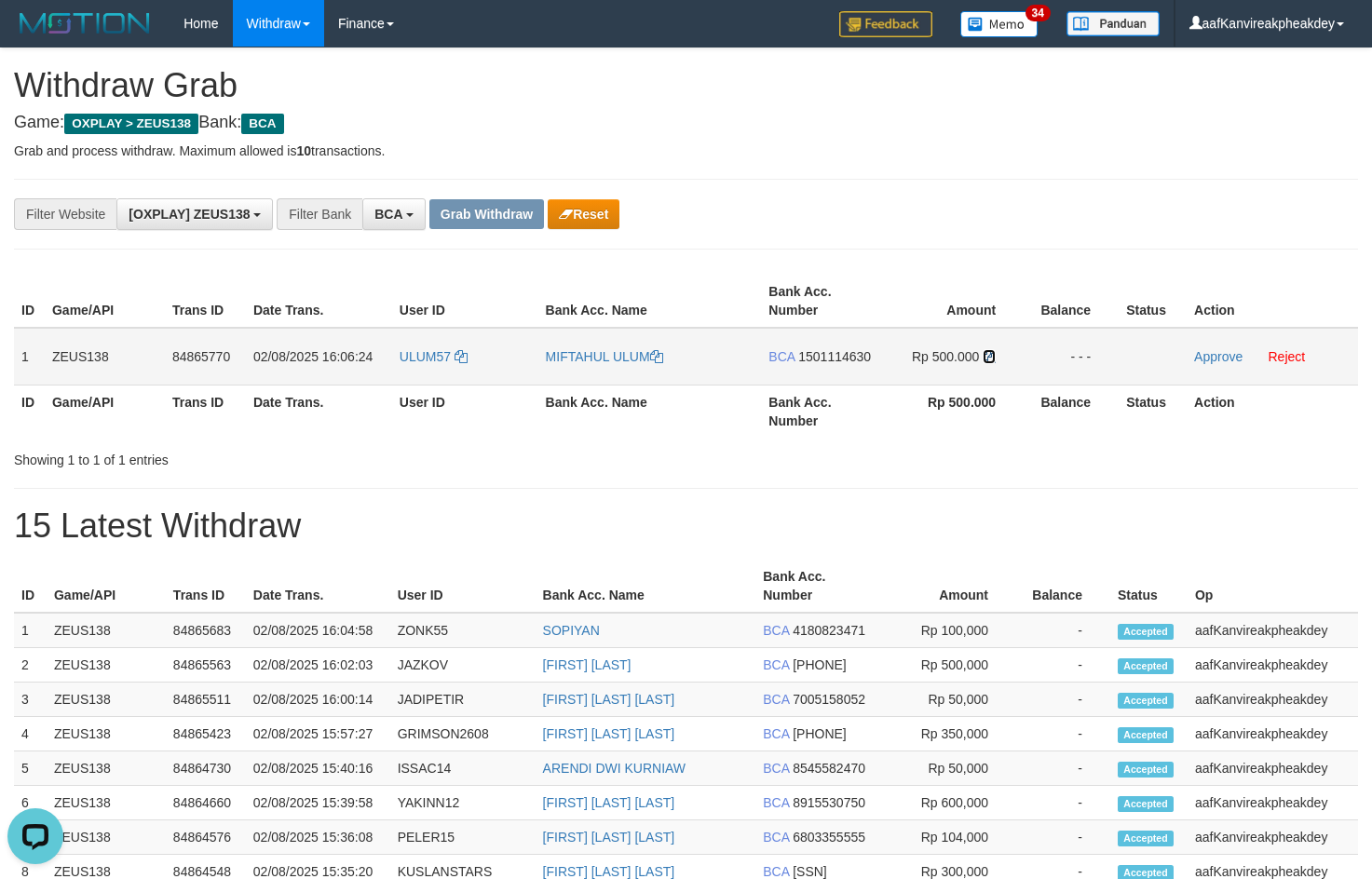 click at bounding box center (989, 357) 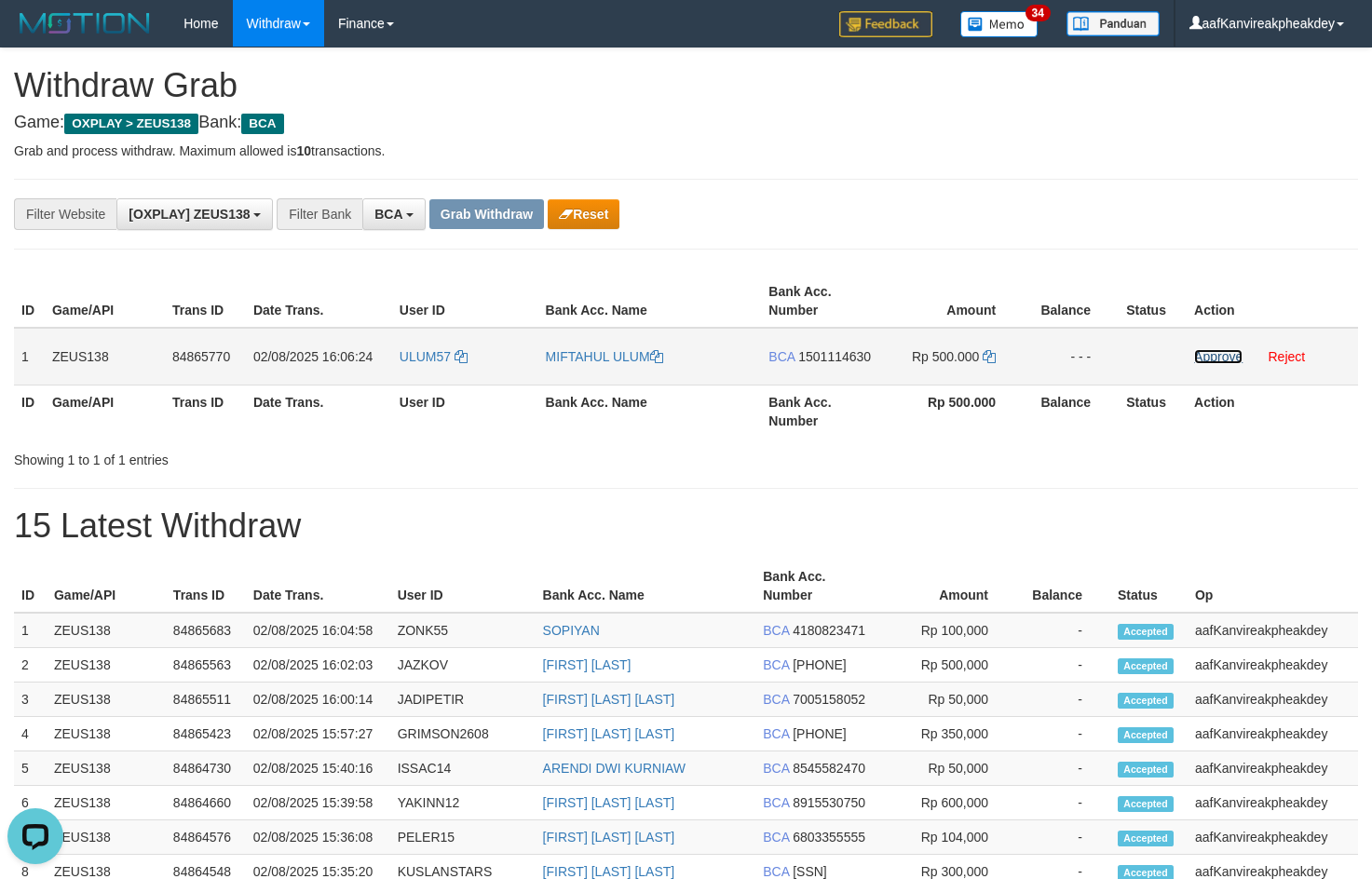 click on "Approve" at bounding box center [1218, 357] 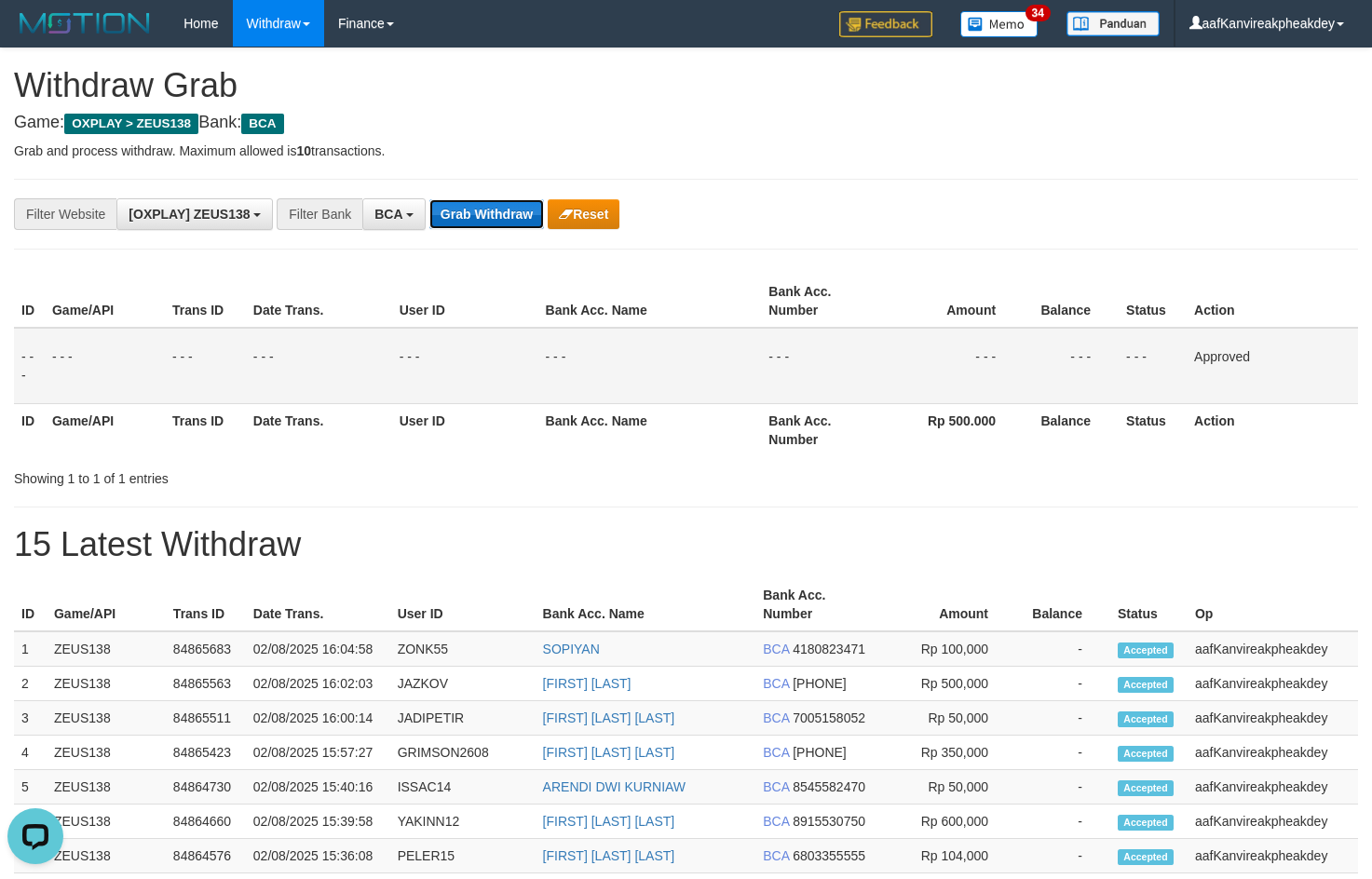click on "Grab Withdraw" at bounding box center (486, 214) 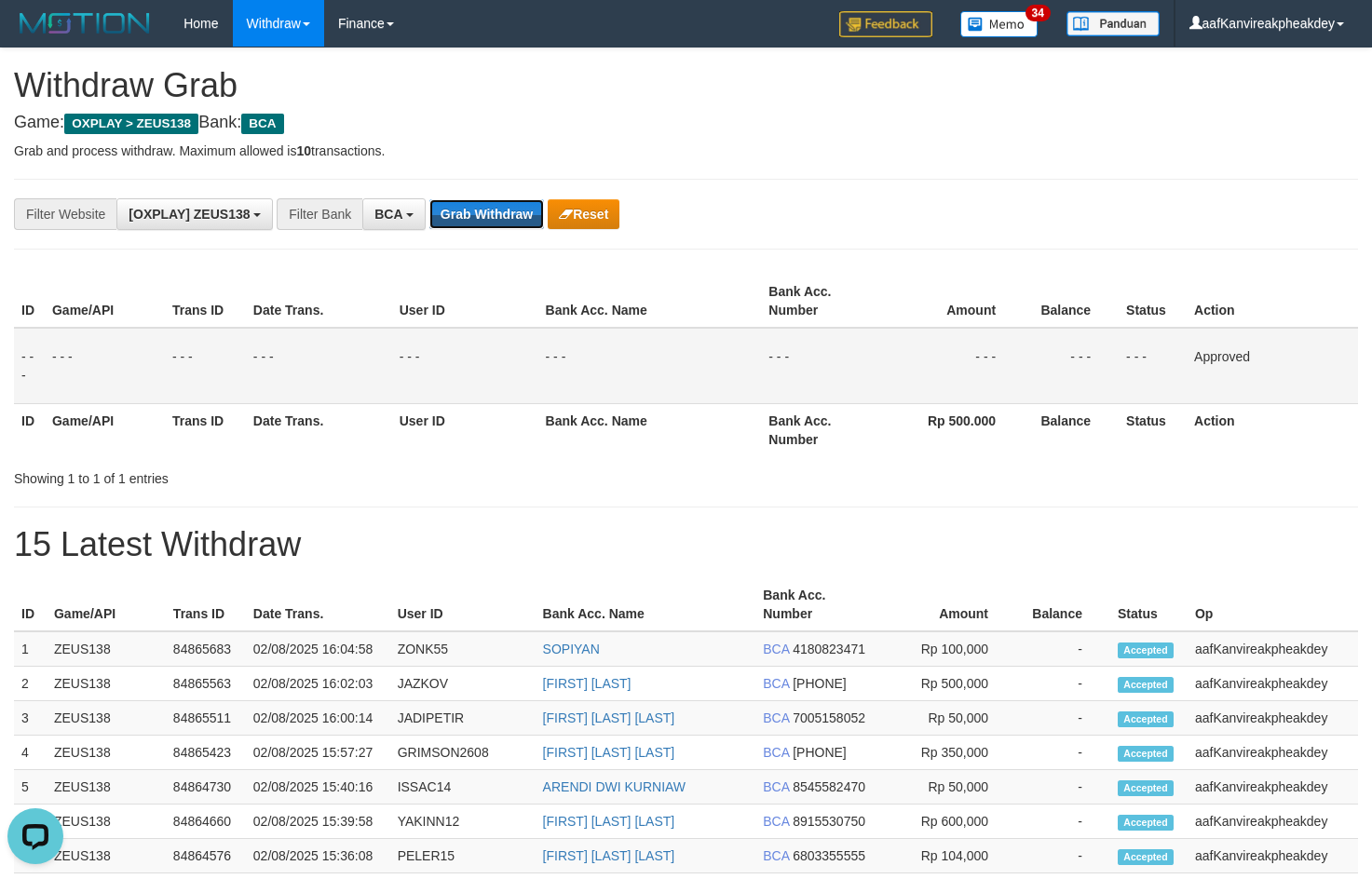 click on "Grab Withdraw" at bounding box center [486, 214] 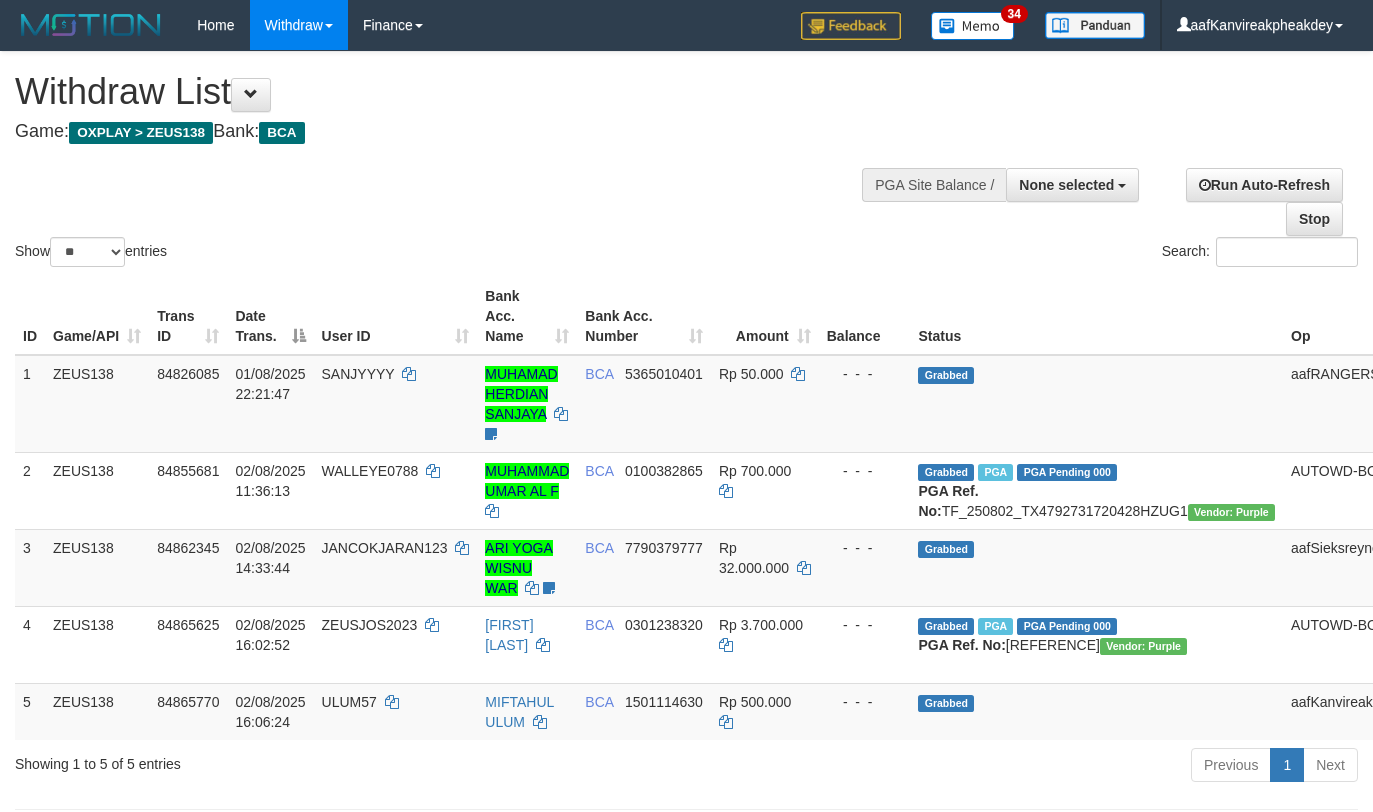 select 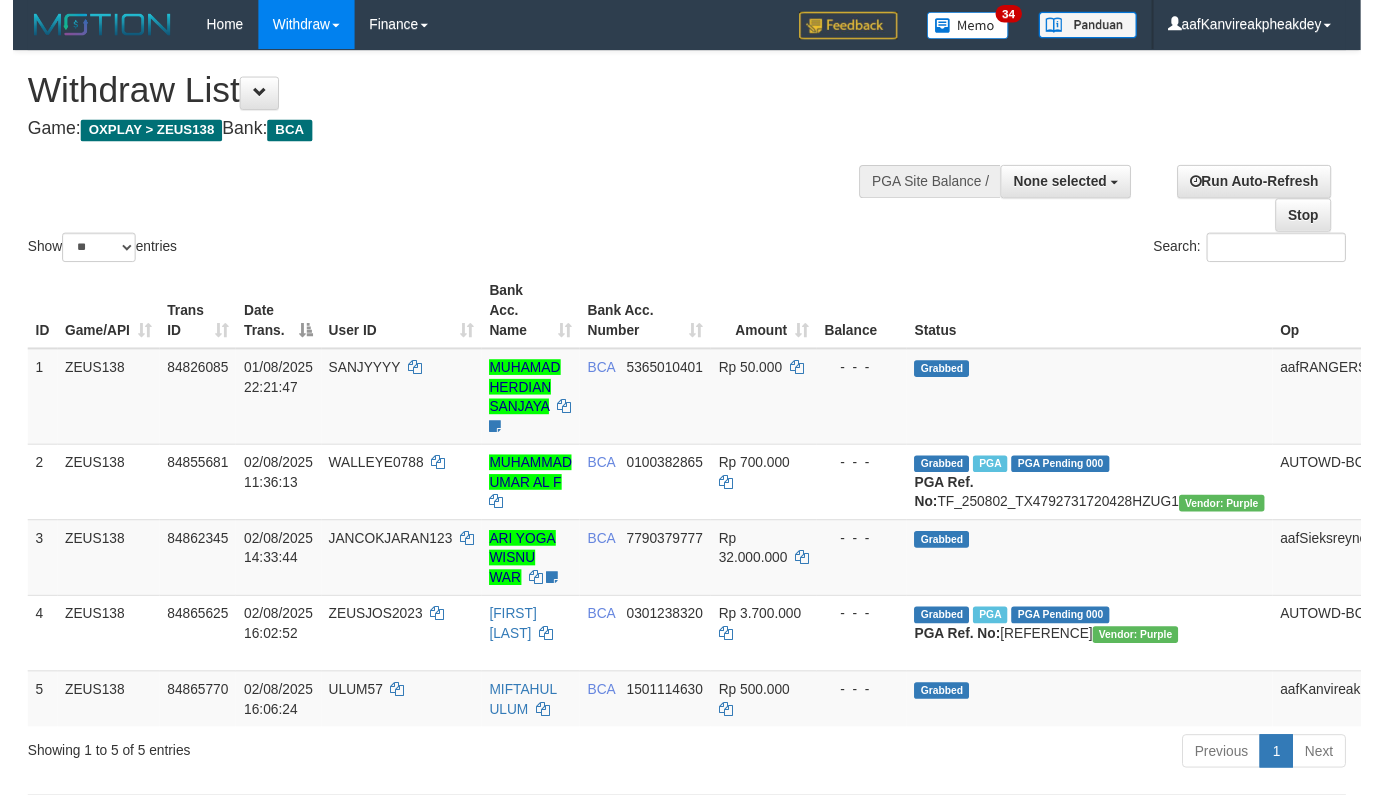 scroll, scrollTop: 318, scrollLeft: 0, axis: vertical 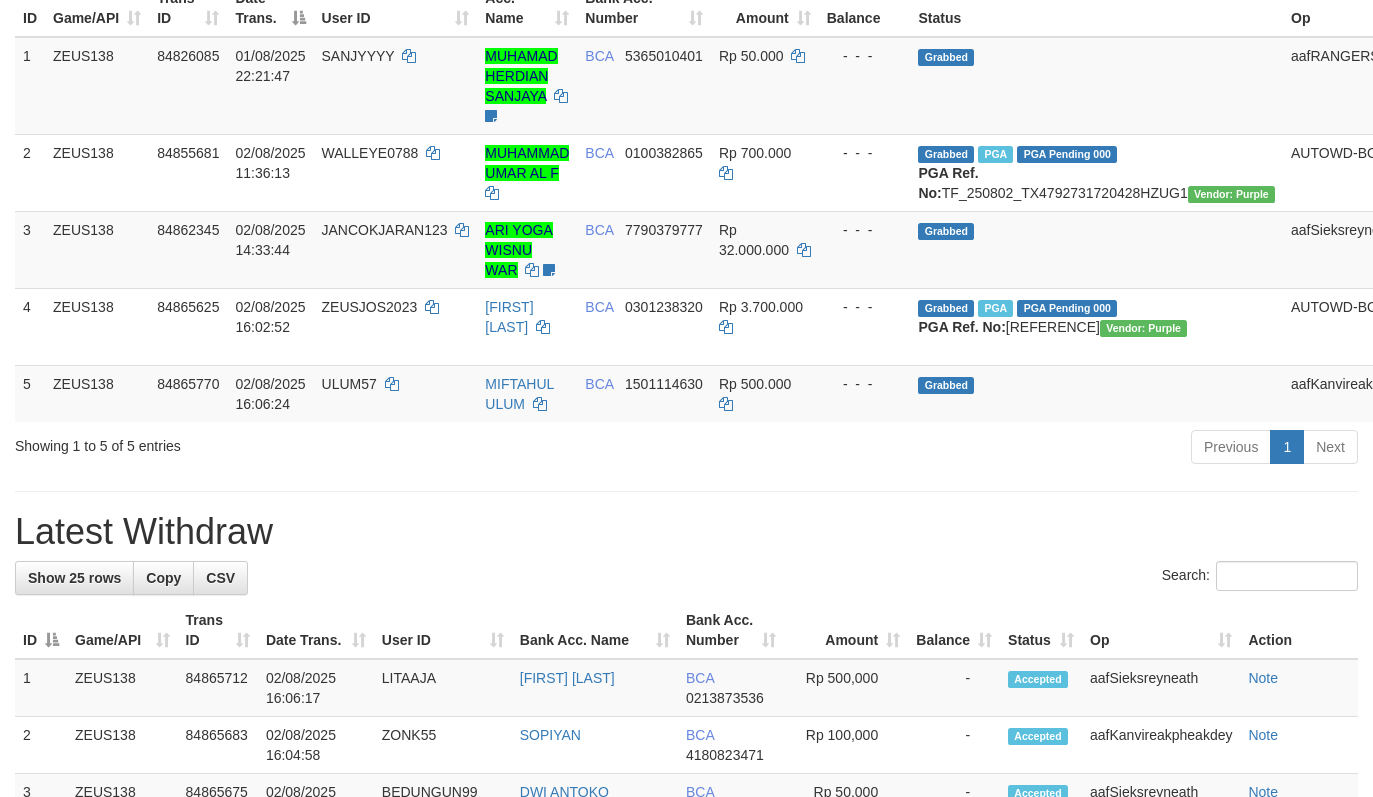 click on "Previous 1 Next" at bounding box center [972, 449] 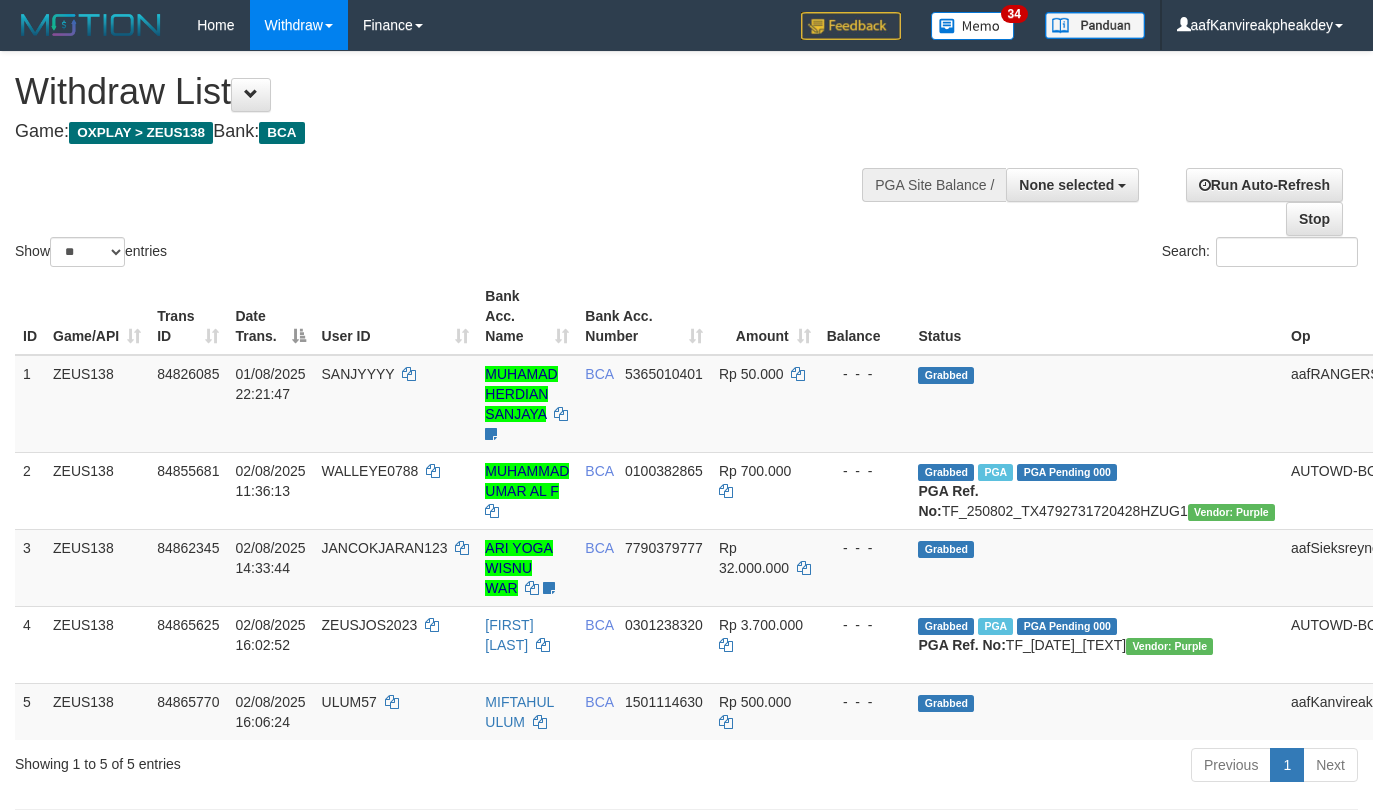 select 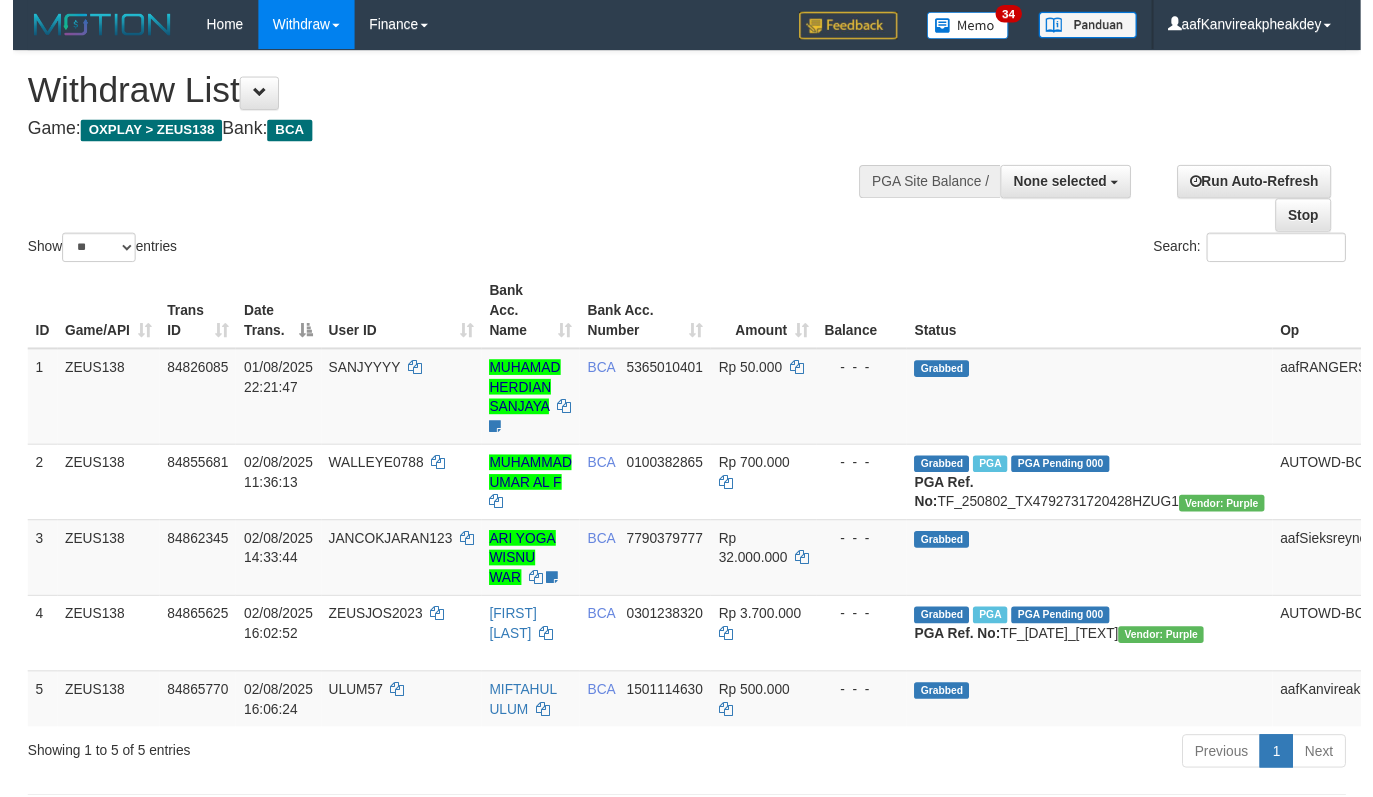 scroll, scrollTop: 318, scrollLeft: 0, axis: vertical 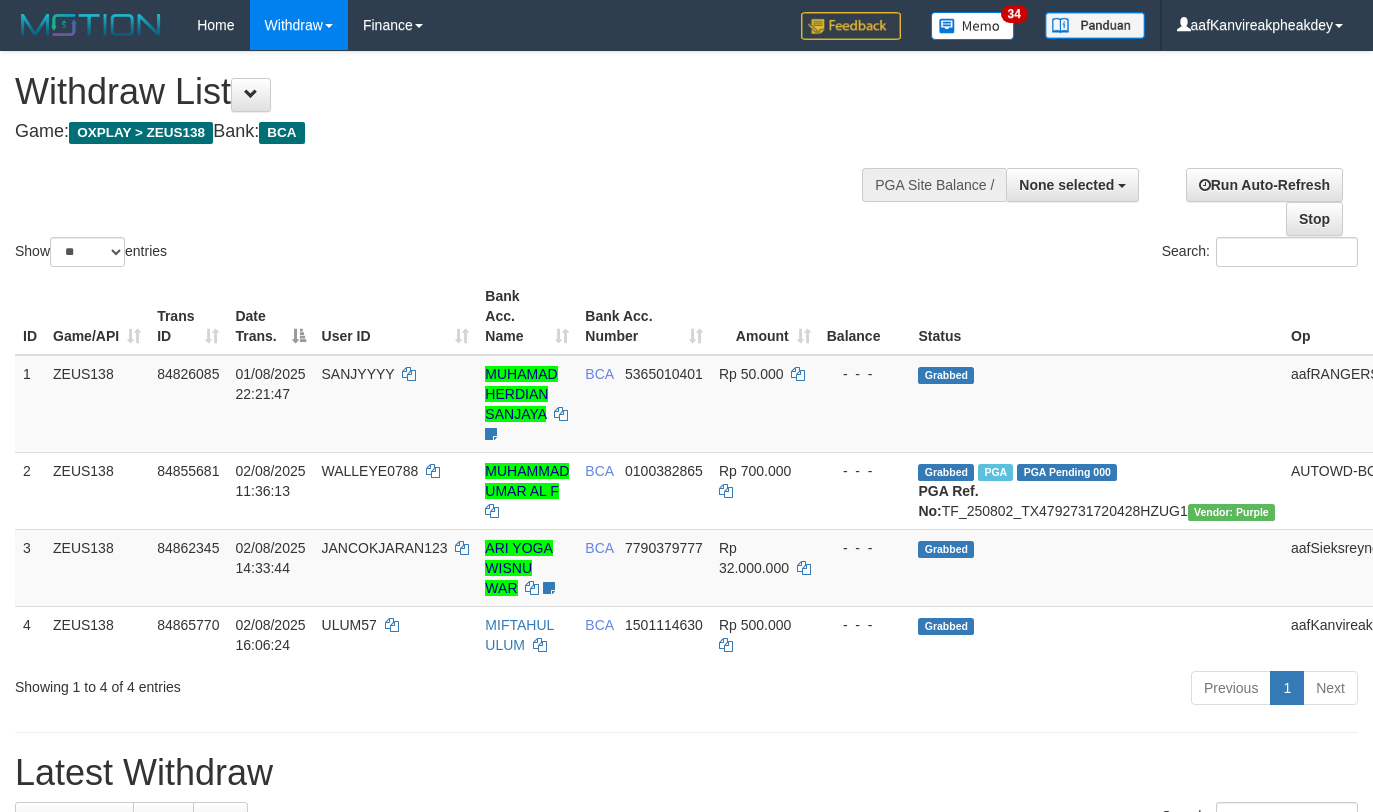 select 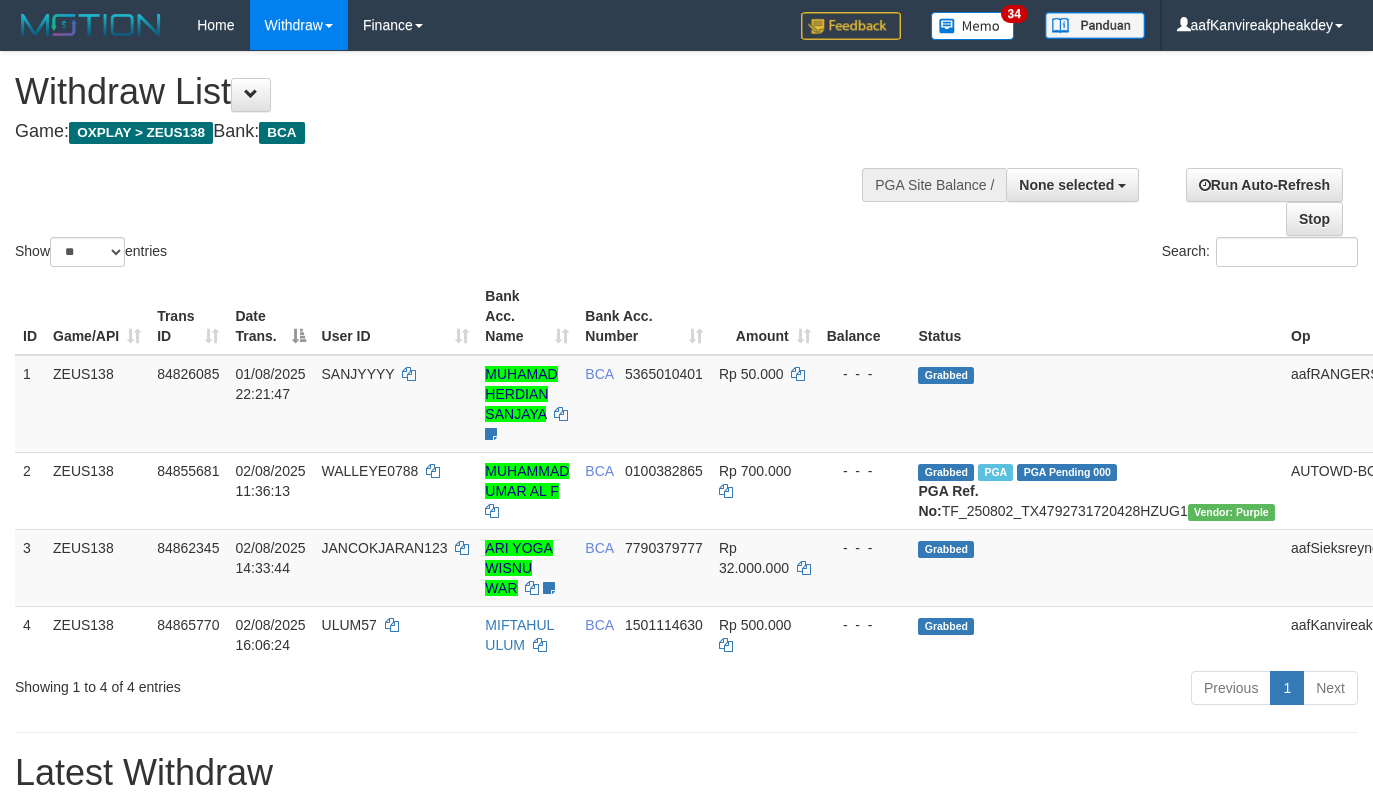 select 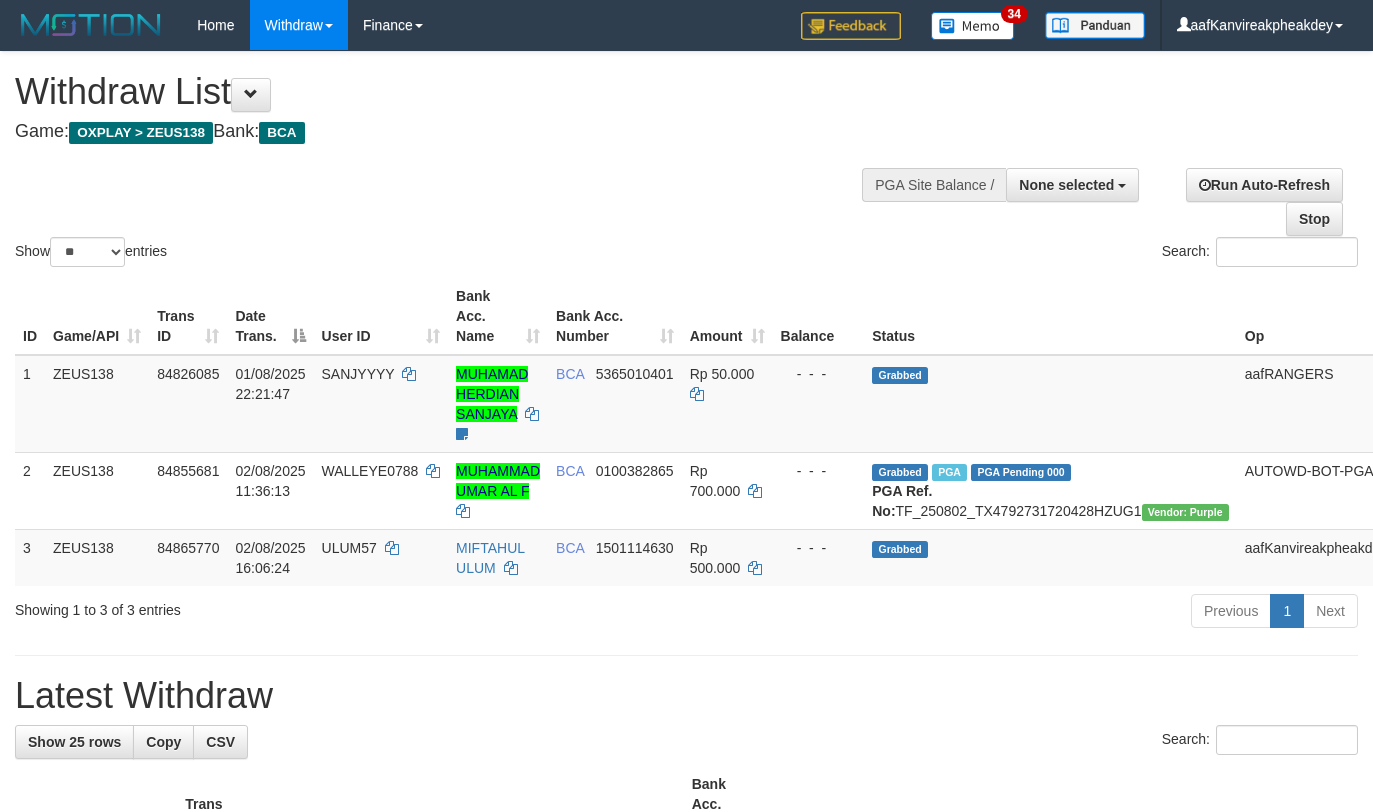 select 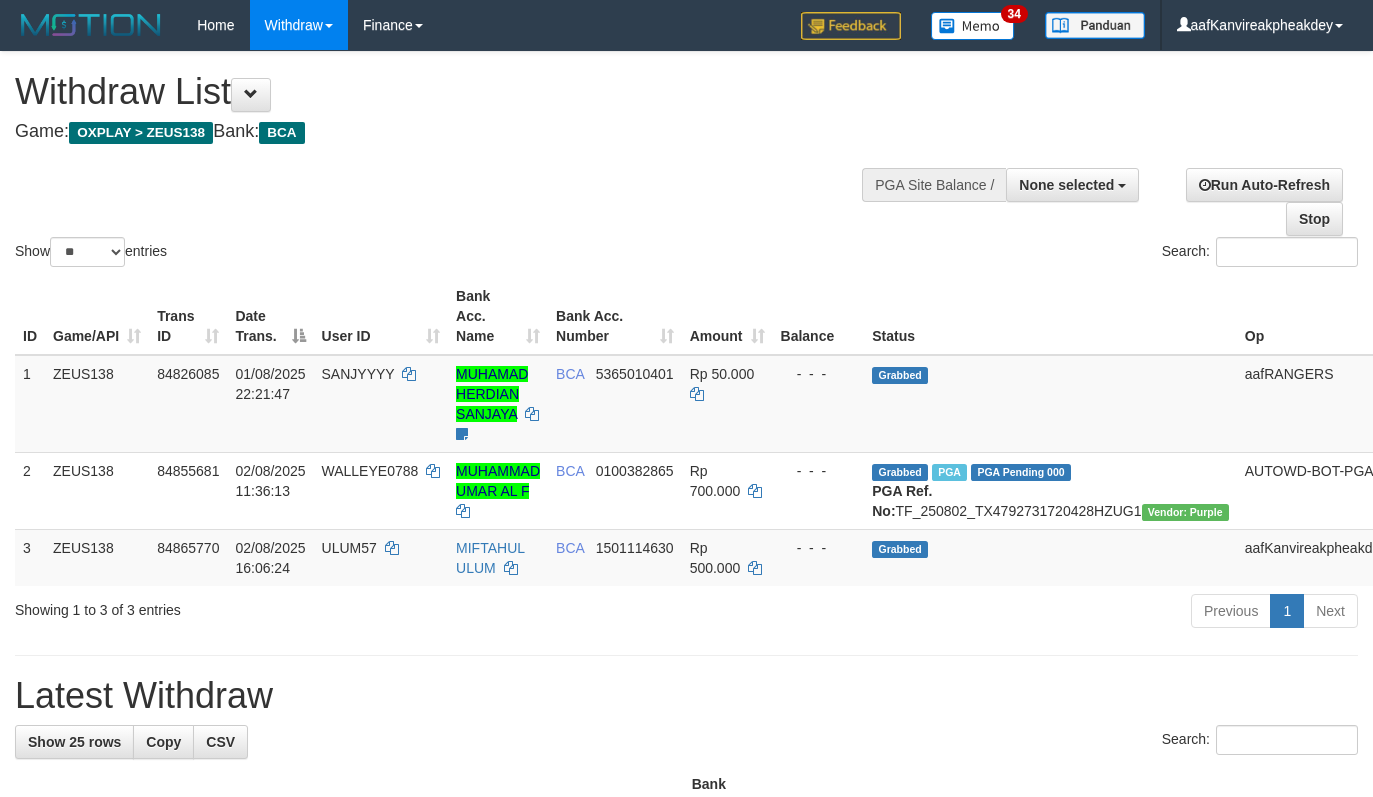 select 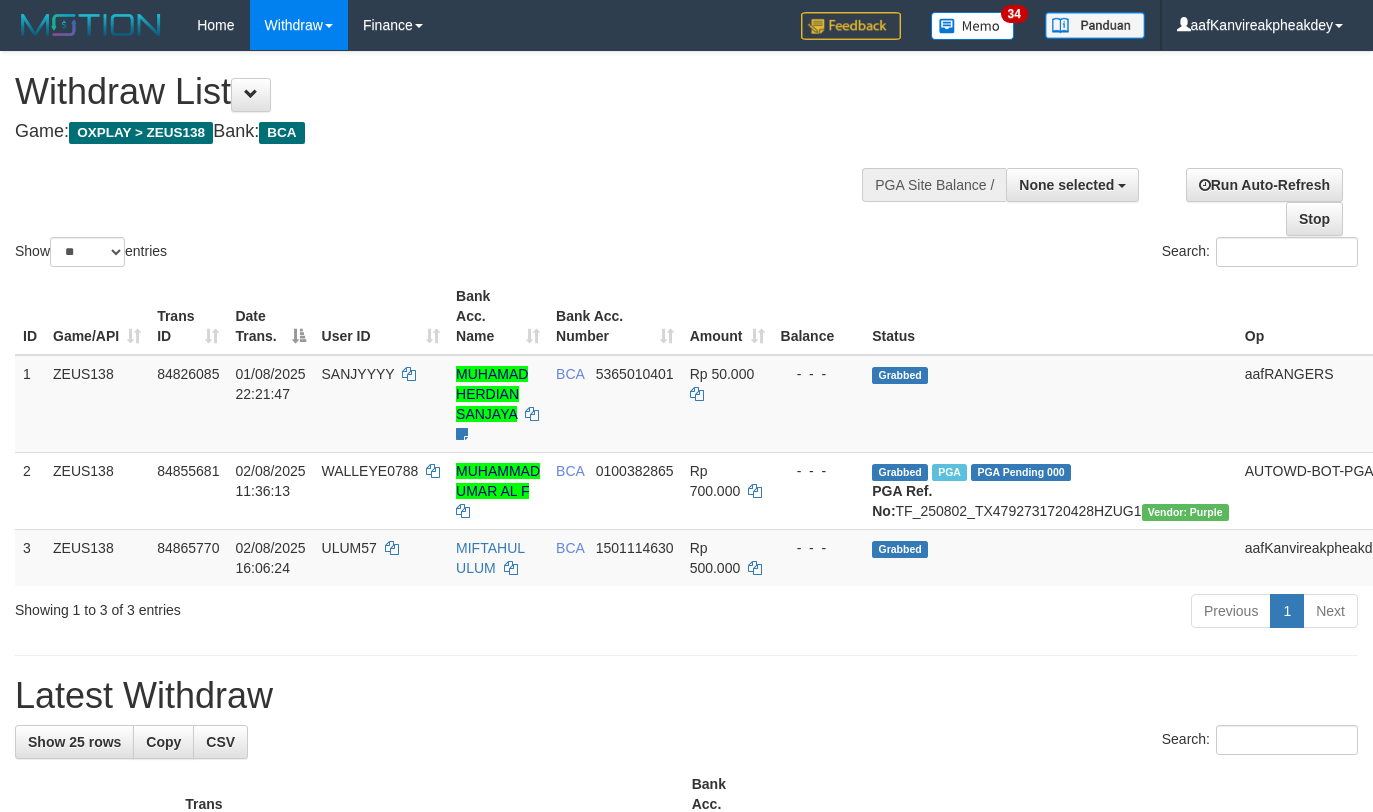 select 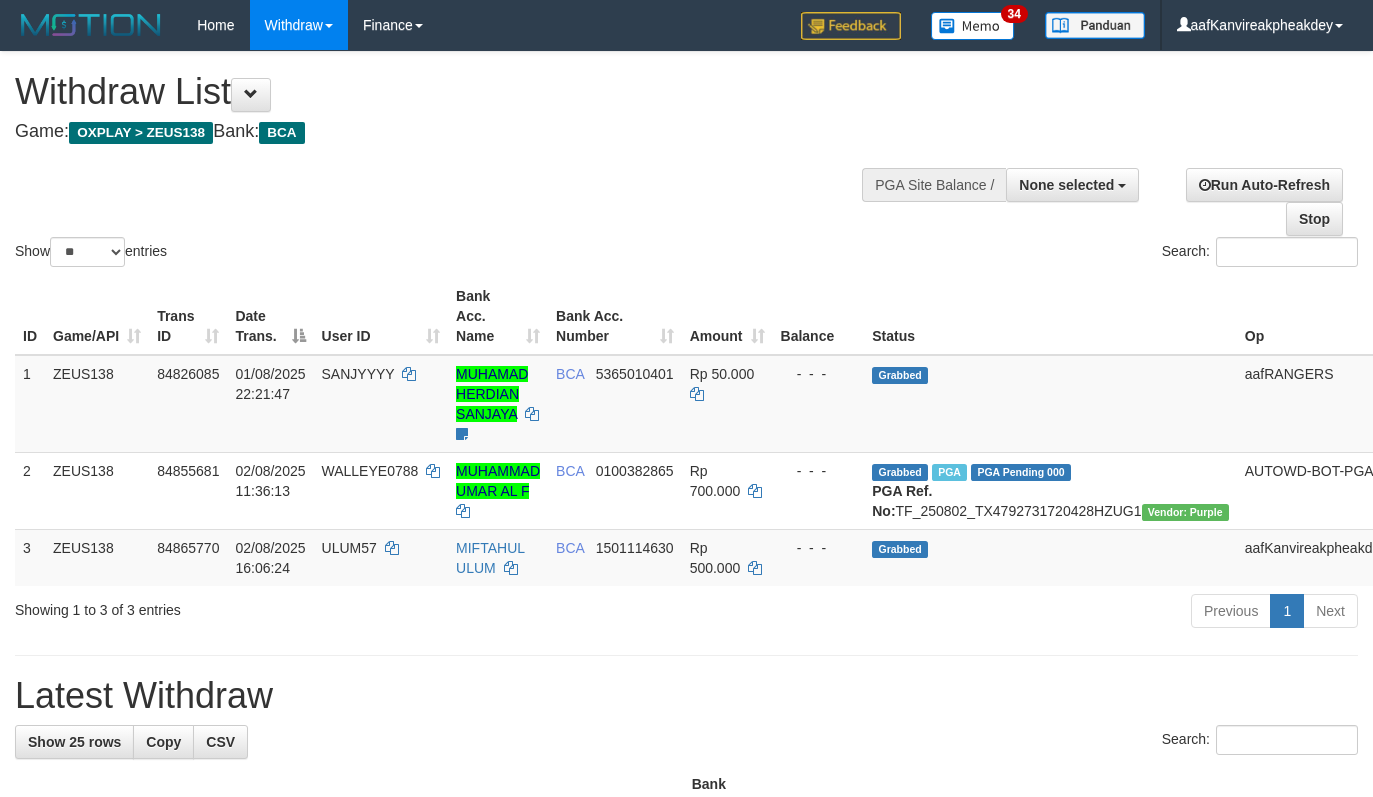 select 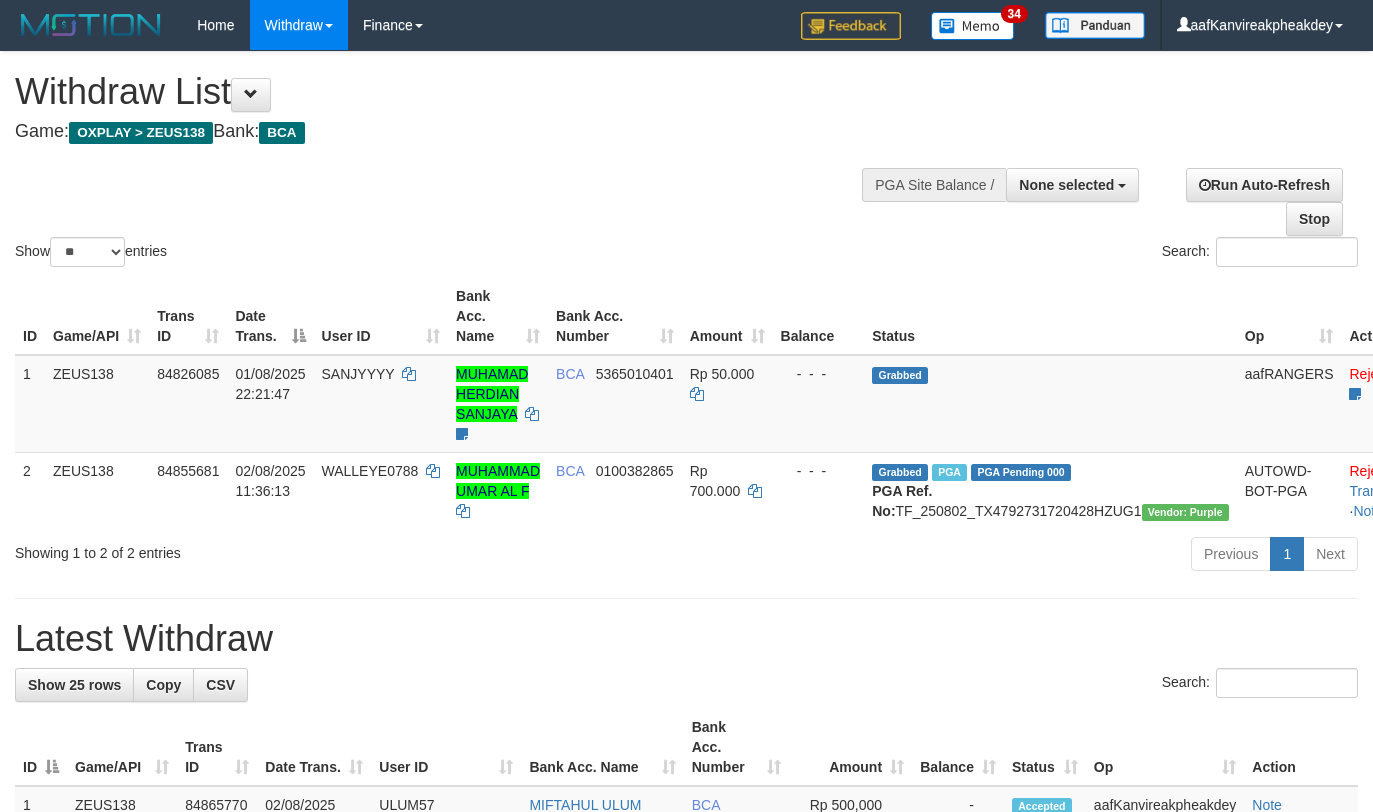 select 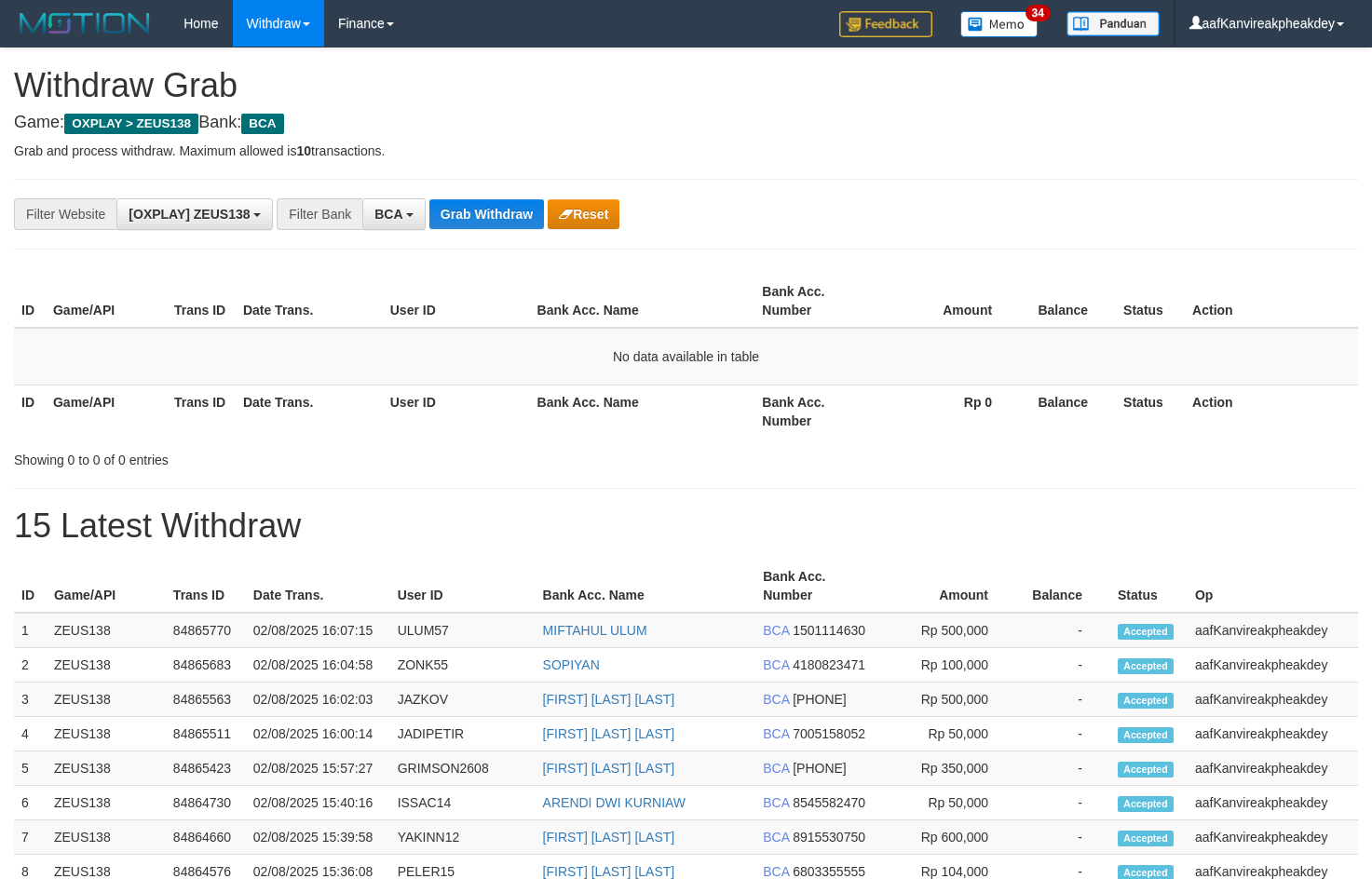 scroll, scrollTop: 0, scrollLeft: 0, axis: both 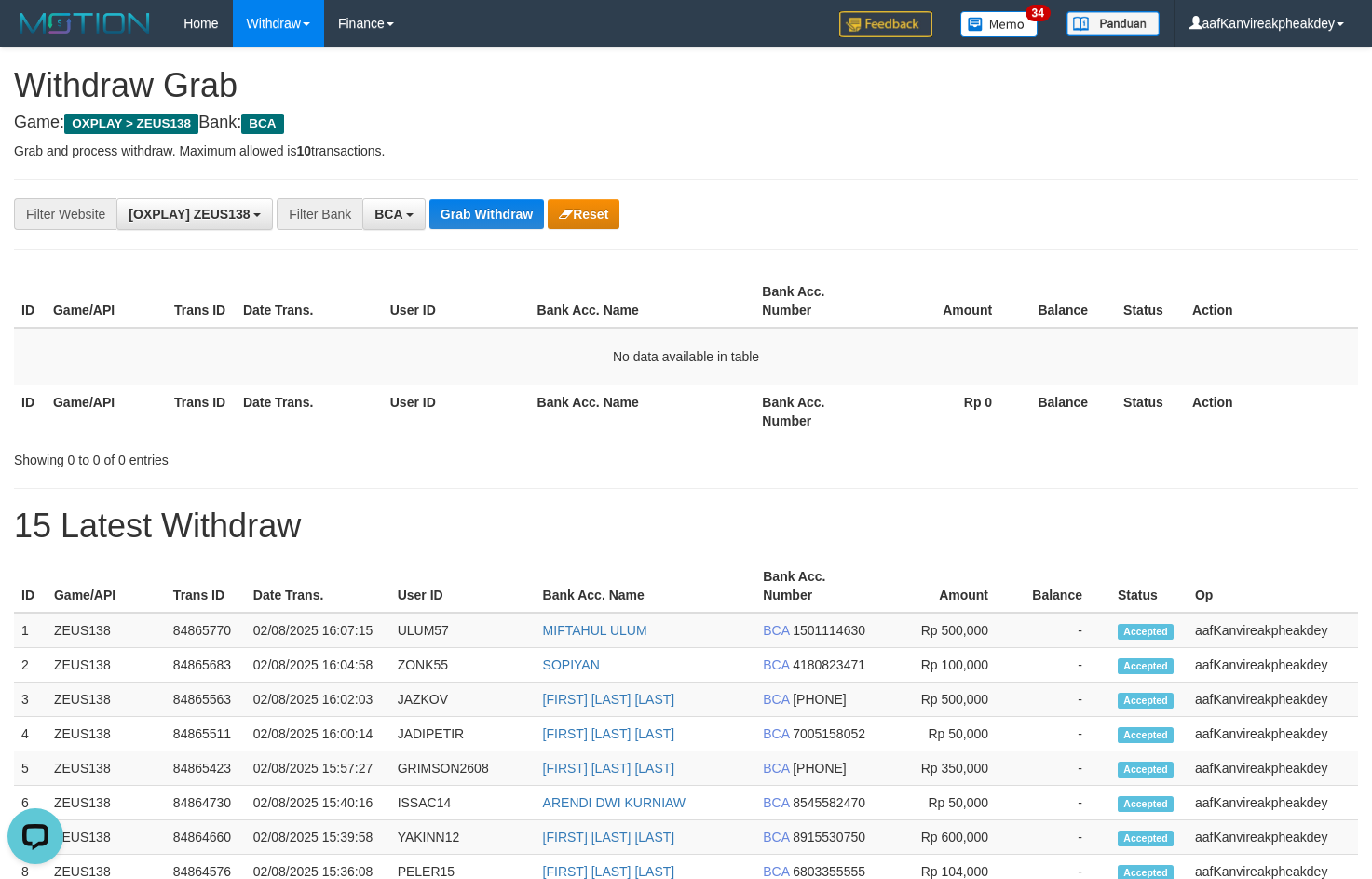 click on "Action" at bounding box center (1271, 301) 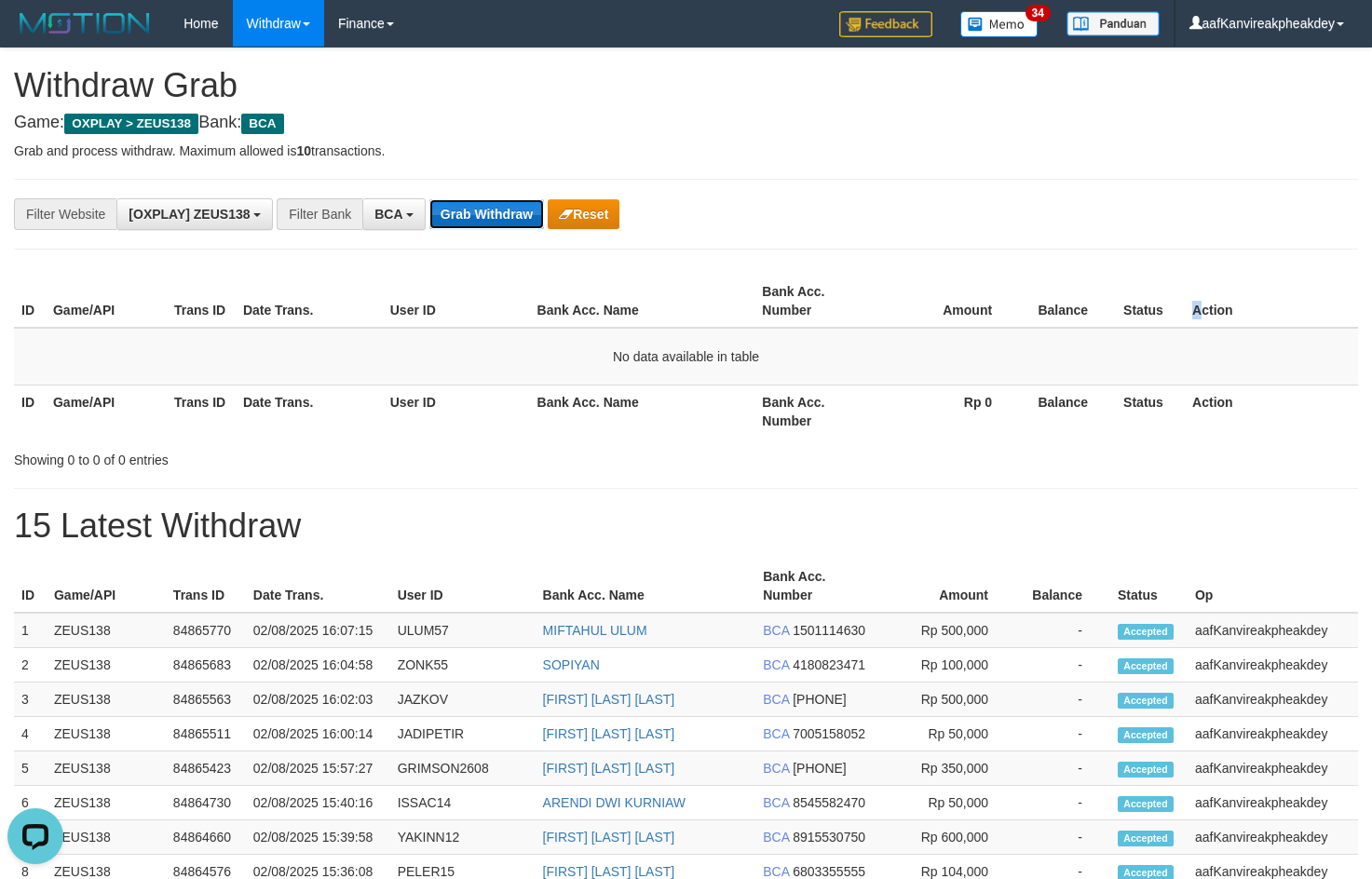 click on "Grab Withdraw" at bounding box center (486, 214) 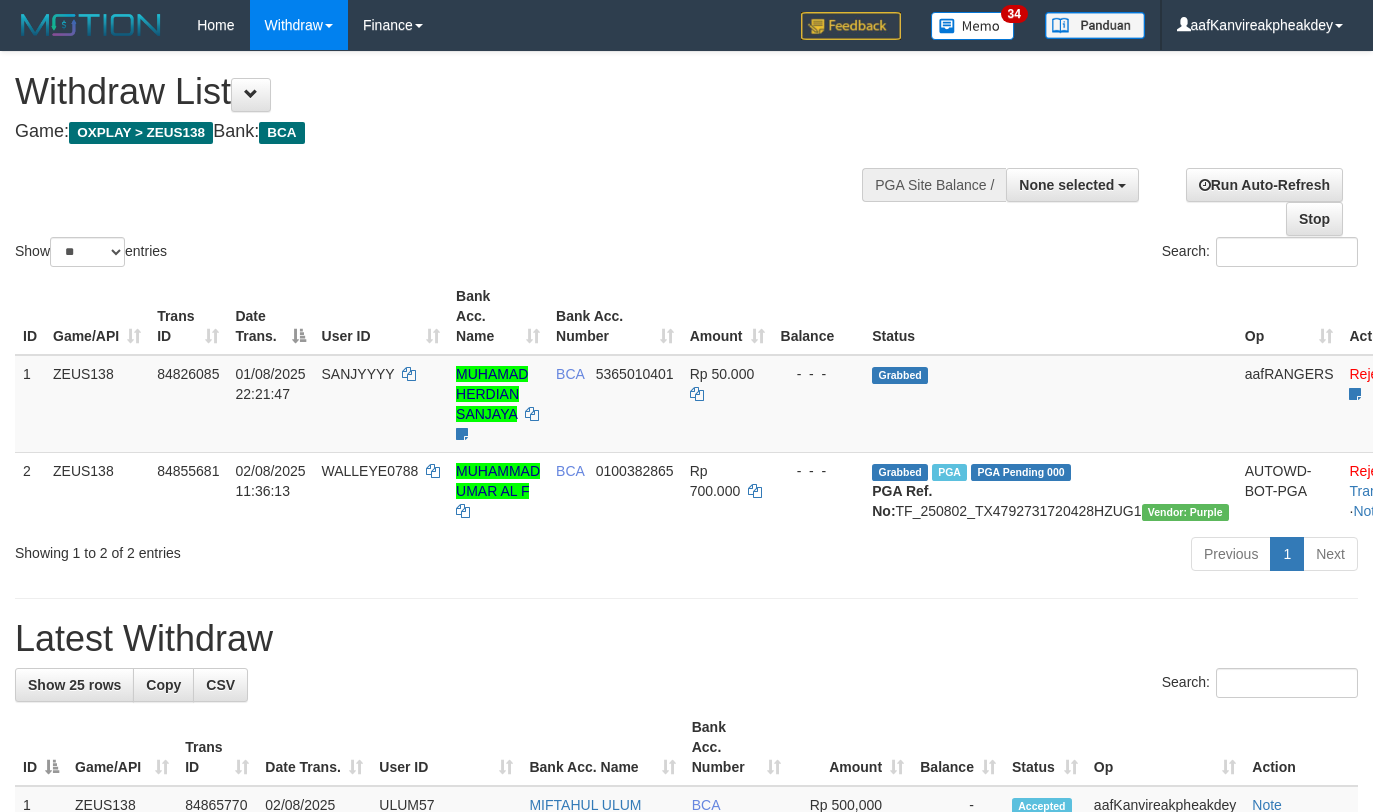 select 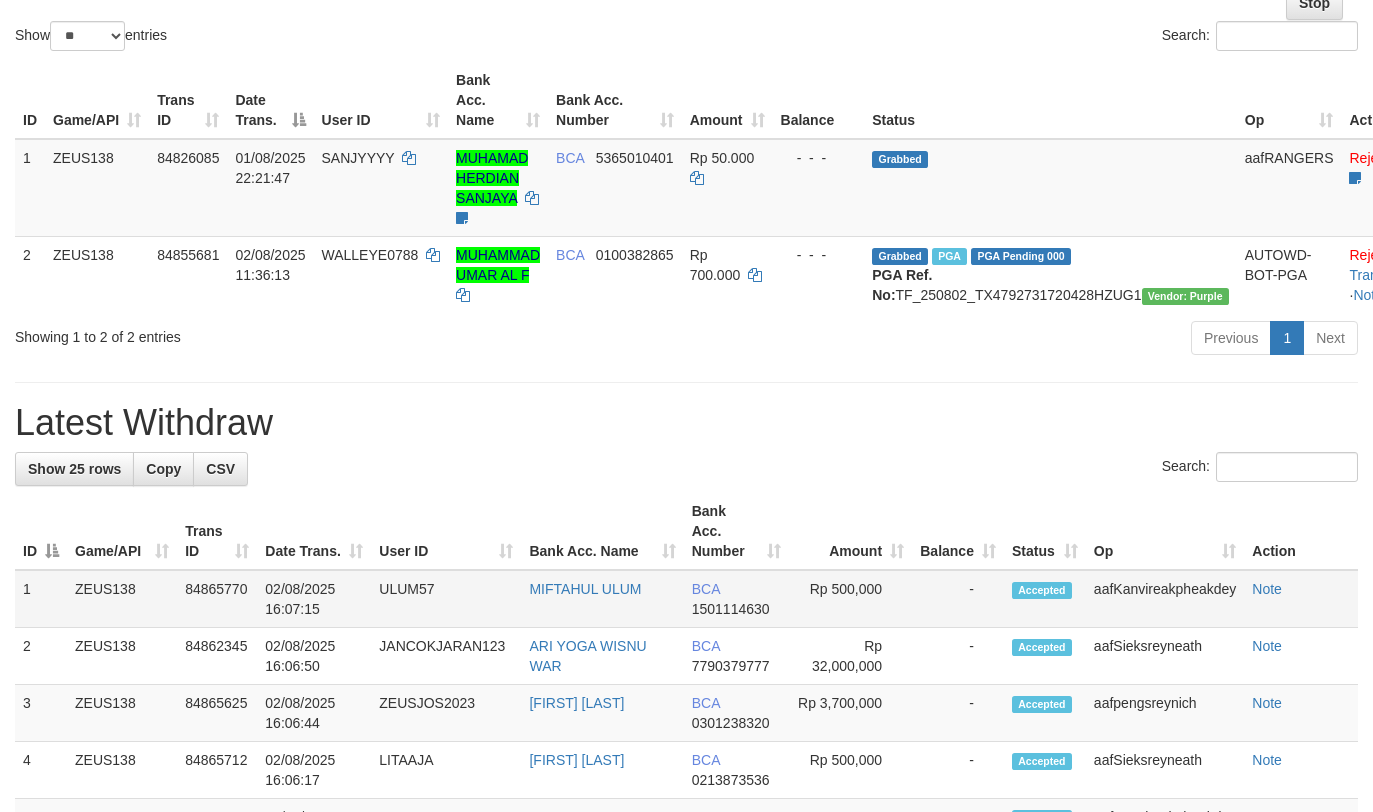 scroll, scrollTop: 4, scrollLeft: 0, axis: vertical 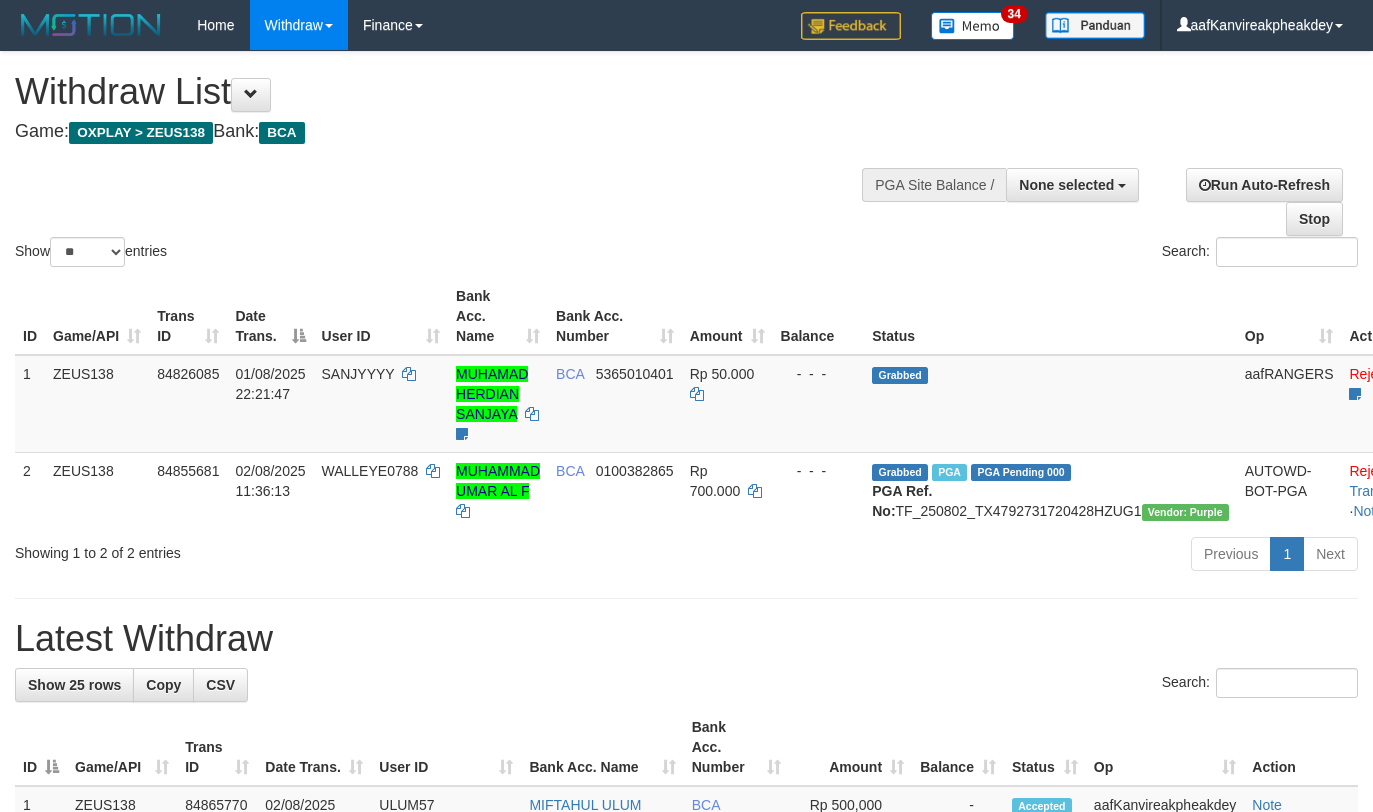 select 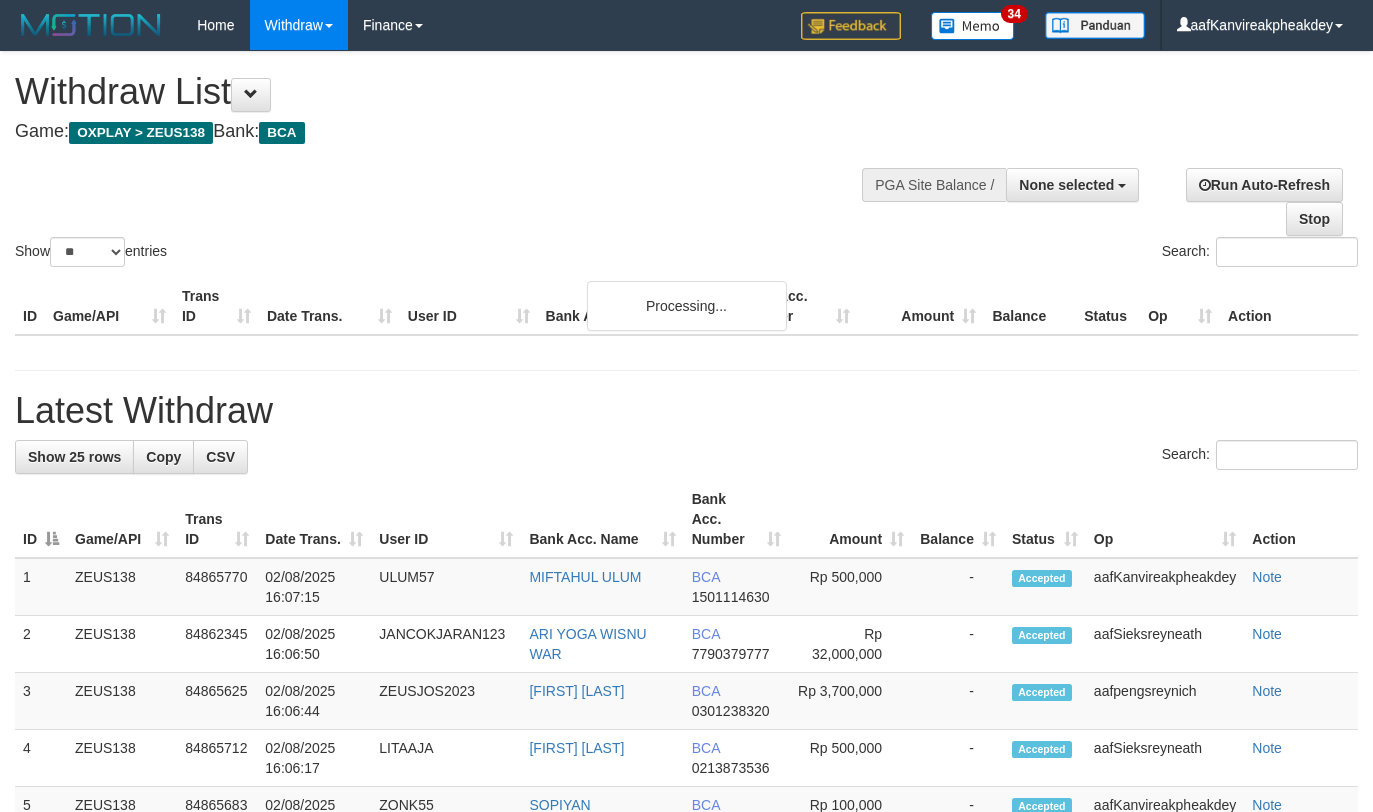select 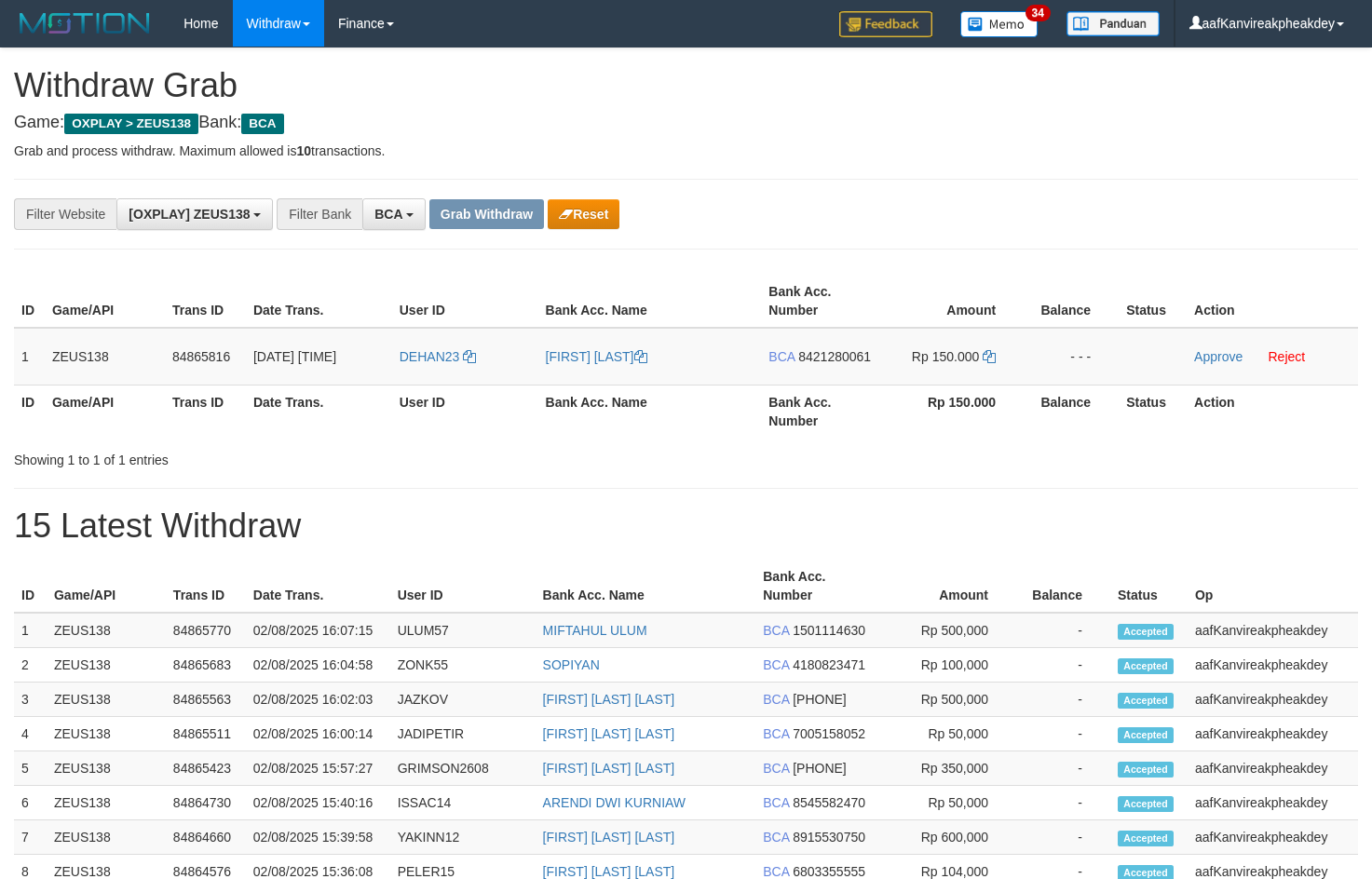 scroll, scrollTop: 0, scrollLeft: 0, axis: both 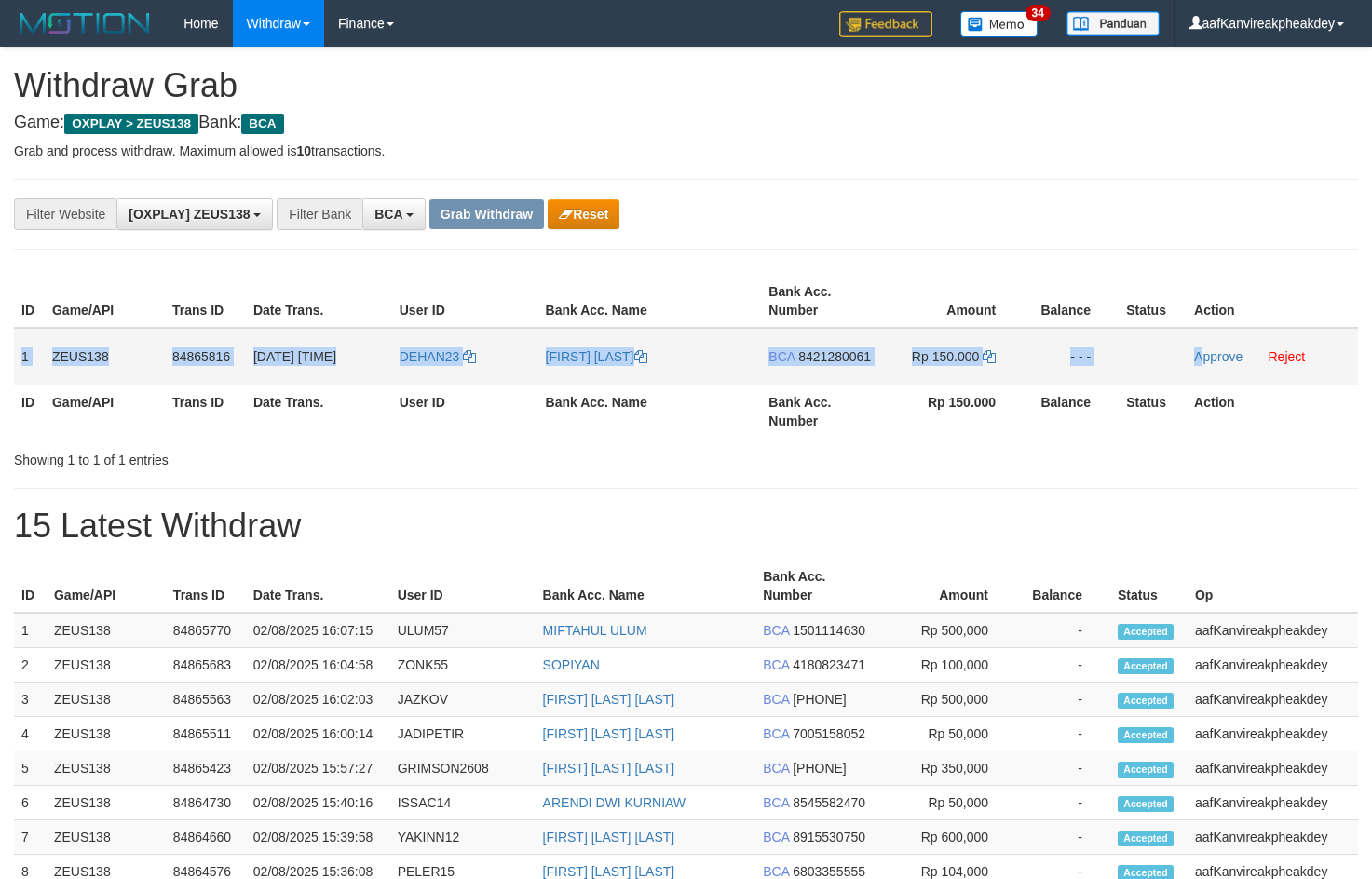 copy on "1
ZEUS138
84865816
02/08/2025 16:07:50
DEHAN23
DEDE HANDOKO
BCA
8421280061
Rp 150.000
- - -
A" 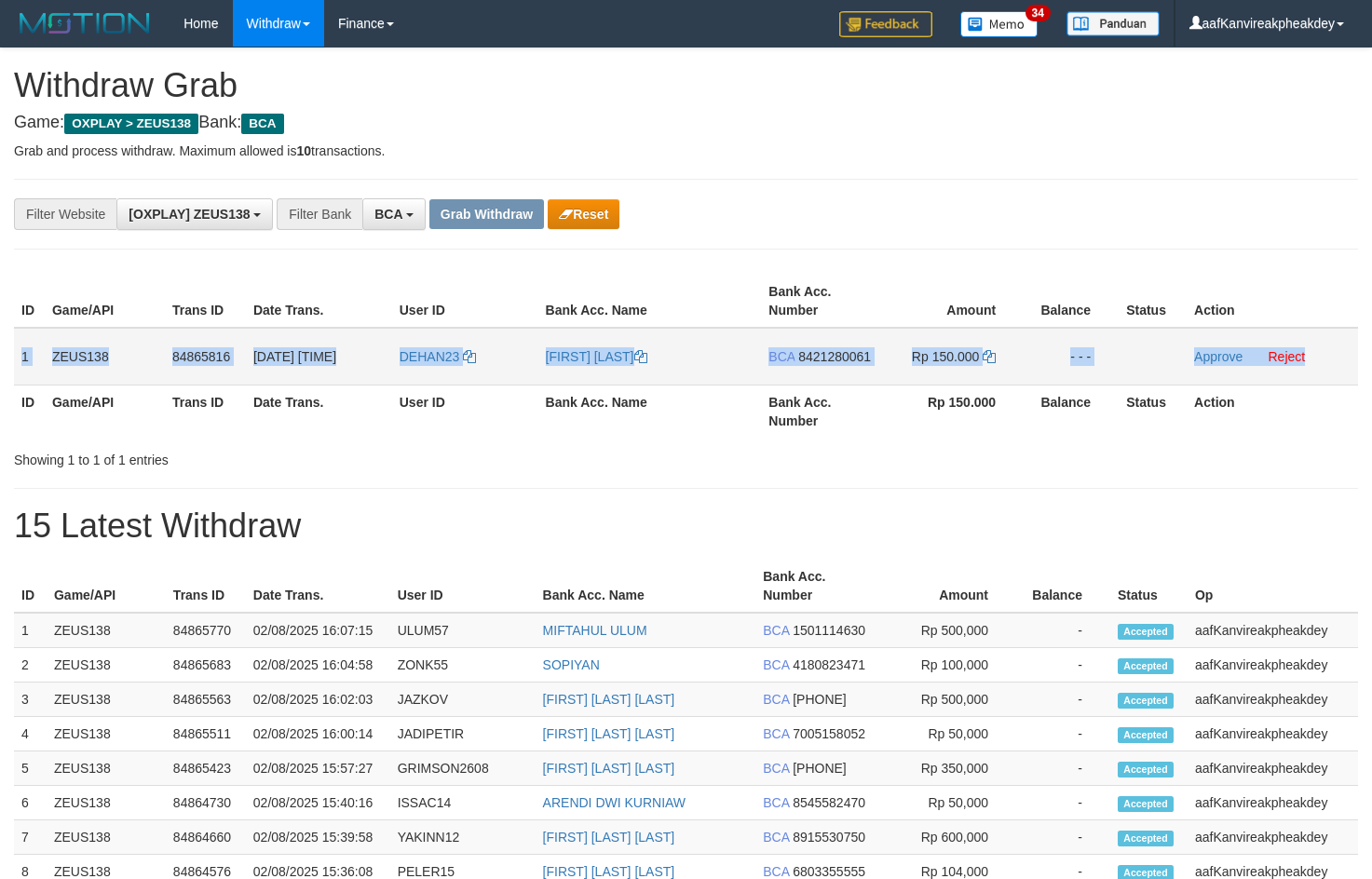 copy on "1
ZEUS138
84865816
02/08/2025 16:07:50
DEHAN23
DEDE HANDOKO
BCA
8421280061
Rp 150.000
- - -
Approve
Reject" 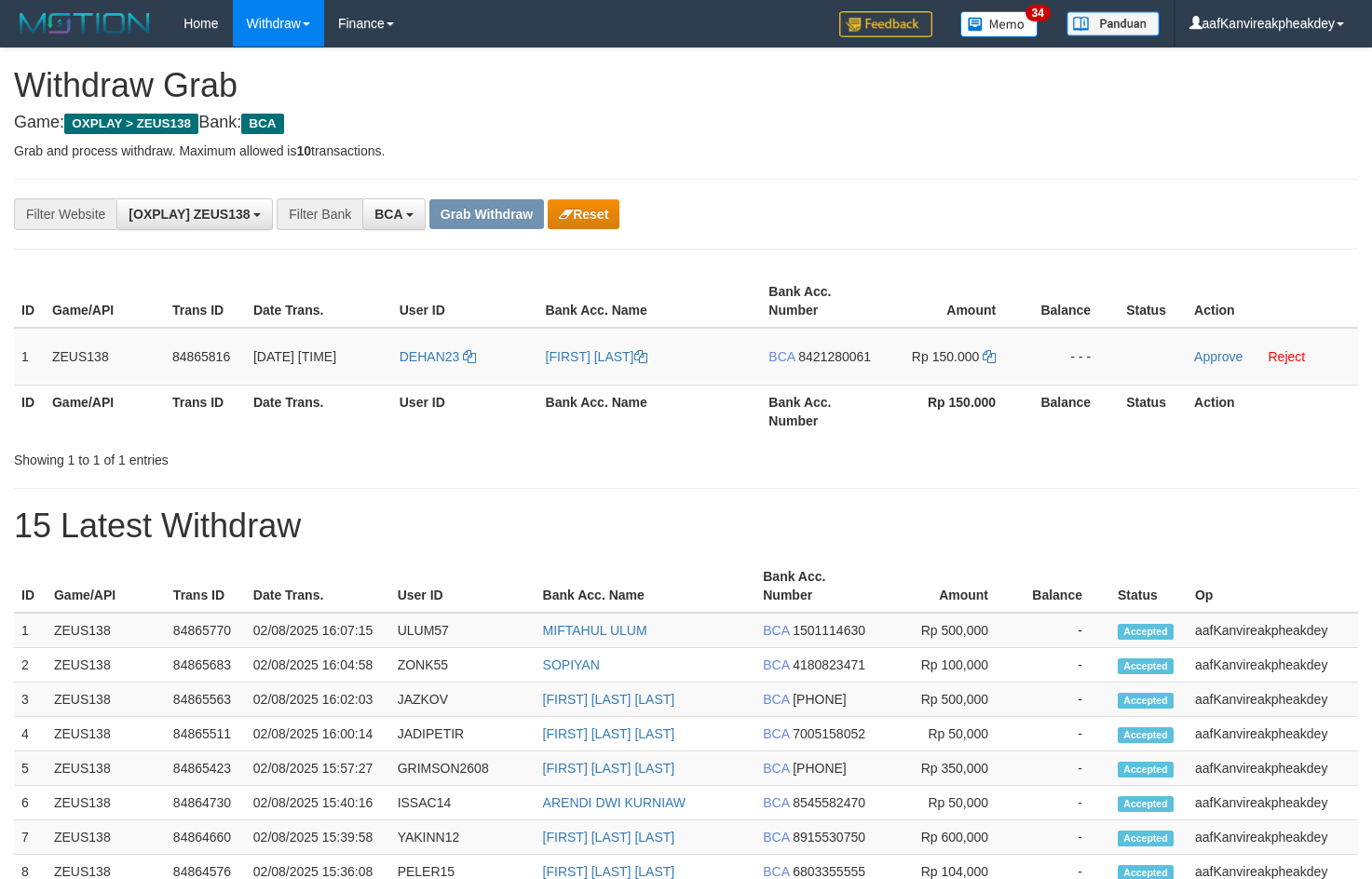 drag, startPoint x: 1136, startPoint y: 216, endPoint x: 1374, endPoint y: 230, distance: 238.4114 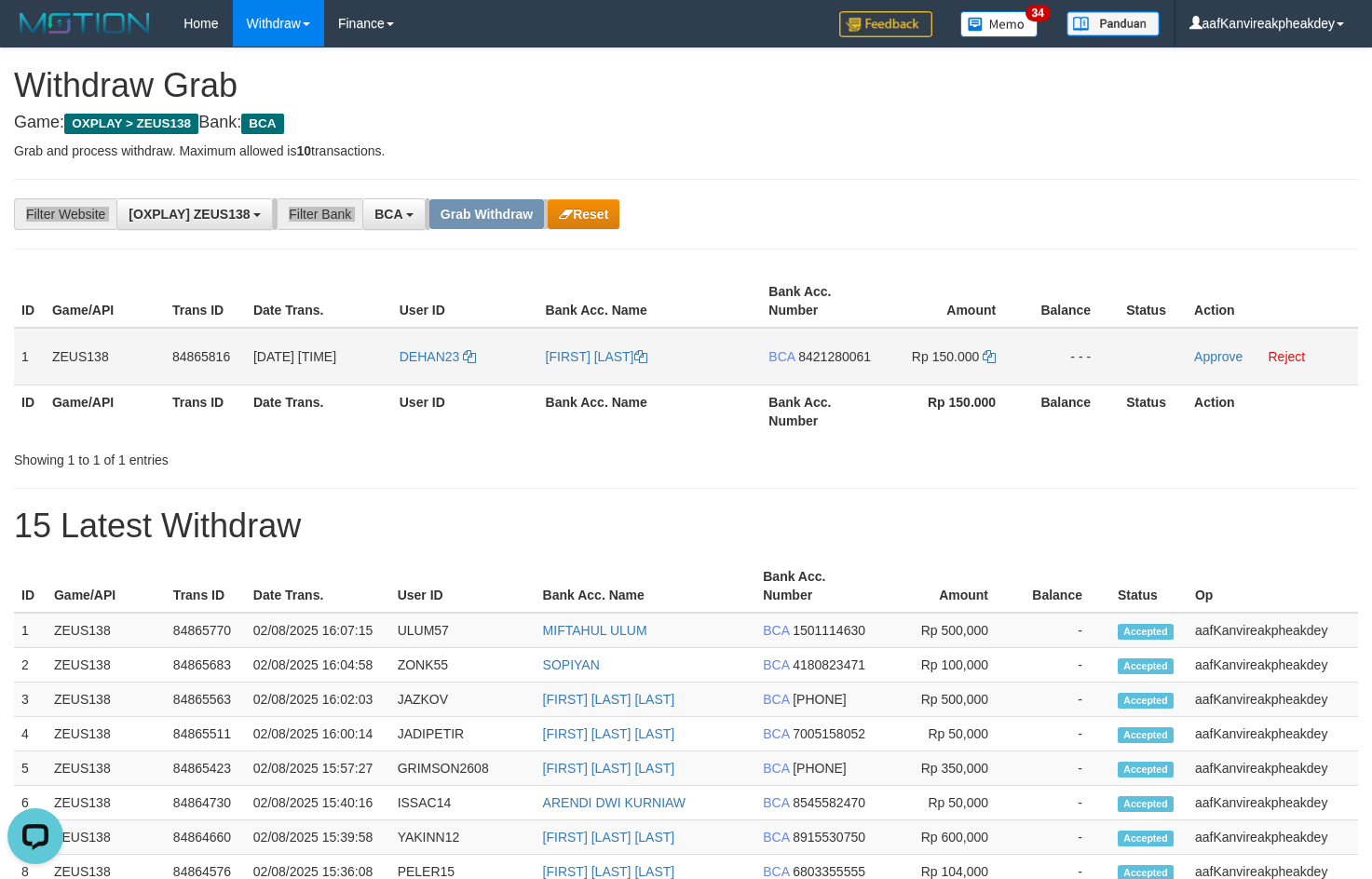 scroll, scrollTop: 0, scrollLeft: 0, axis: both 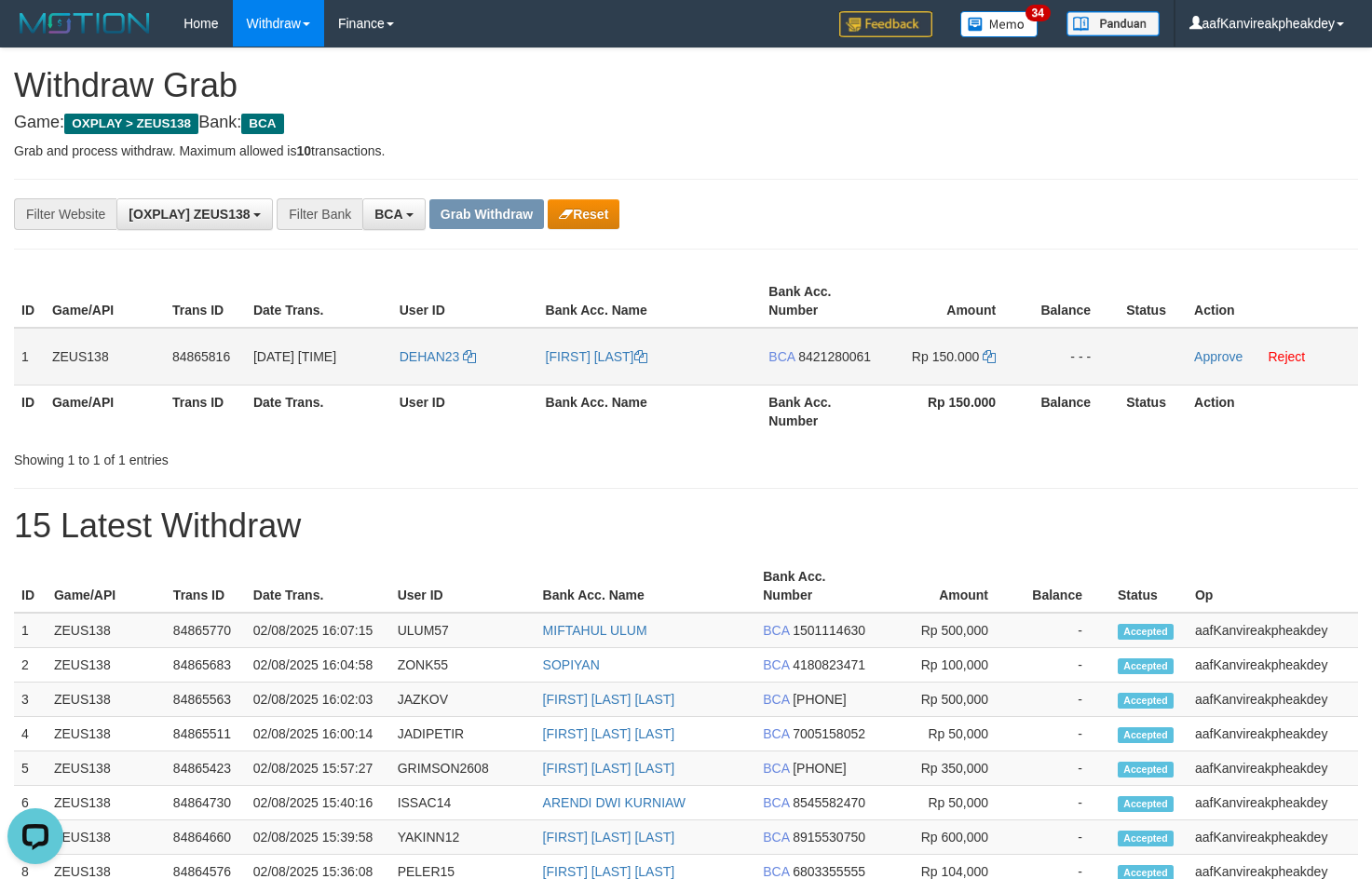 click on "8421280061" at bounding box center [835, 357] 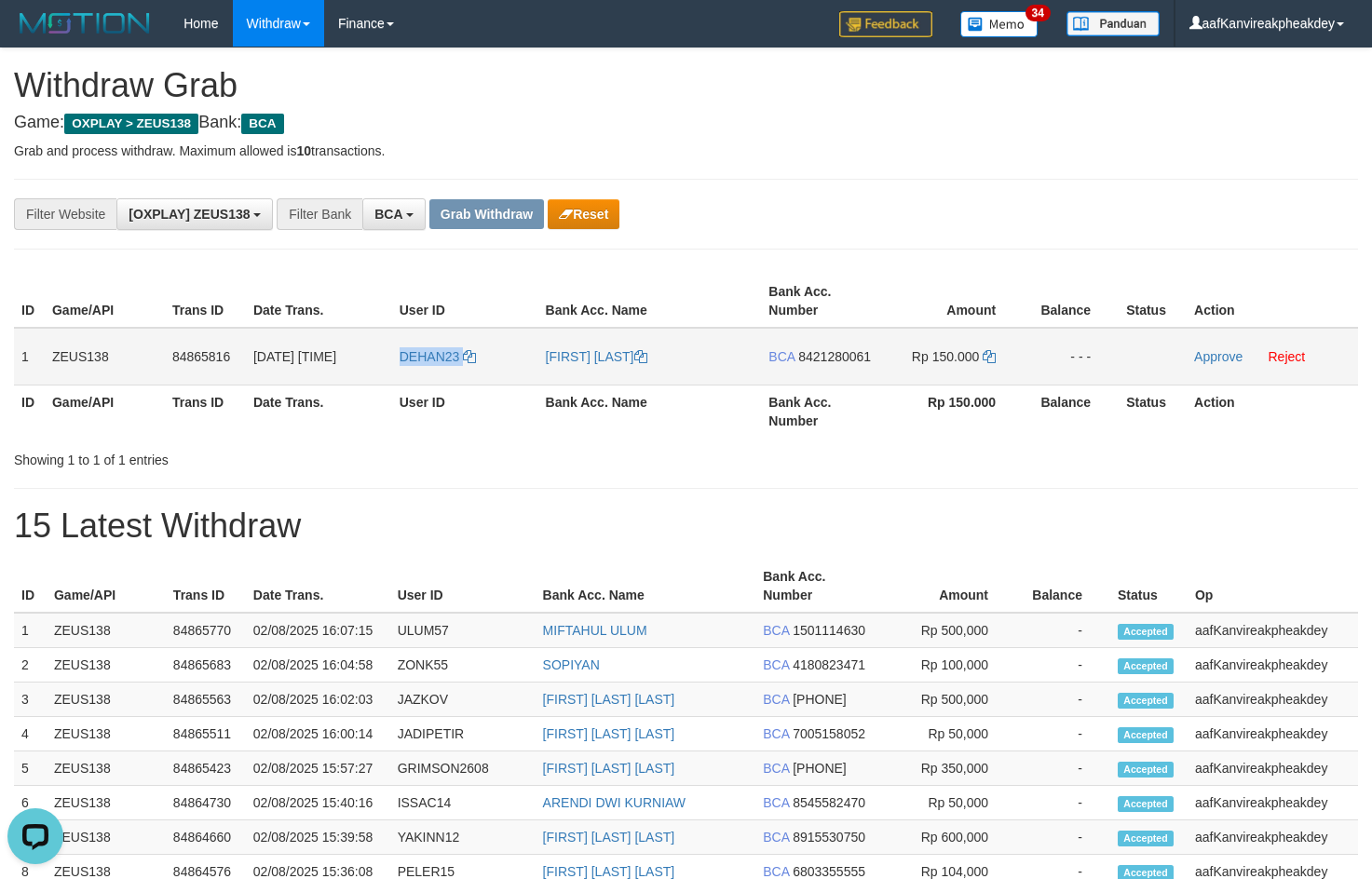 copy on "DEHAN23" 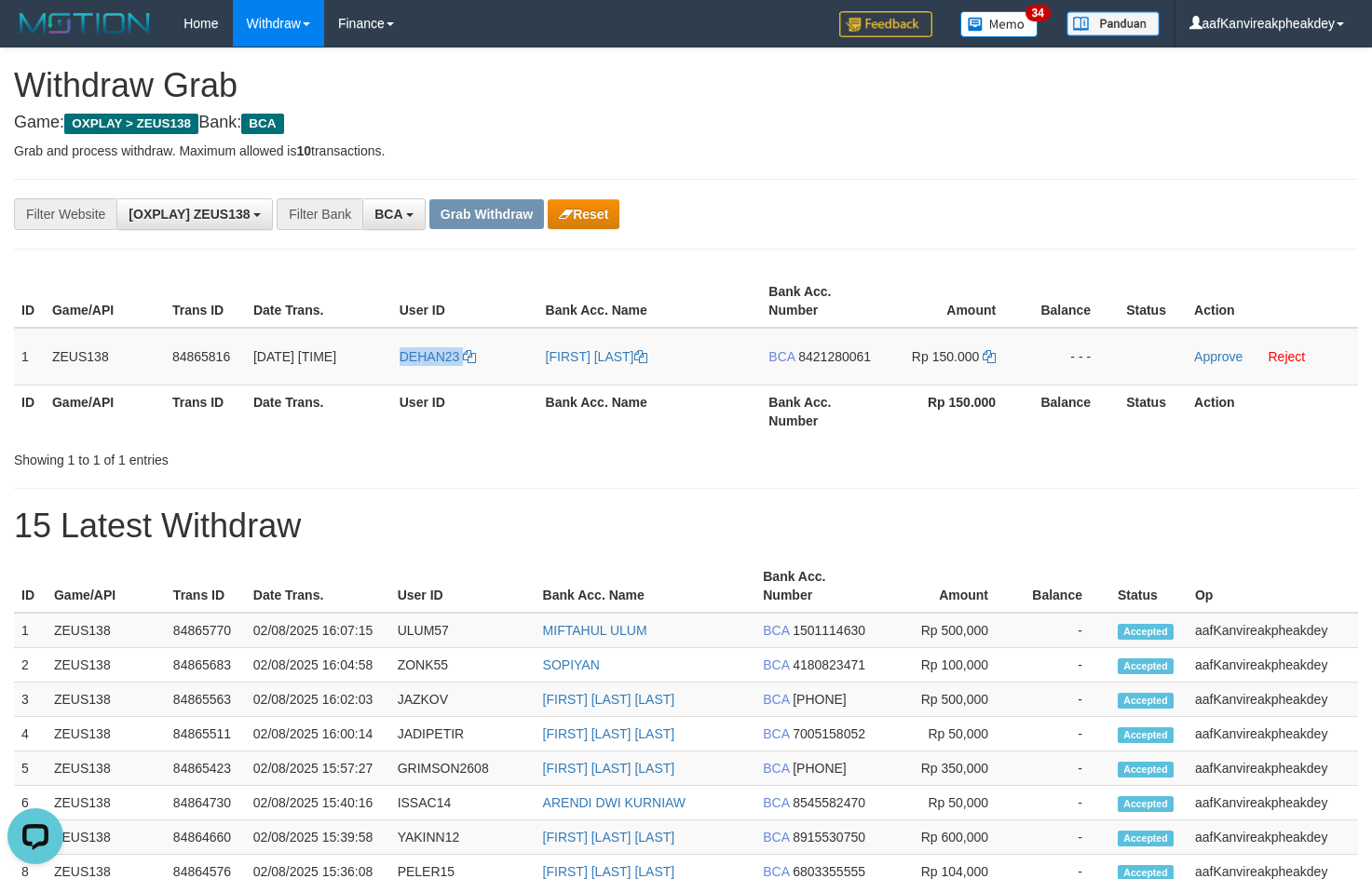drag, startPoint x: 907, startPoint y: 113, endPoint x: 1307, endPoint y: 297, distance: 440.2908 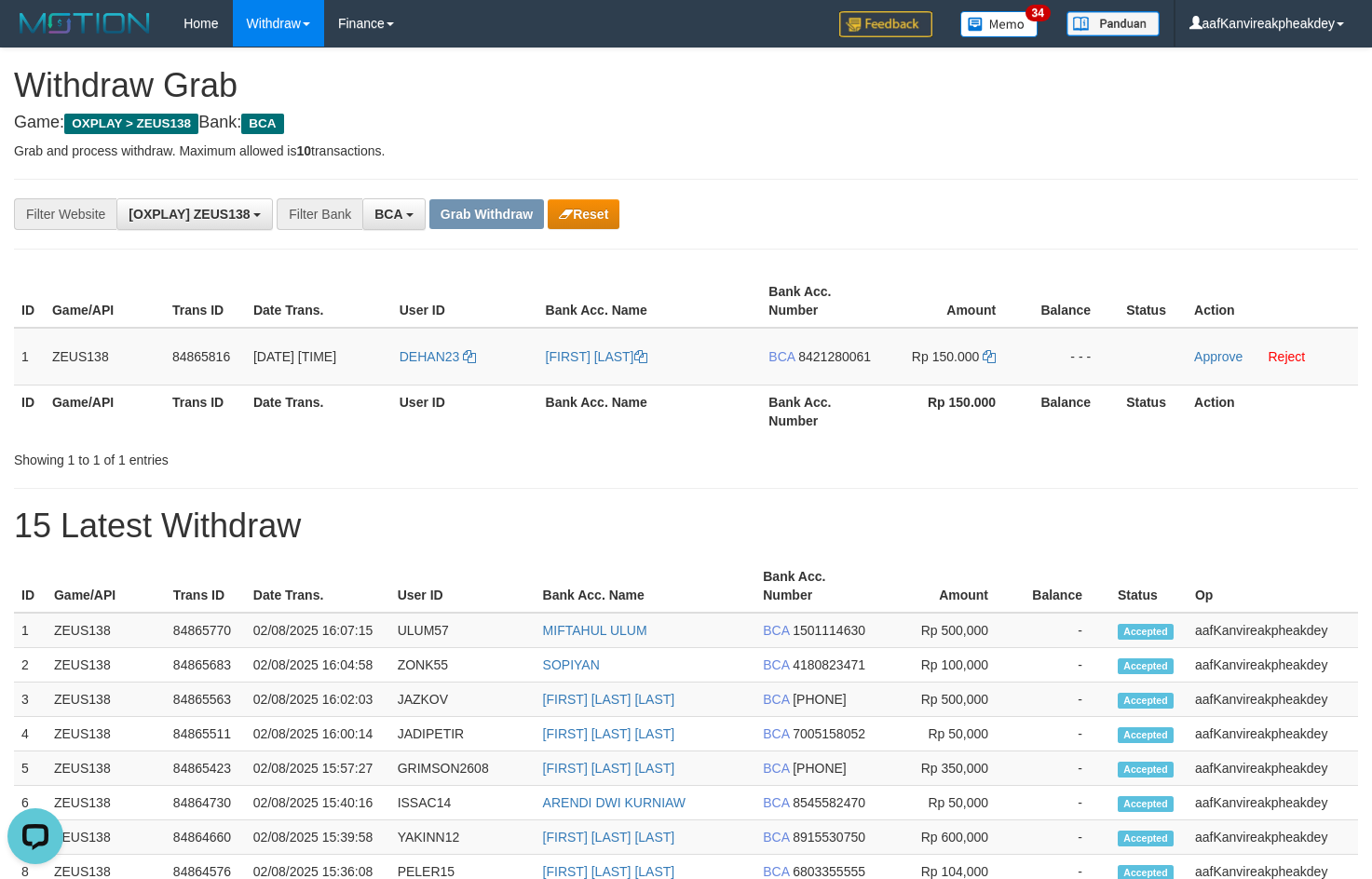 drag, startPoint x: 1216, startPoint y: 152, endPoint x: 1281, endPoint y: 183, distance: 72.013888 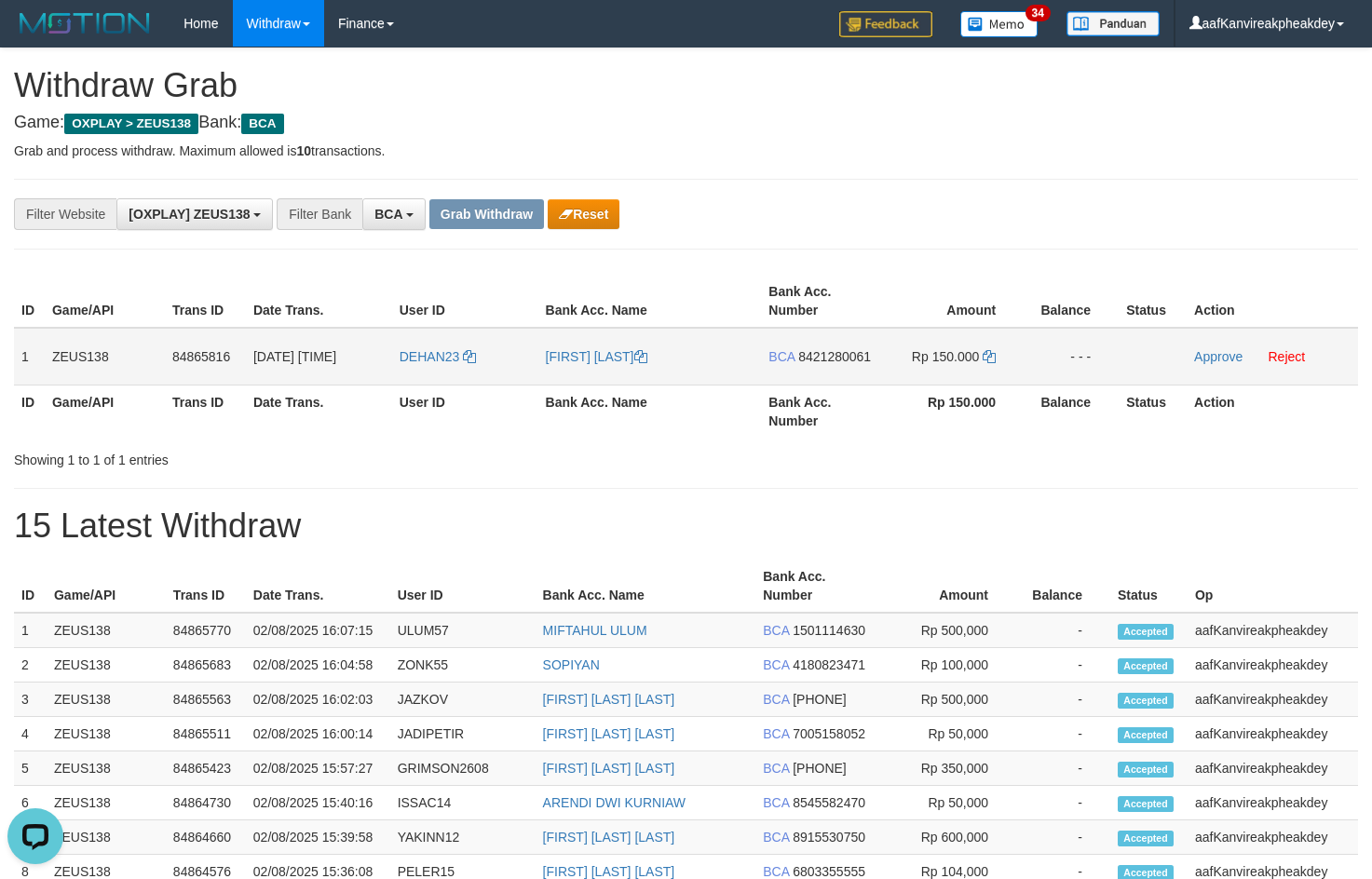 click on "8421280061" at bounding box center (835, 357) 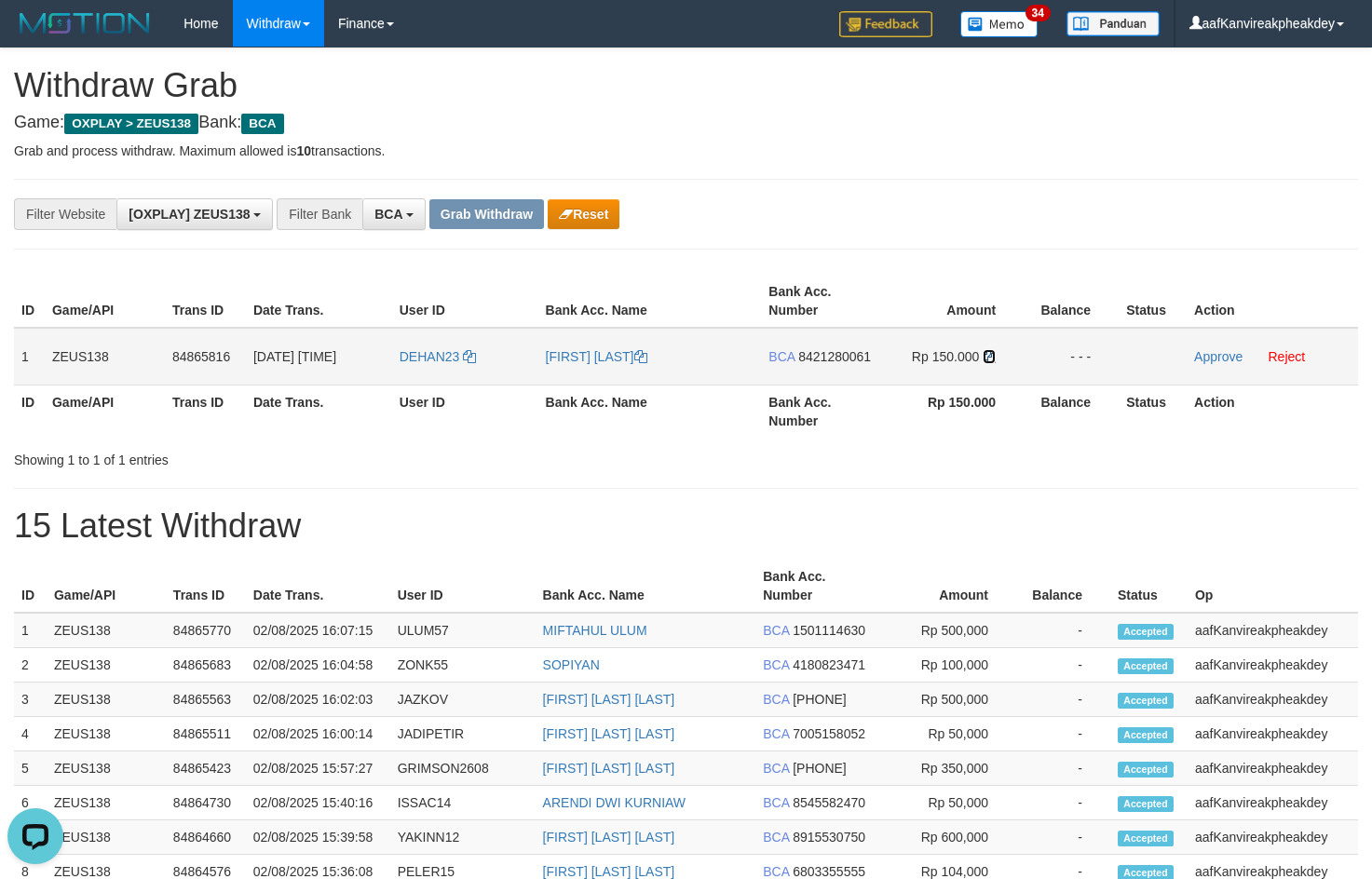 click at bounding box center (989, 357) 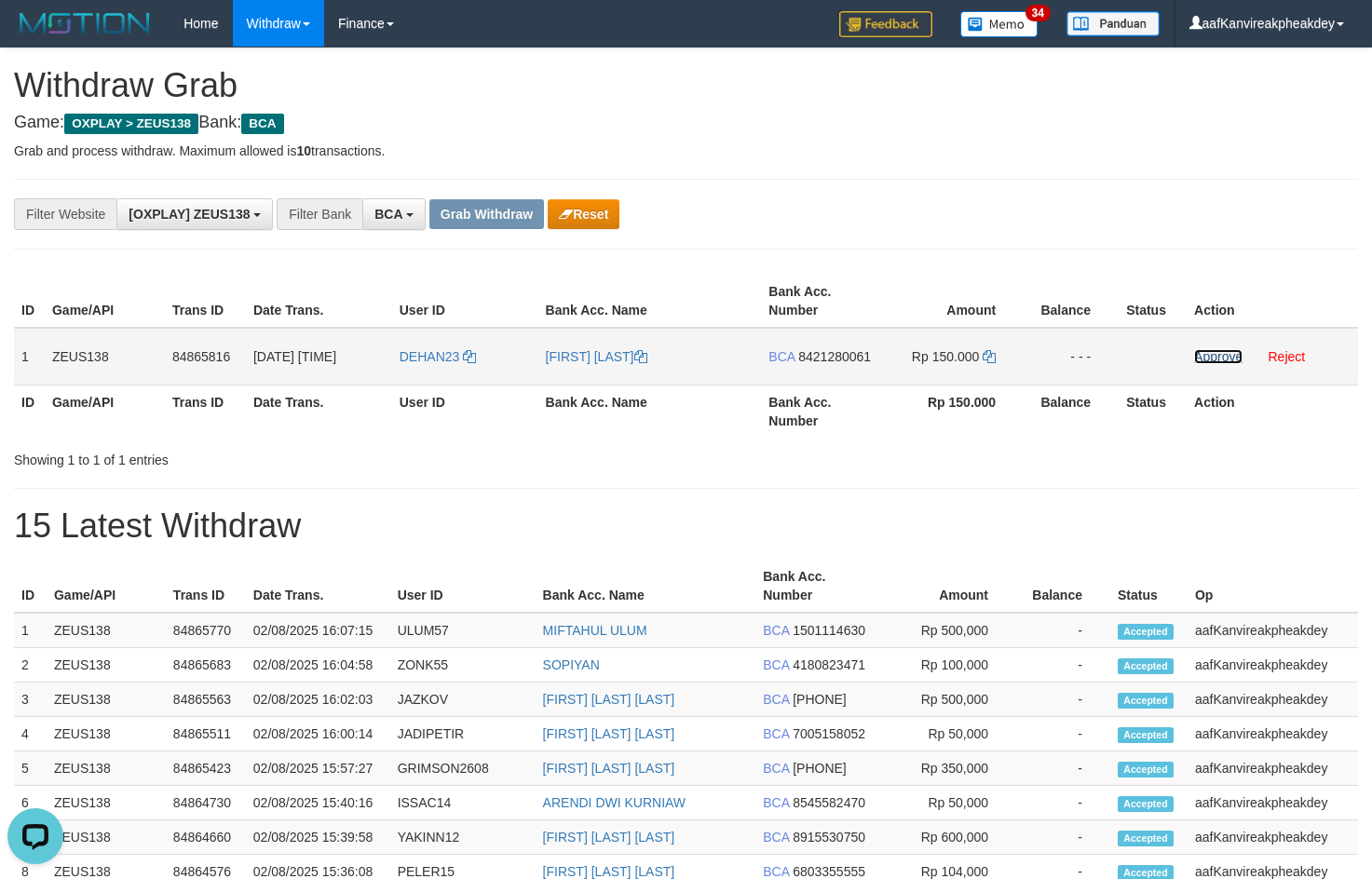 click on "Approve" at bounding box center (1218, 357) 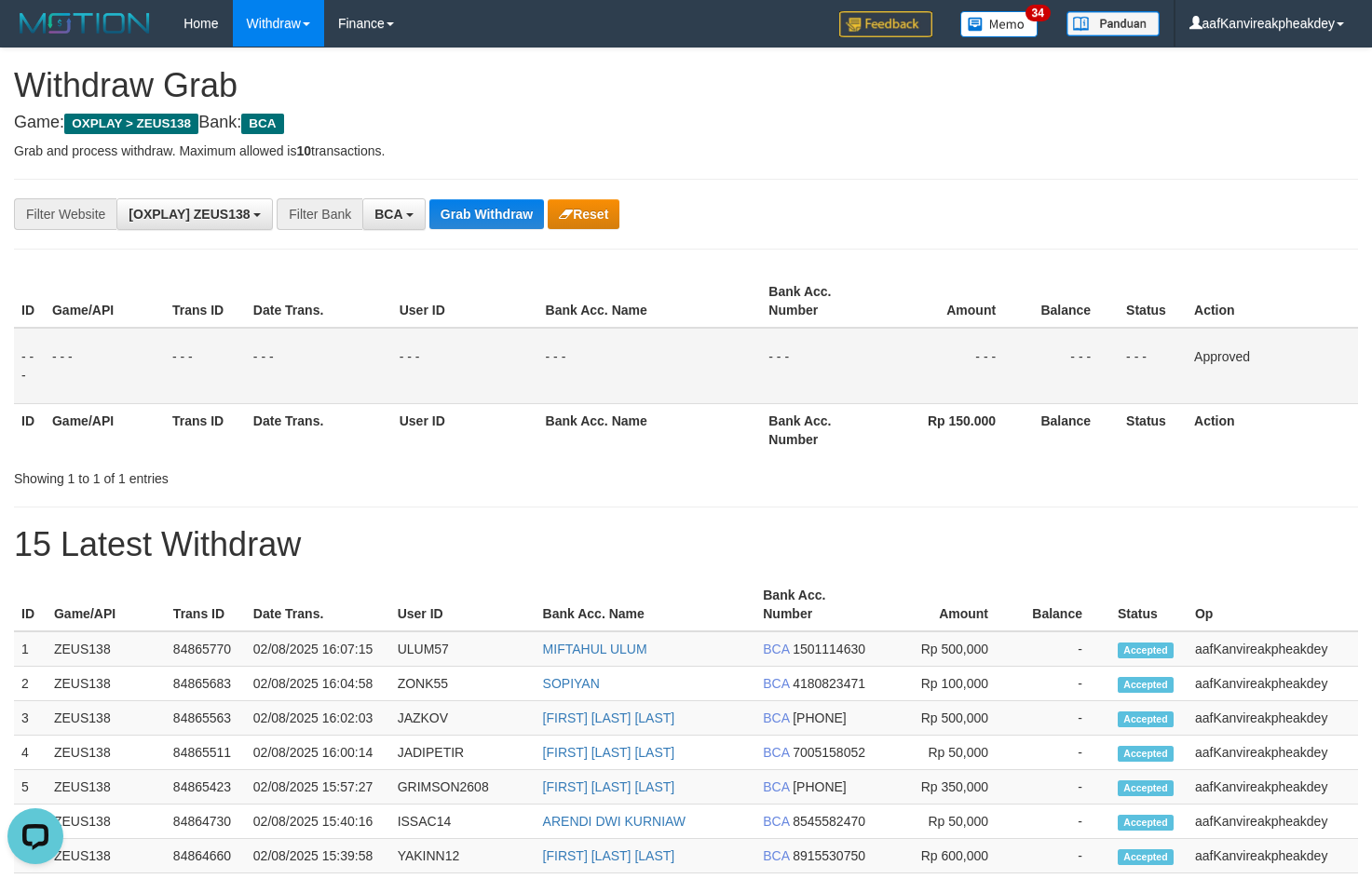 click on "**********" at bounding box center [686, 214] 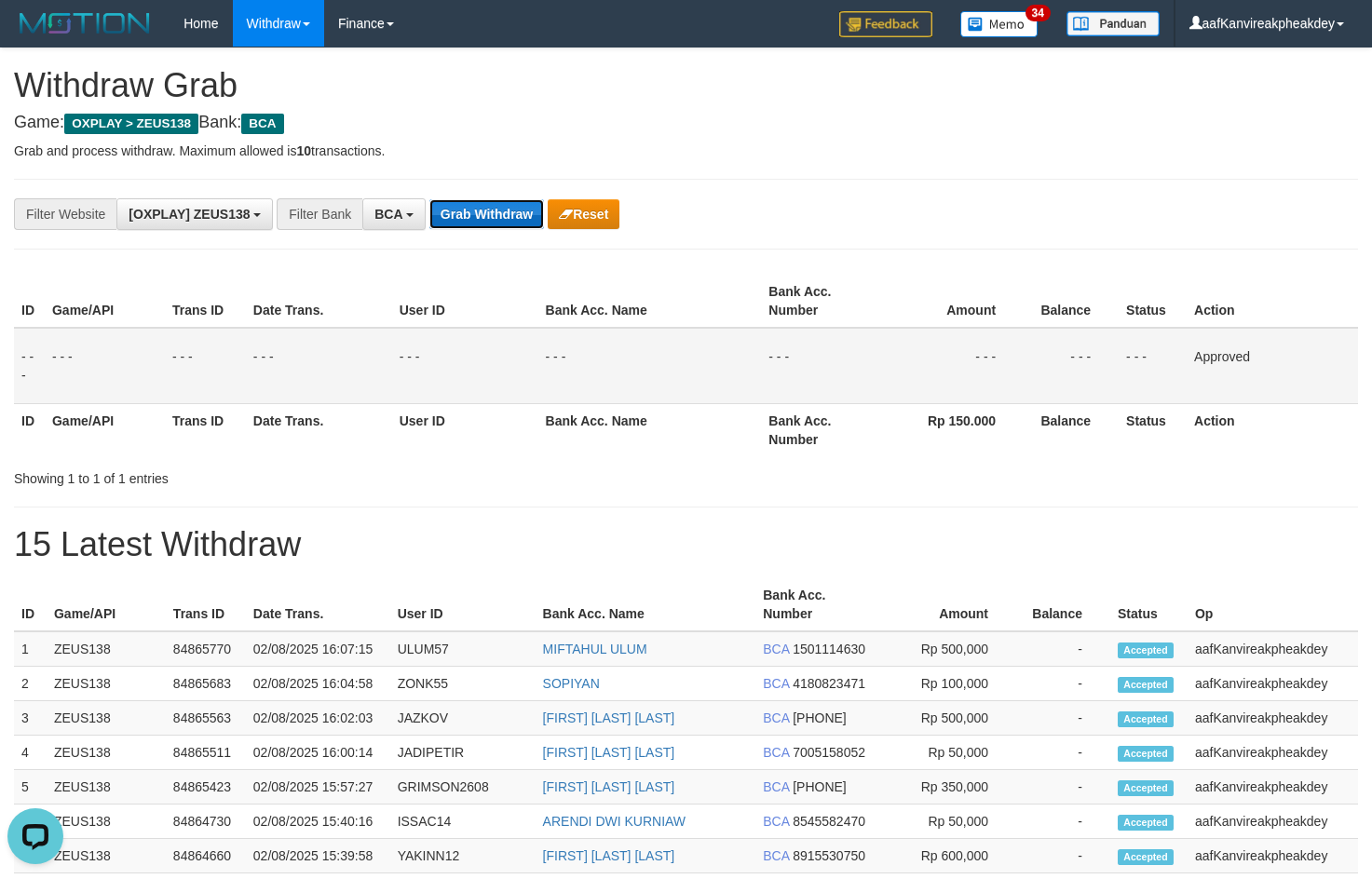 click on "Grab Withdraw" at bounding box center [486, 214] 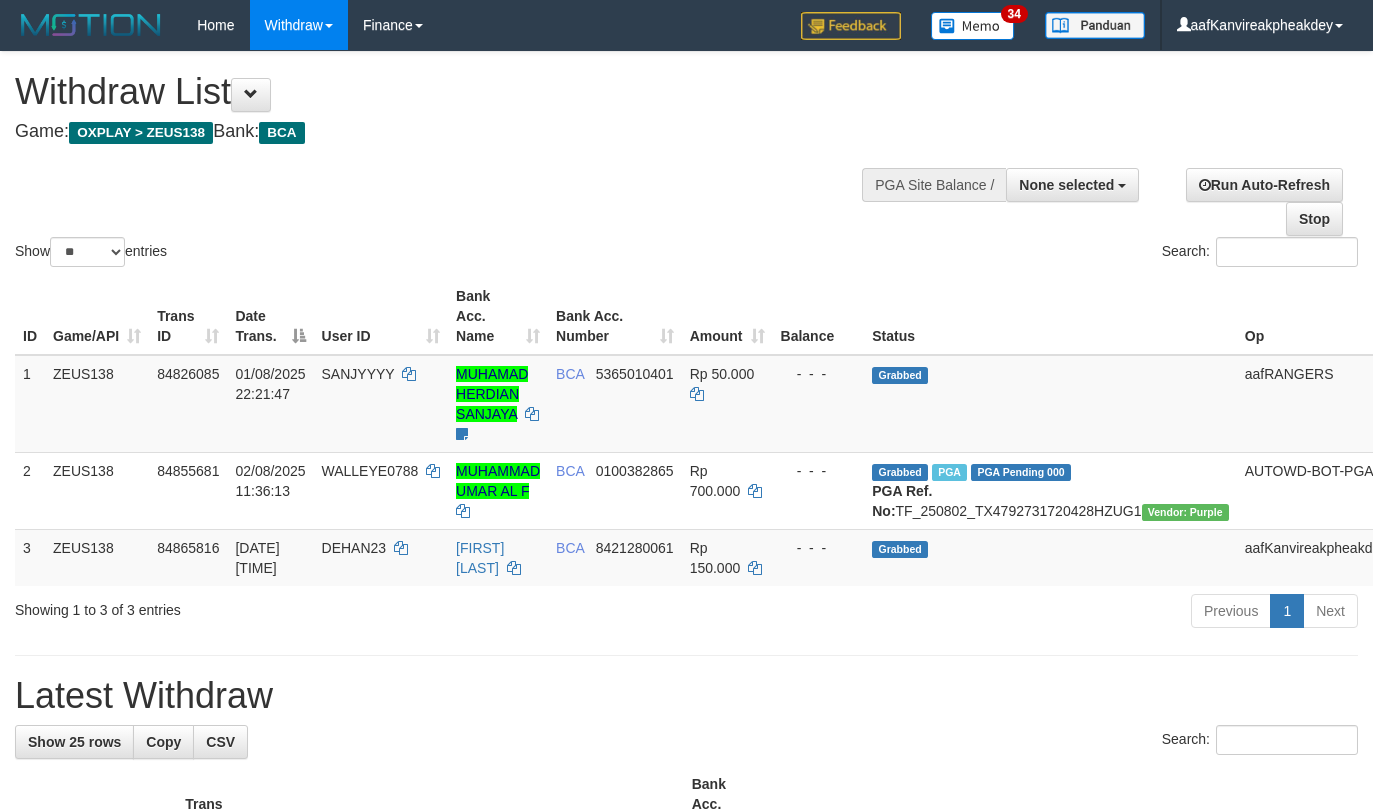select 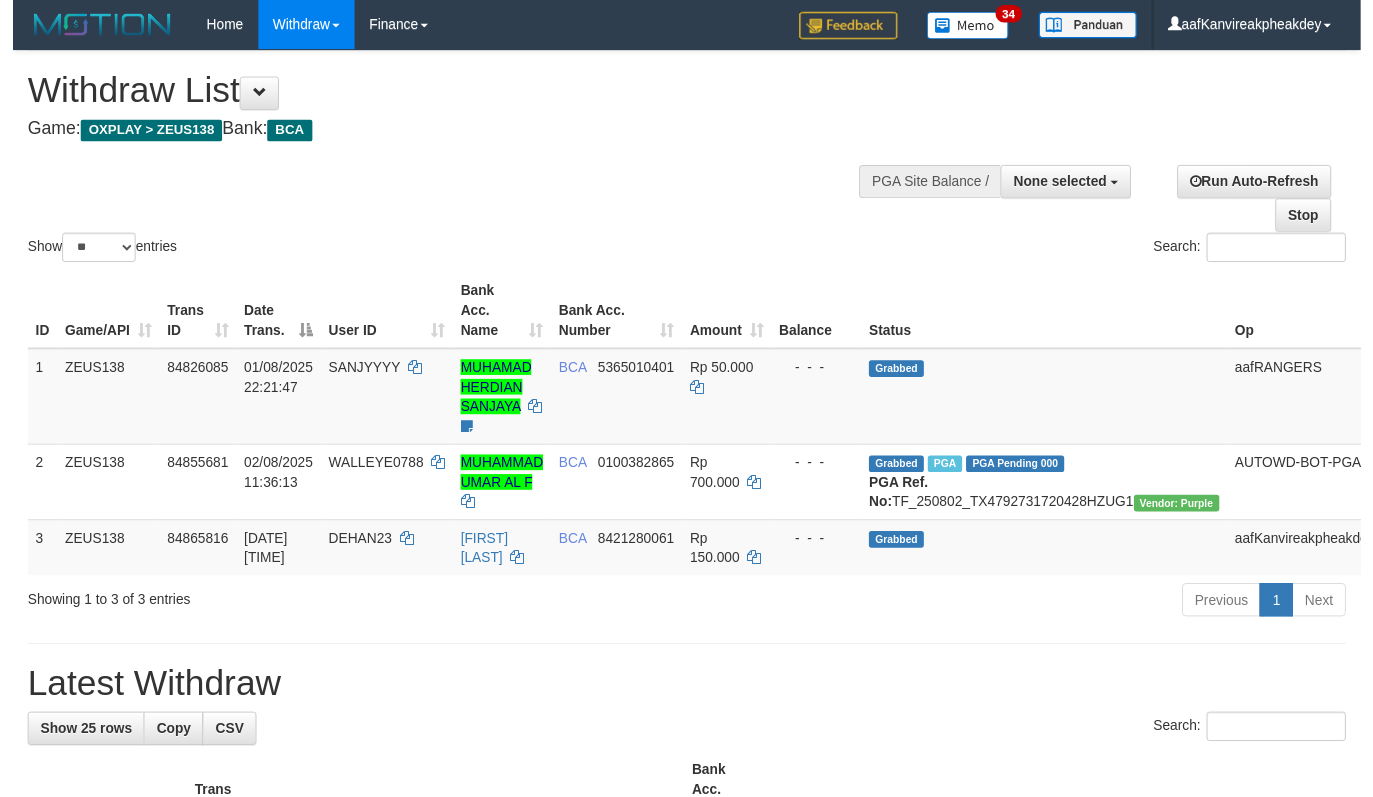 scroll, scrollTop: 4, scrollLeft: 0, axis: vertical 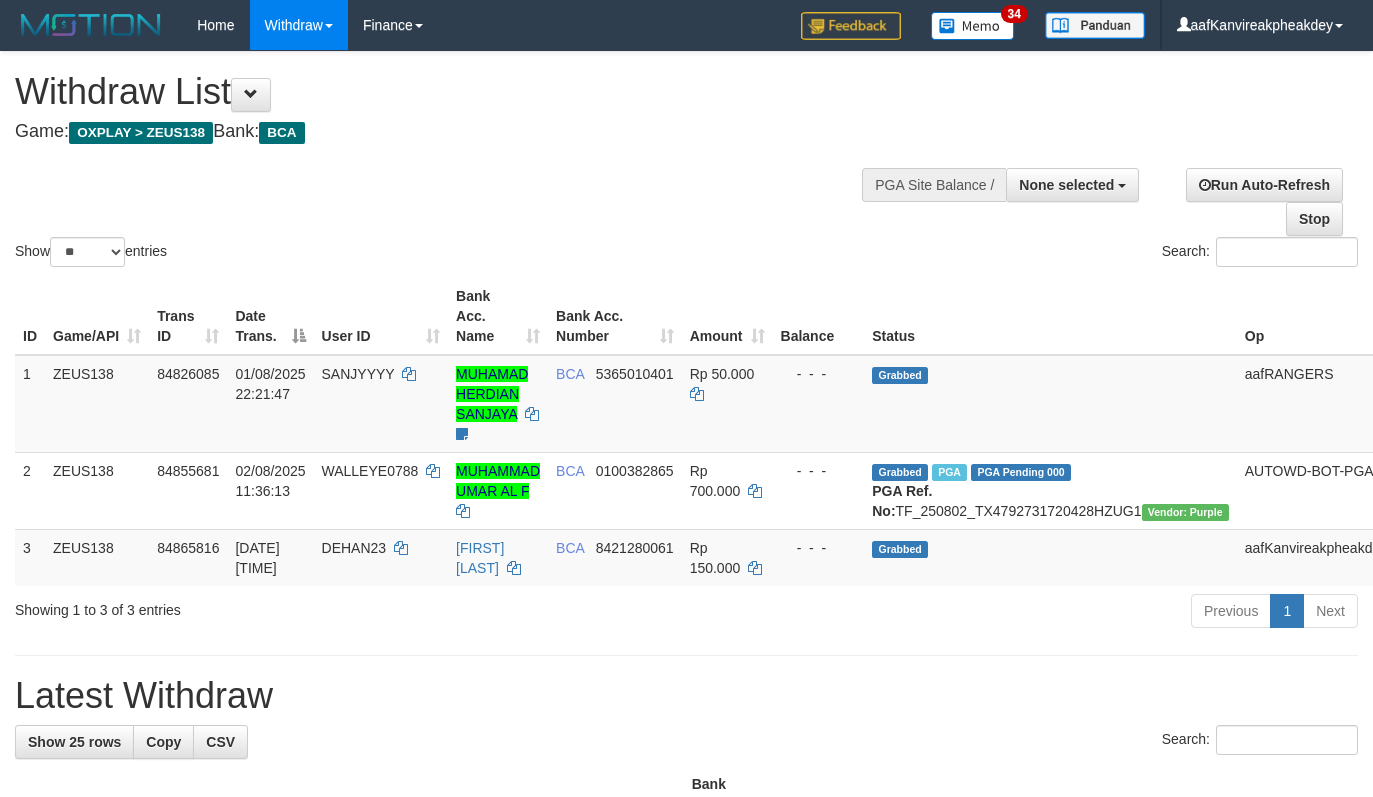 select 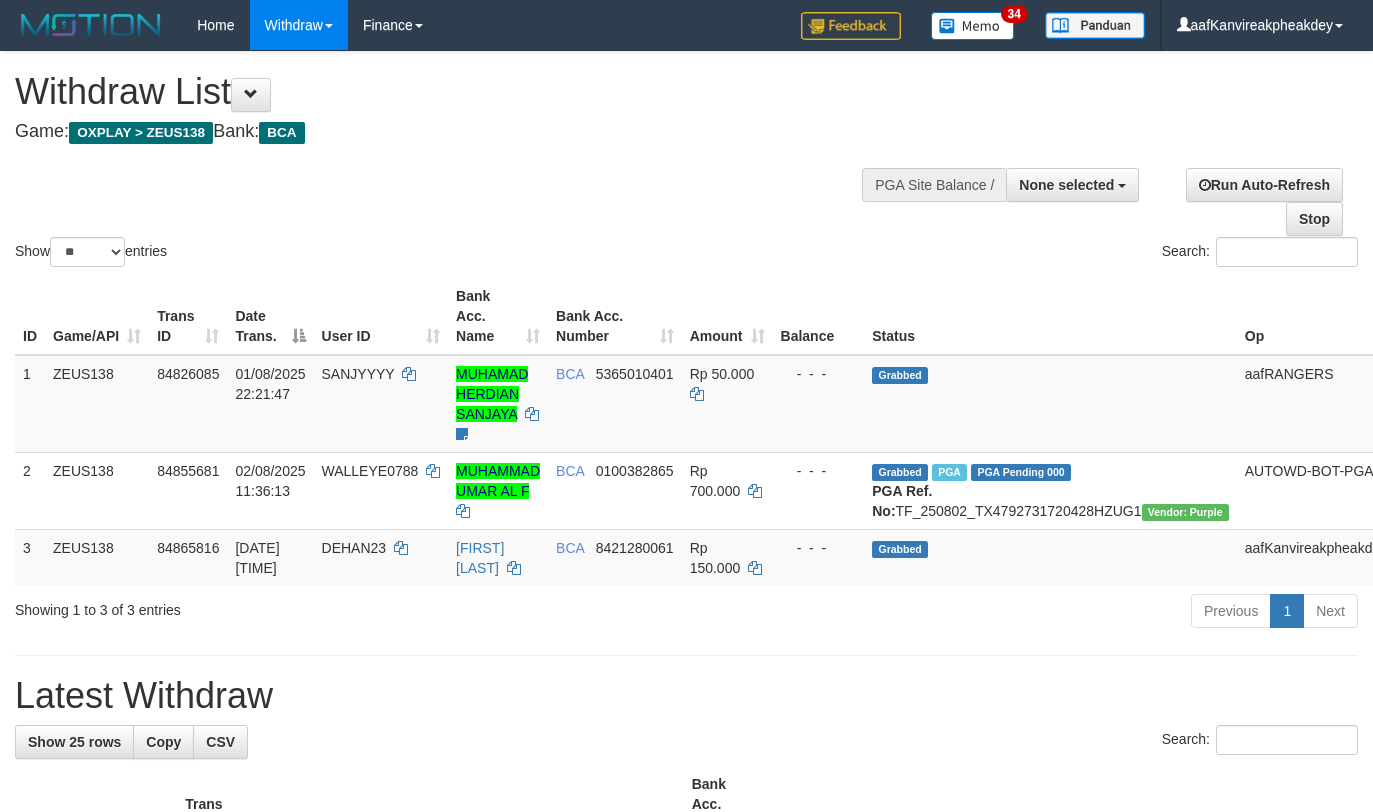 select 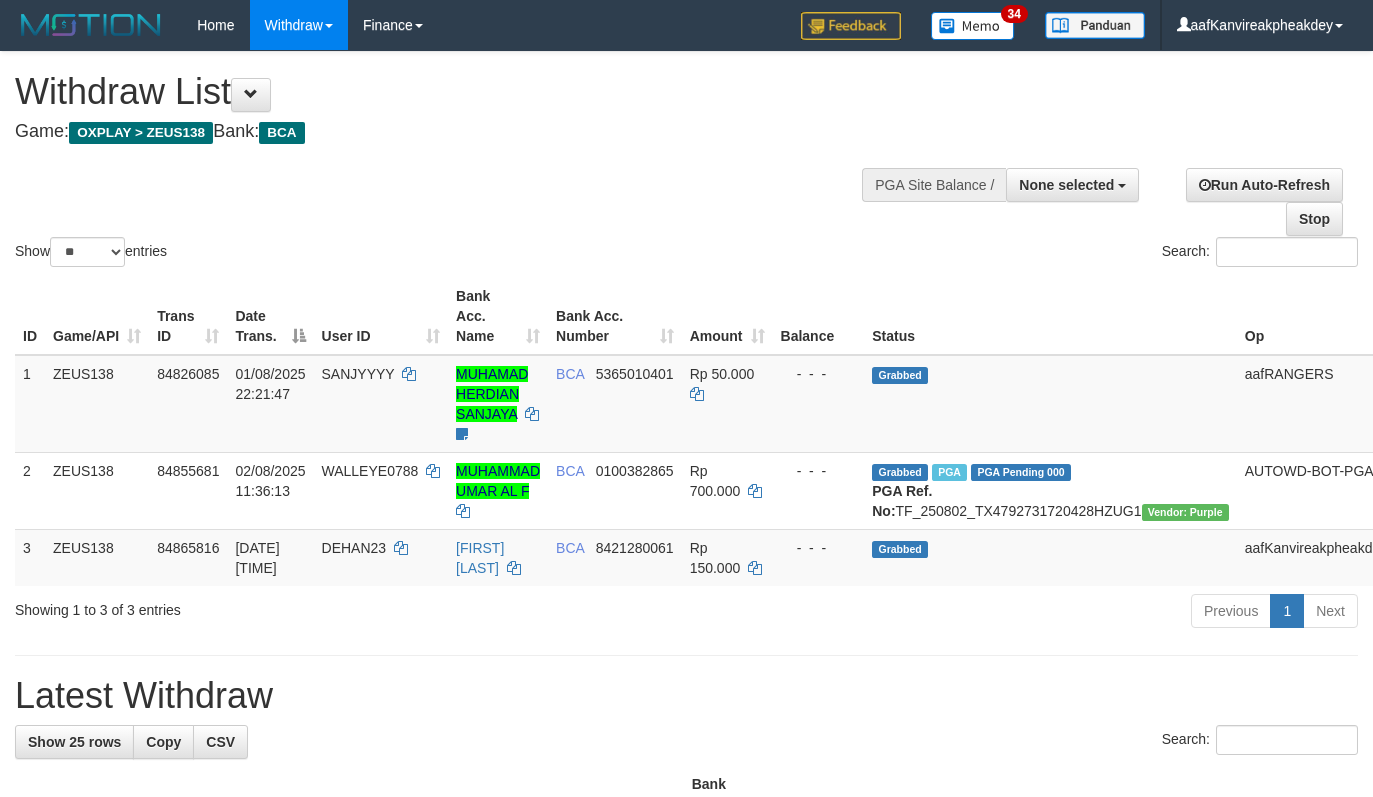 select 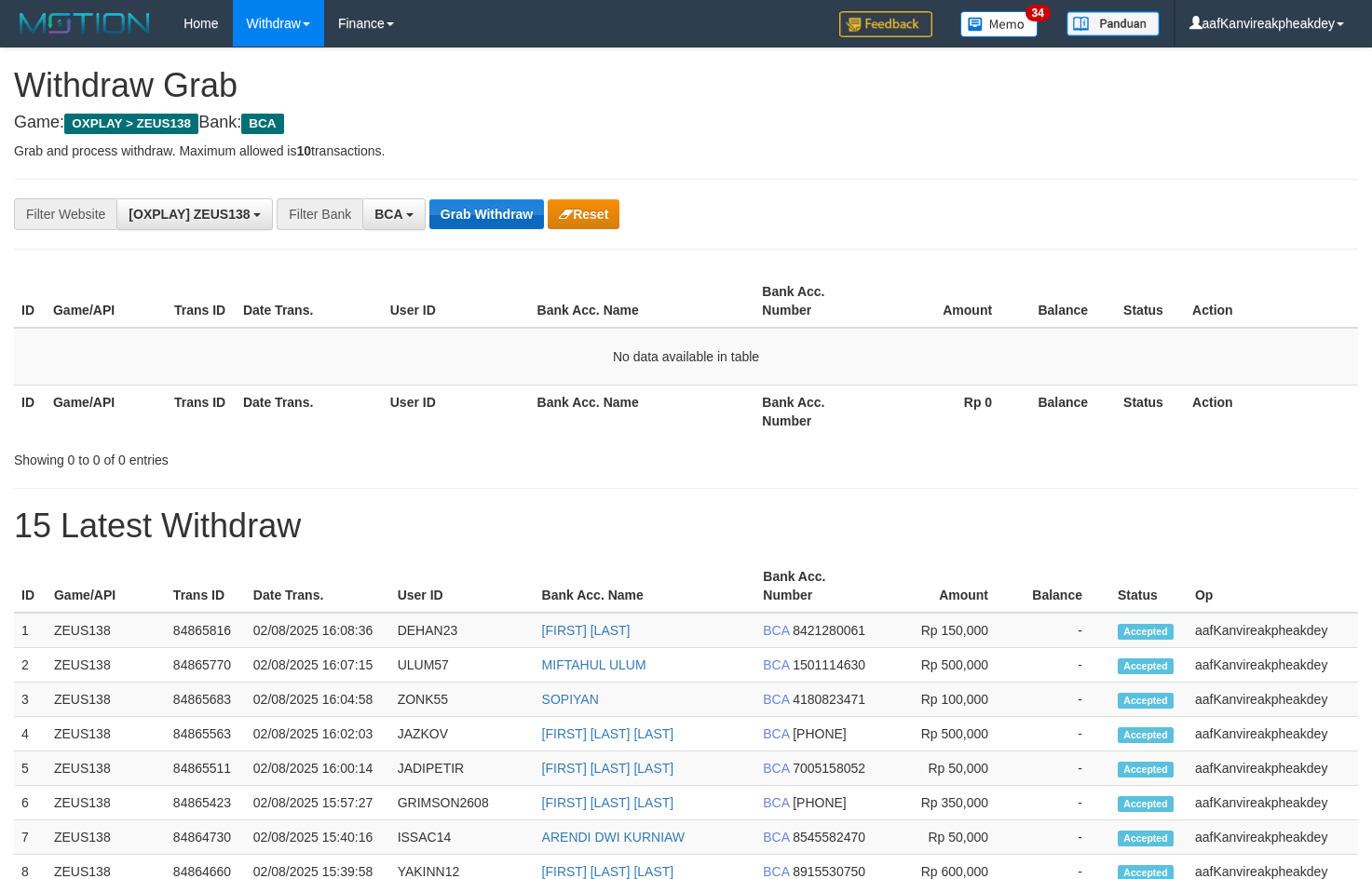 scroll, scrollTop: 0, scrollLeft: 0, axis: both 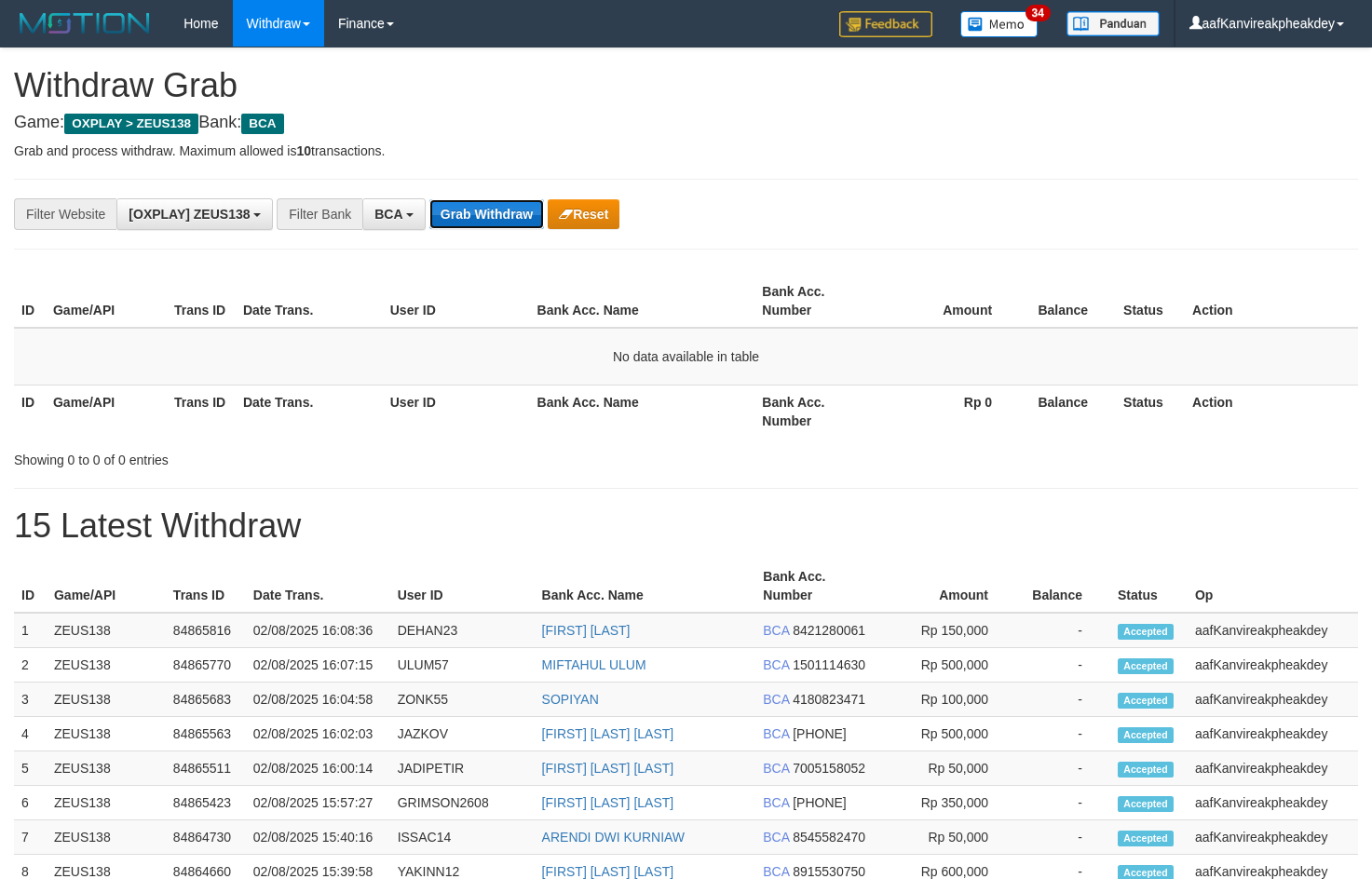 click on "Grab Withdraw" at bounding box center [486, 214] 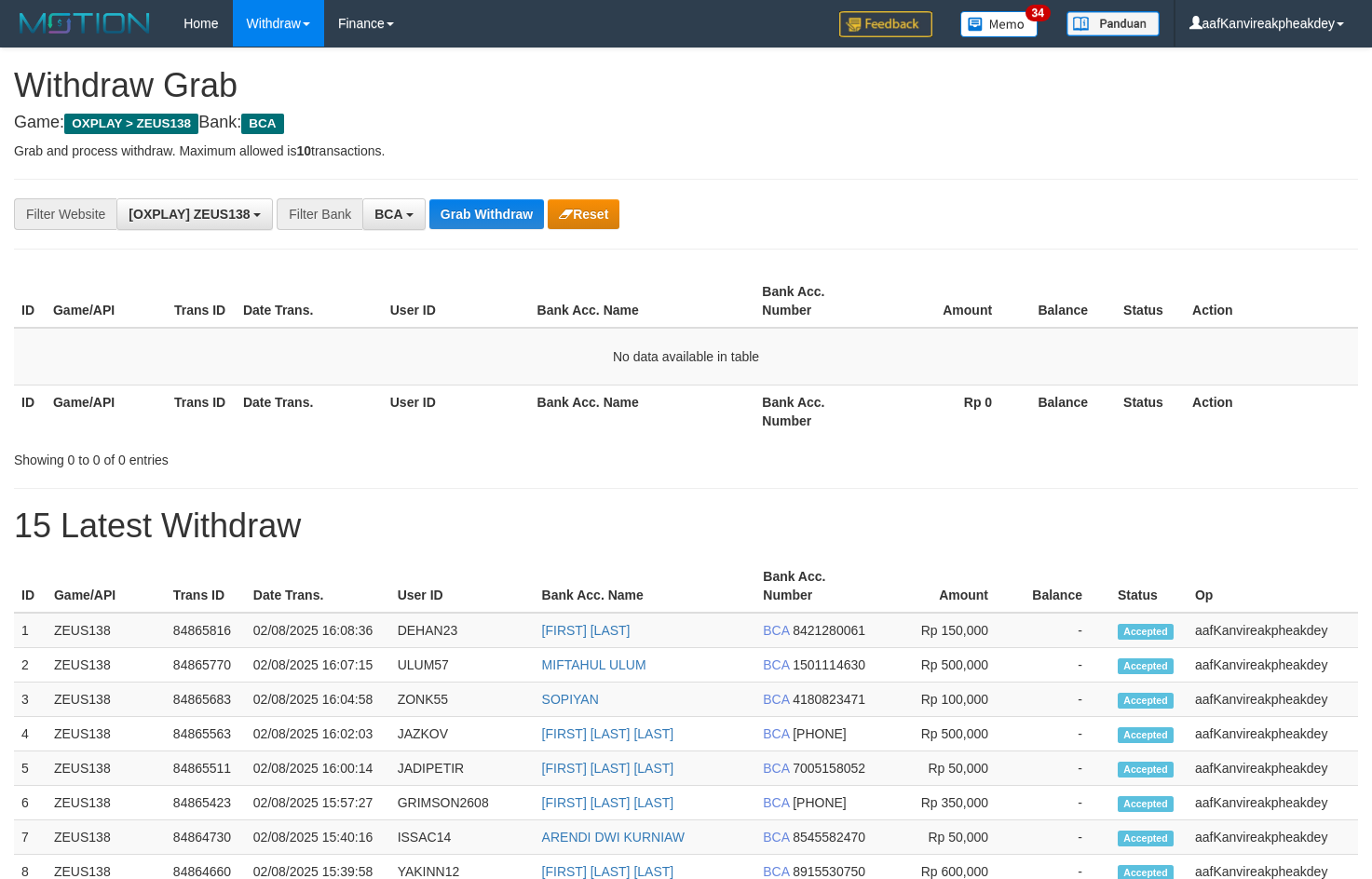 scroll, scrollTop: 0, scrollLeft: 0, axis: both 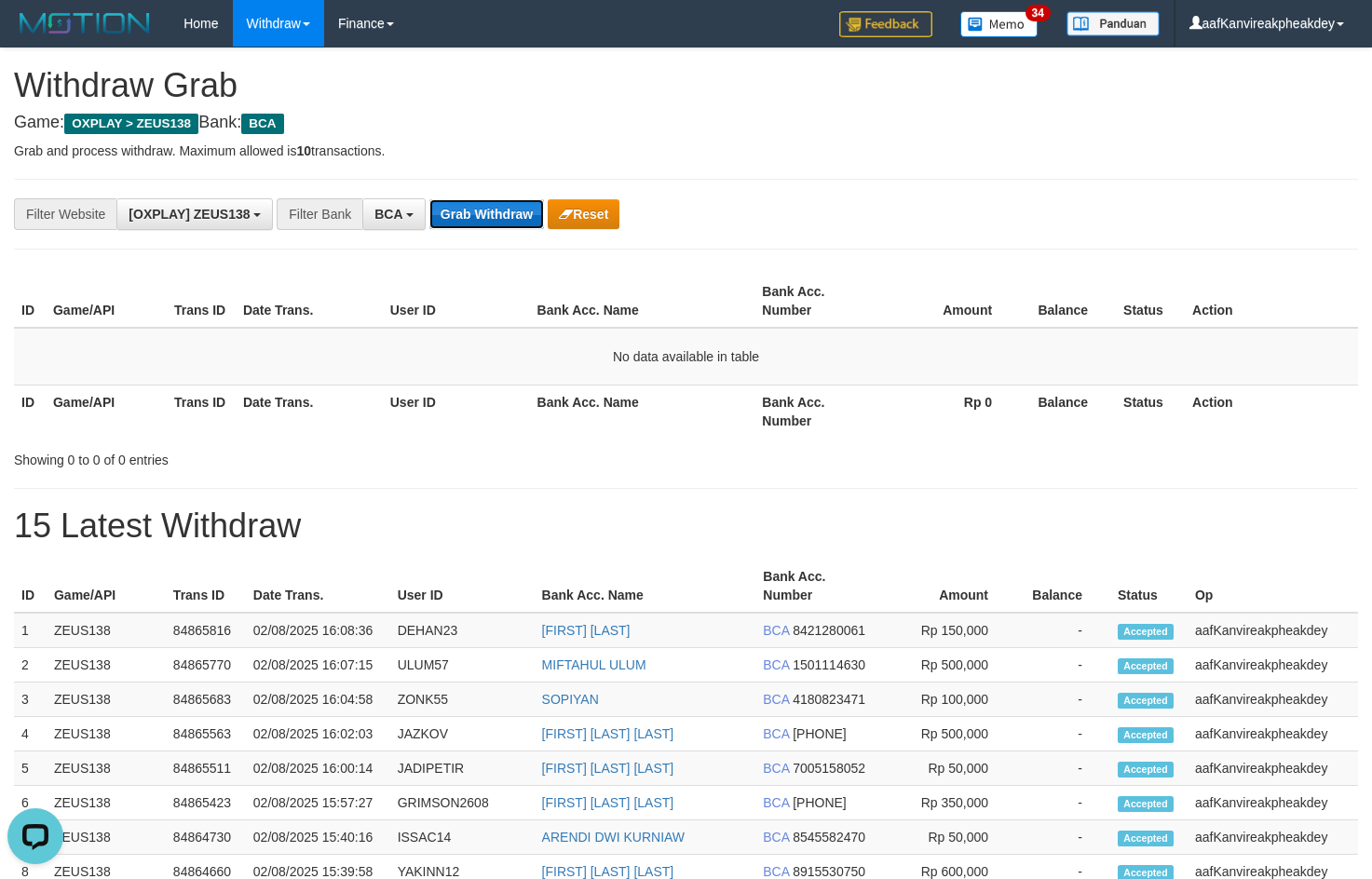 click on "Grab Withdraw" at bounding box center (486, 214) 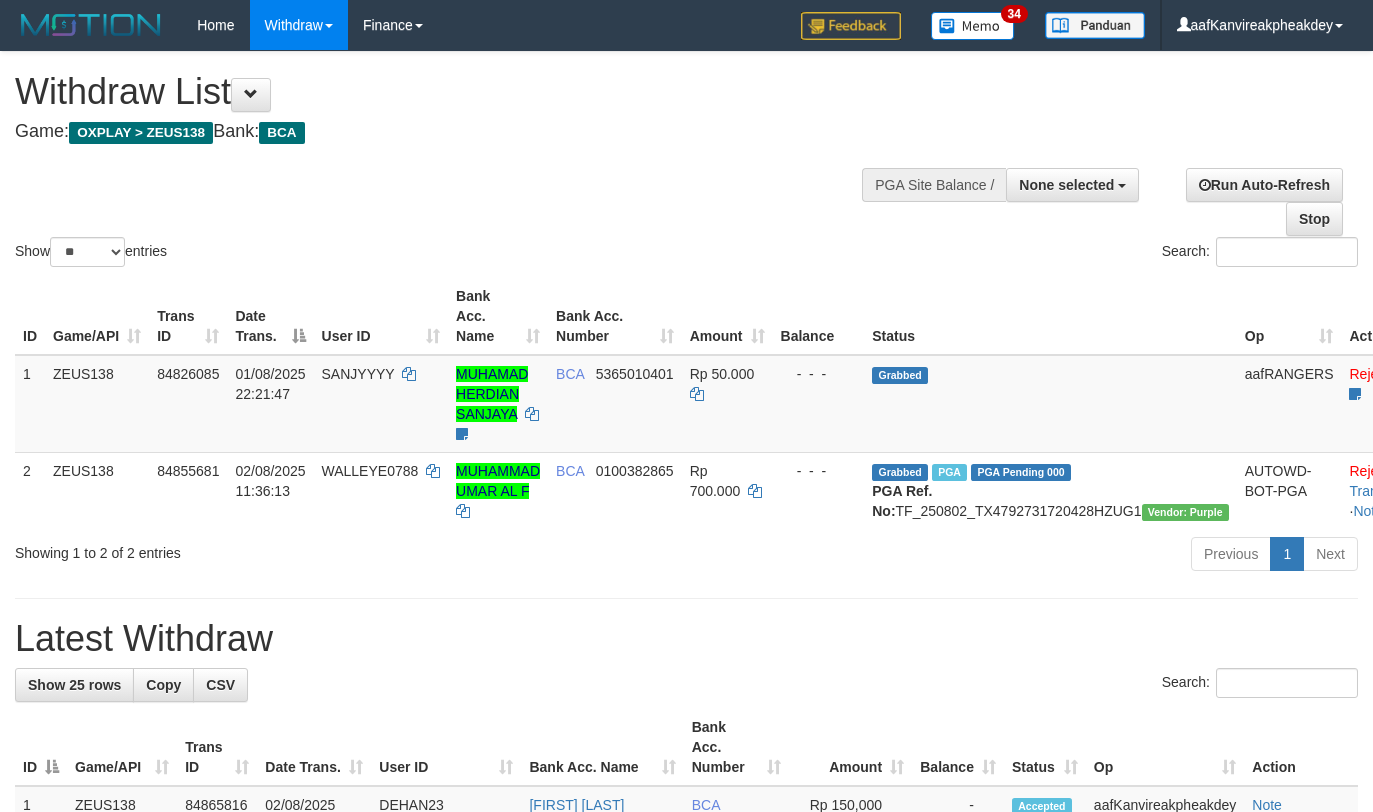select 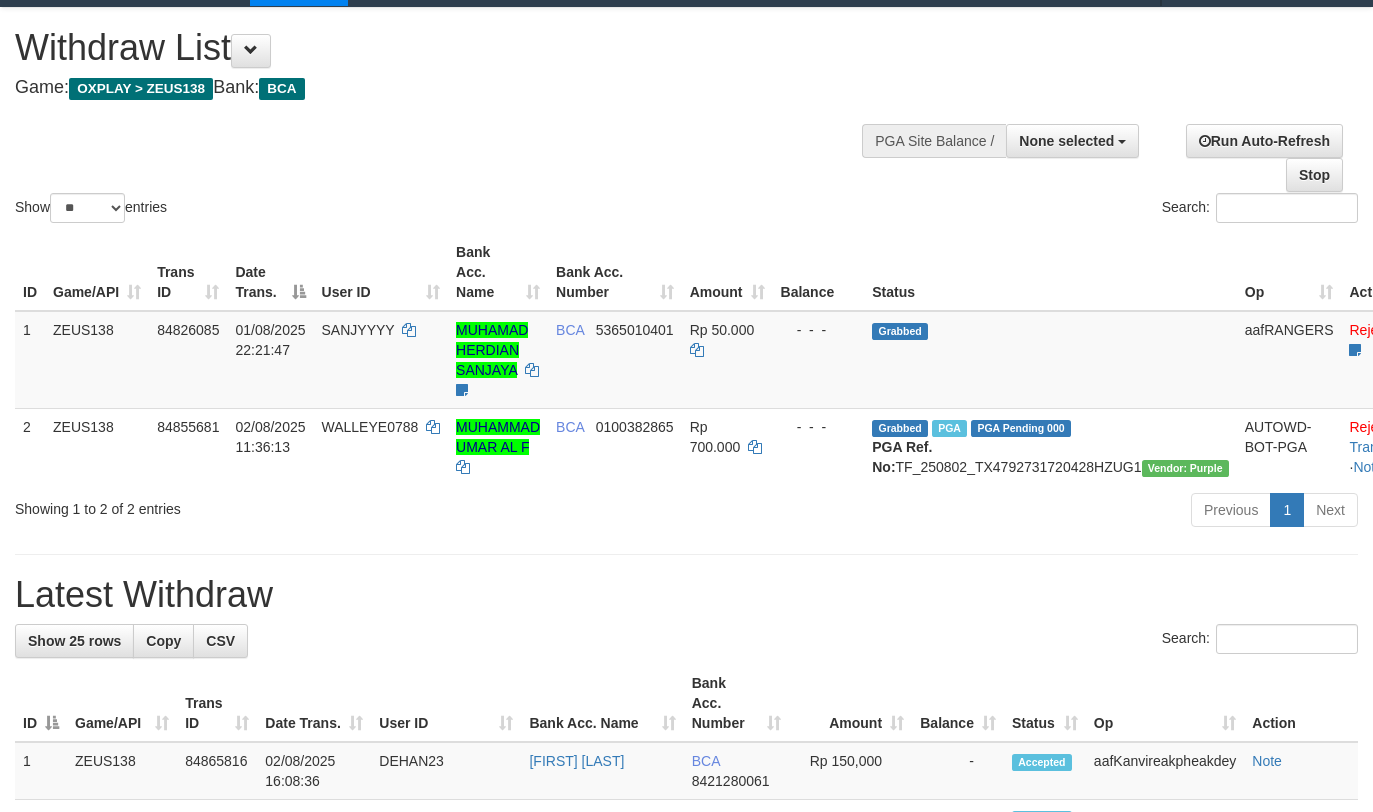 scroll, scrollTop: 133, scrollLeft: 0, axis: vertical 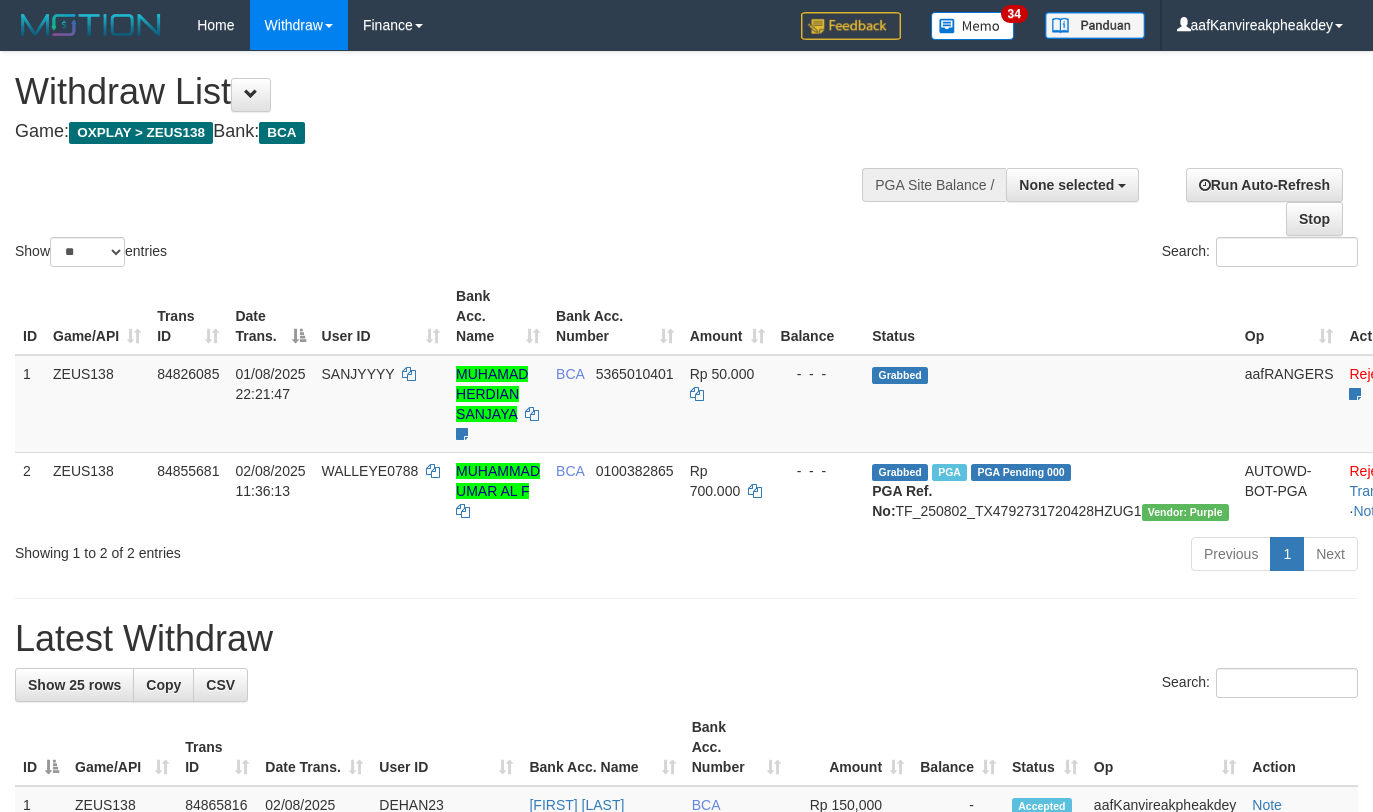 select 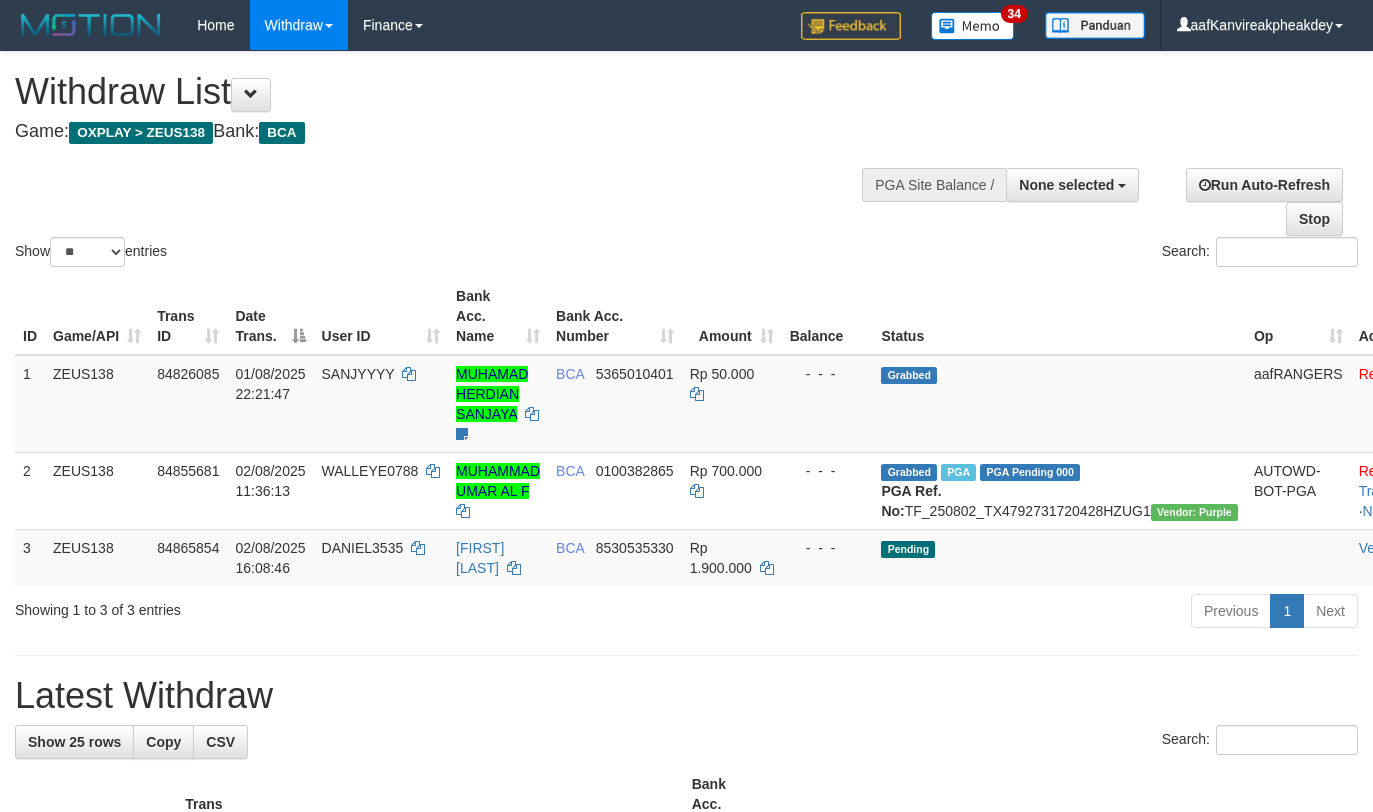 select 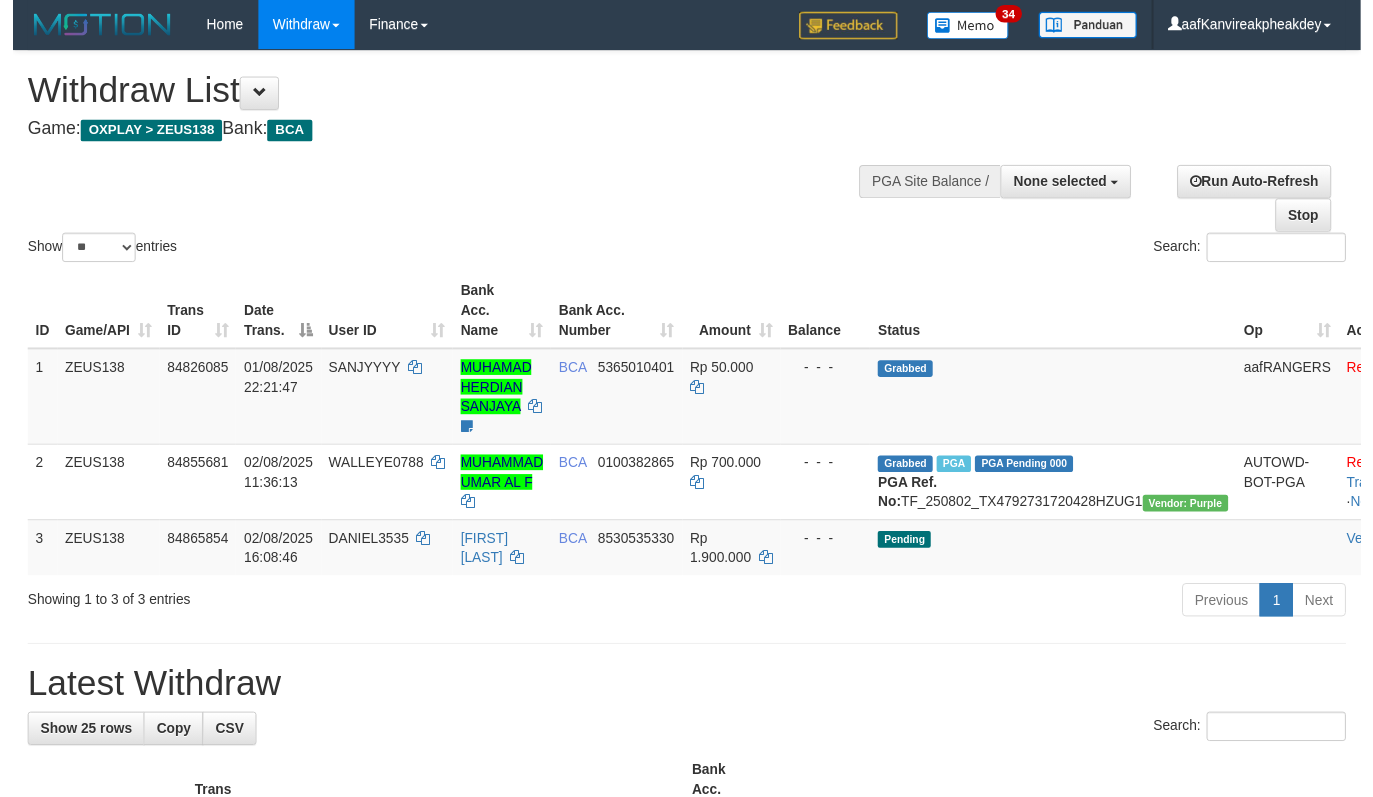 scroll, scrollTop: 135, scrollLeft: 0, axis: vertical 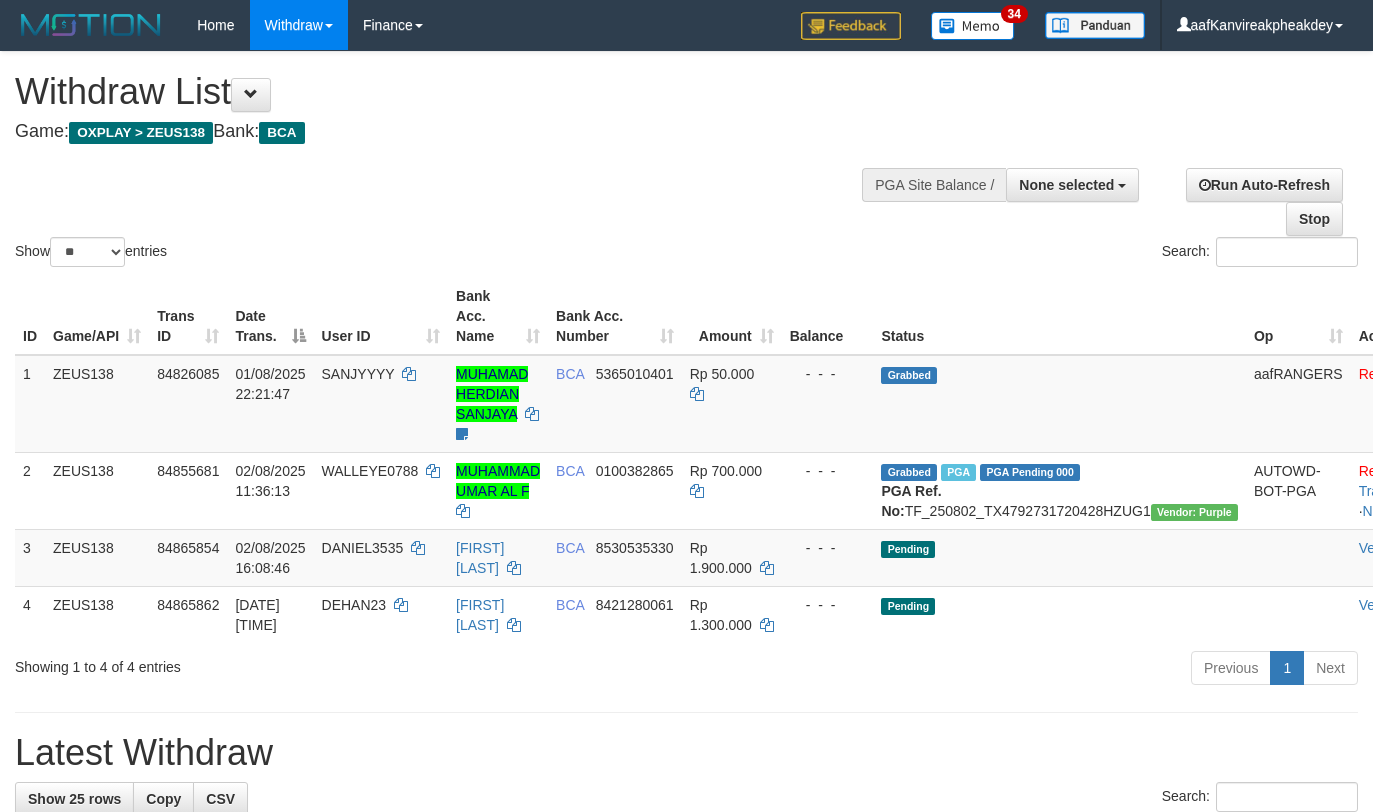 select 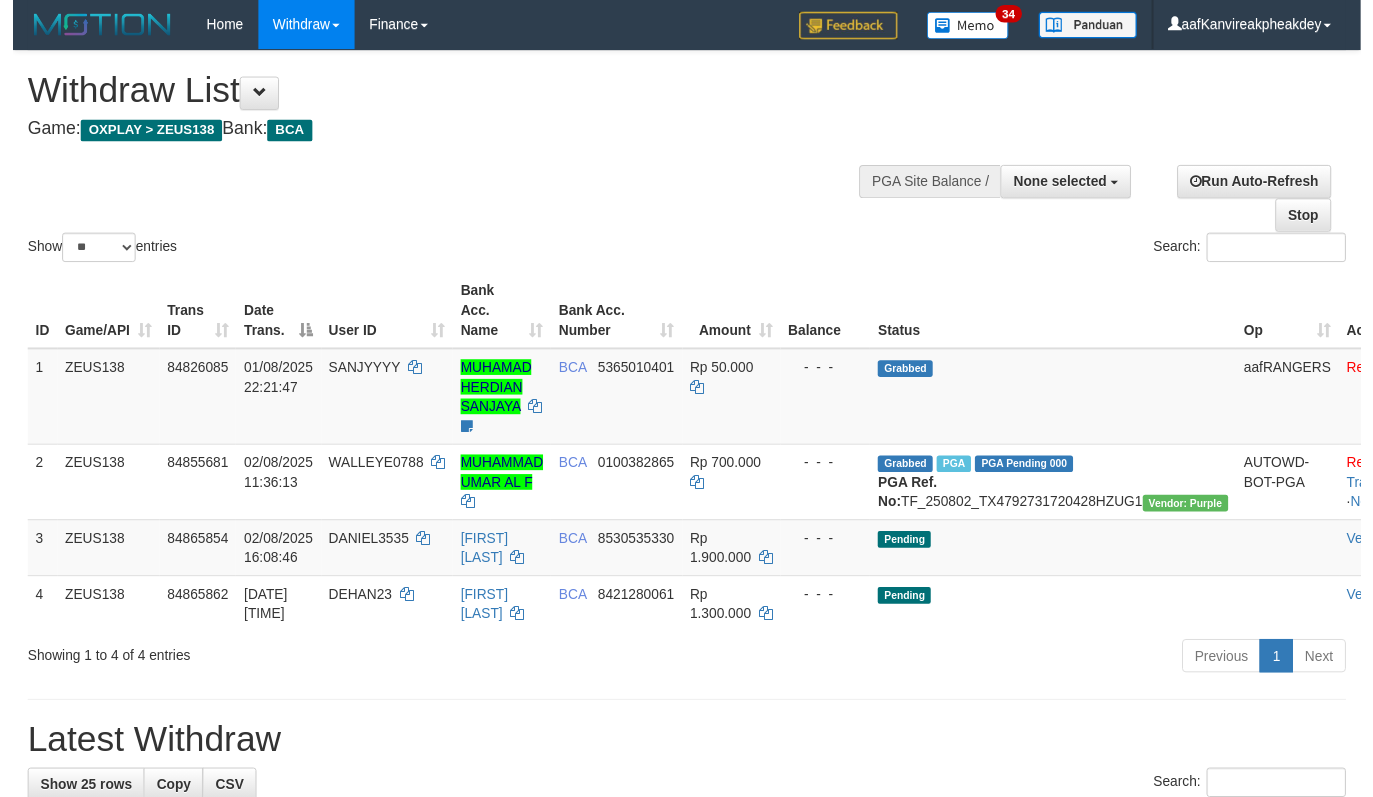 scroll, scrollTop: 135, scrollLeft: 0, axis: vertical 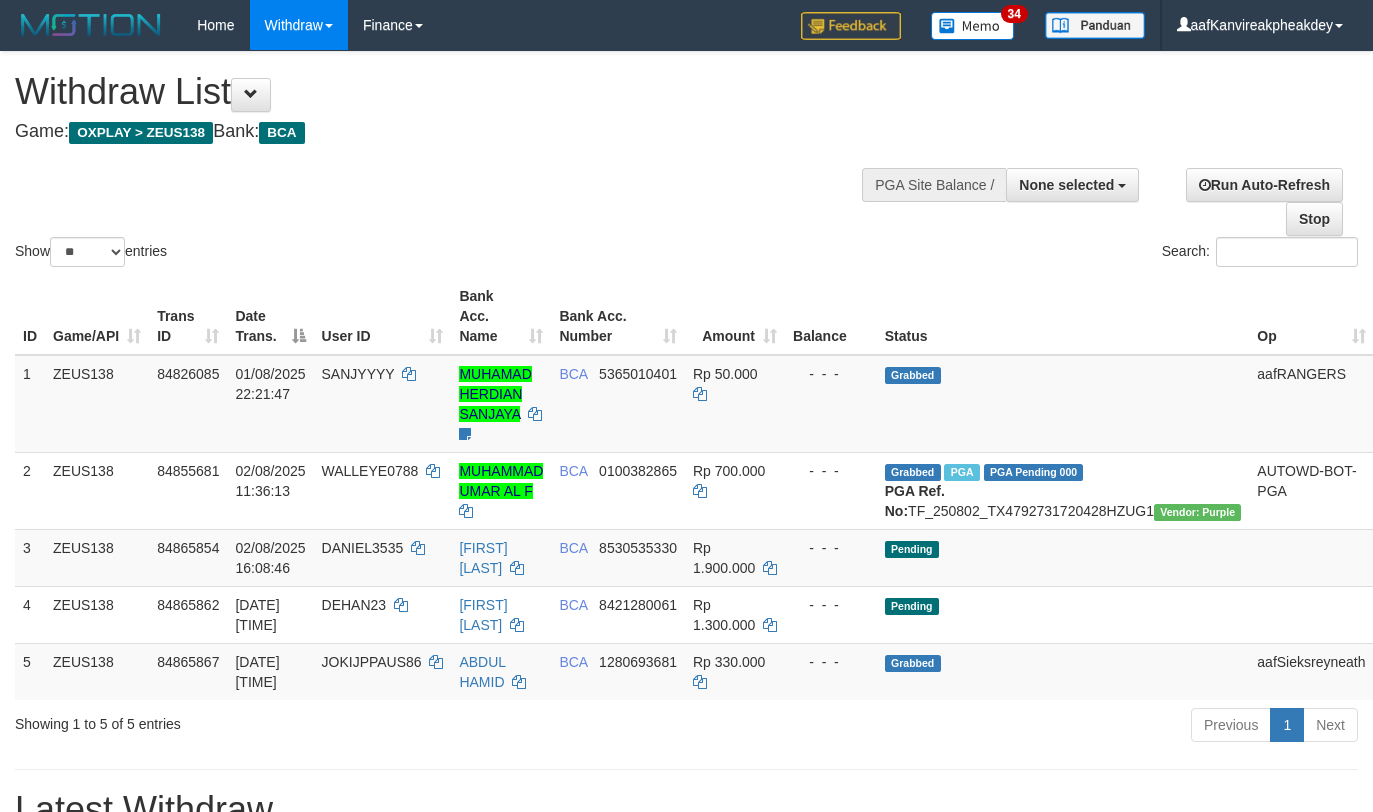 select 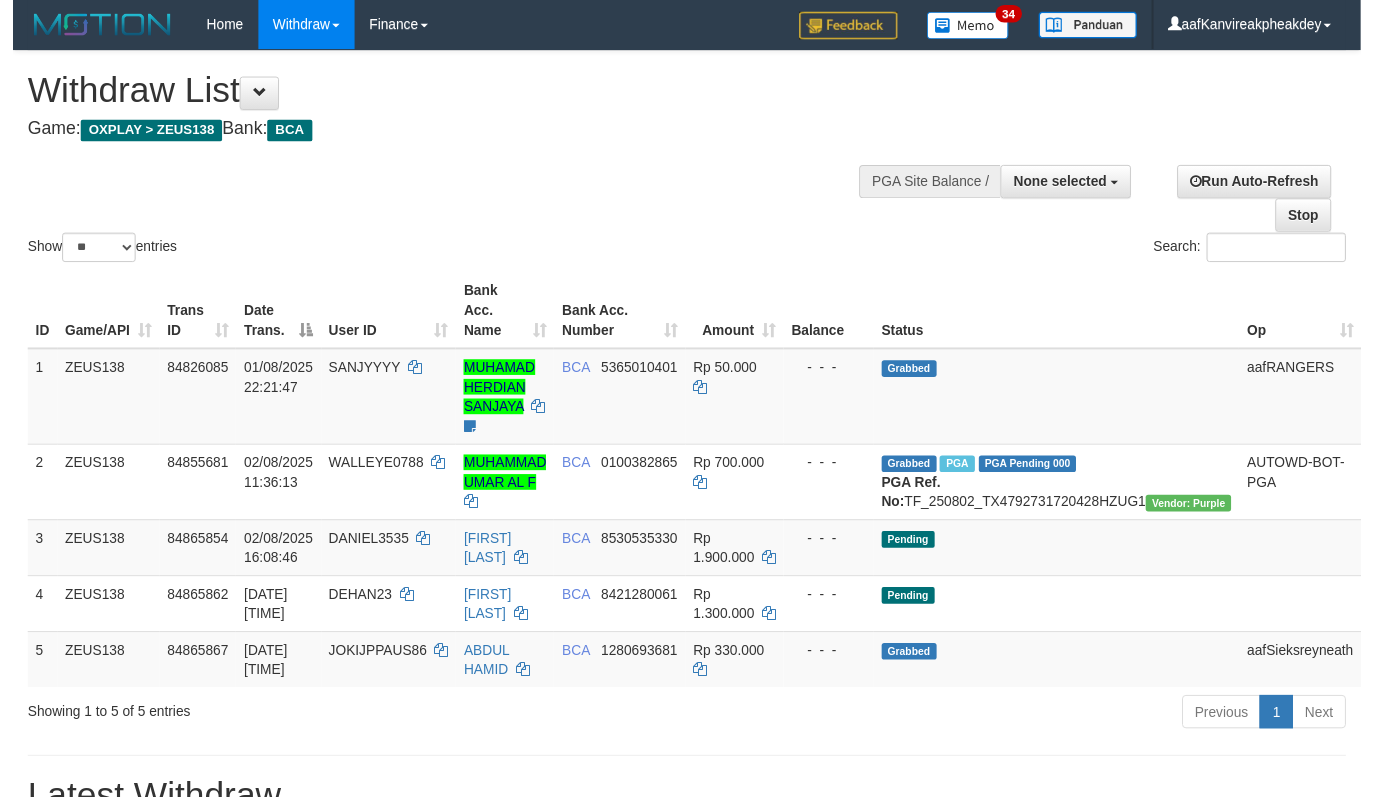 scroll, scrollTop: 136, scrollLeft: 0, axis: vertical 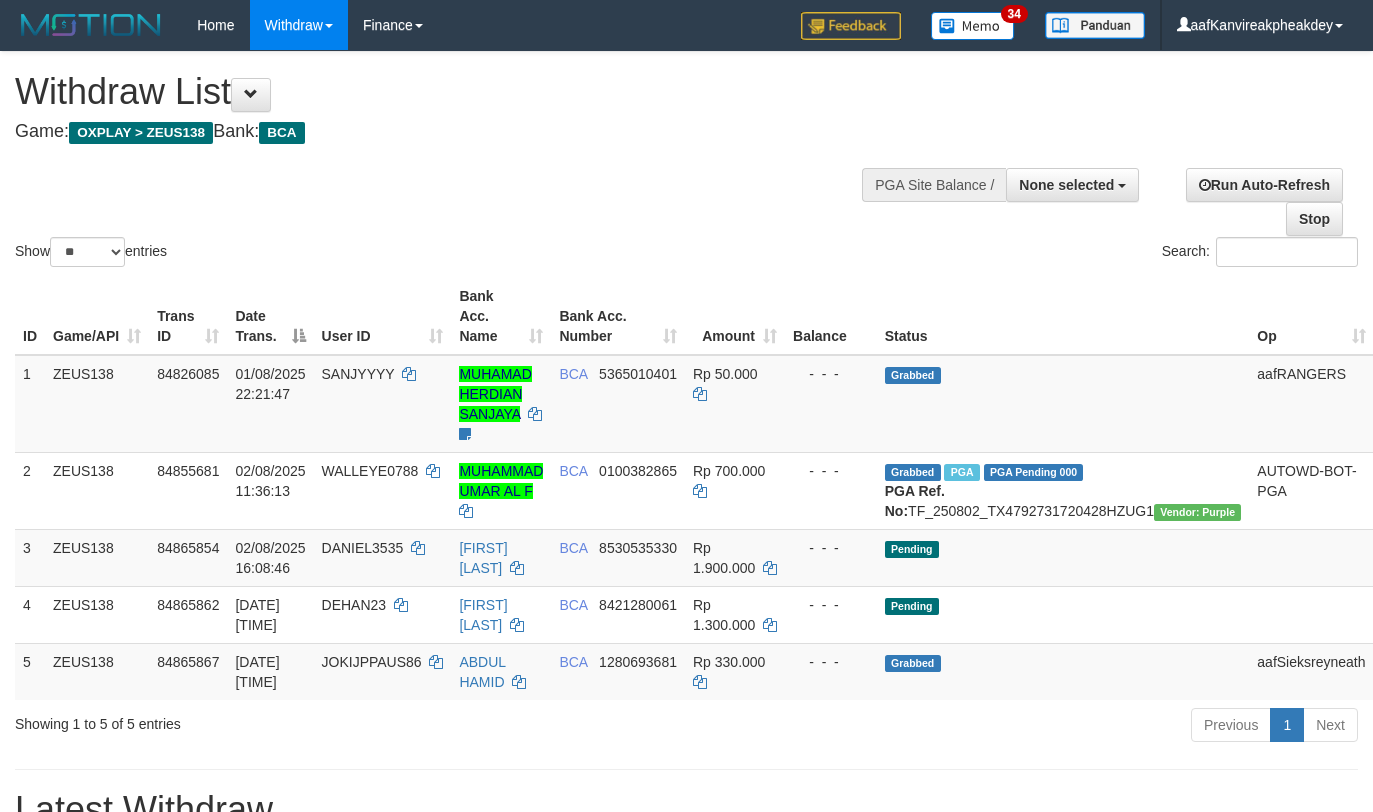 select 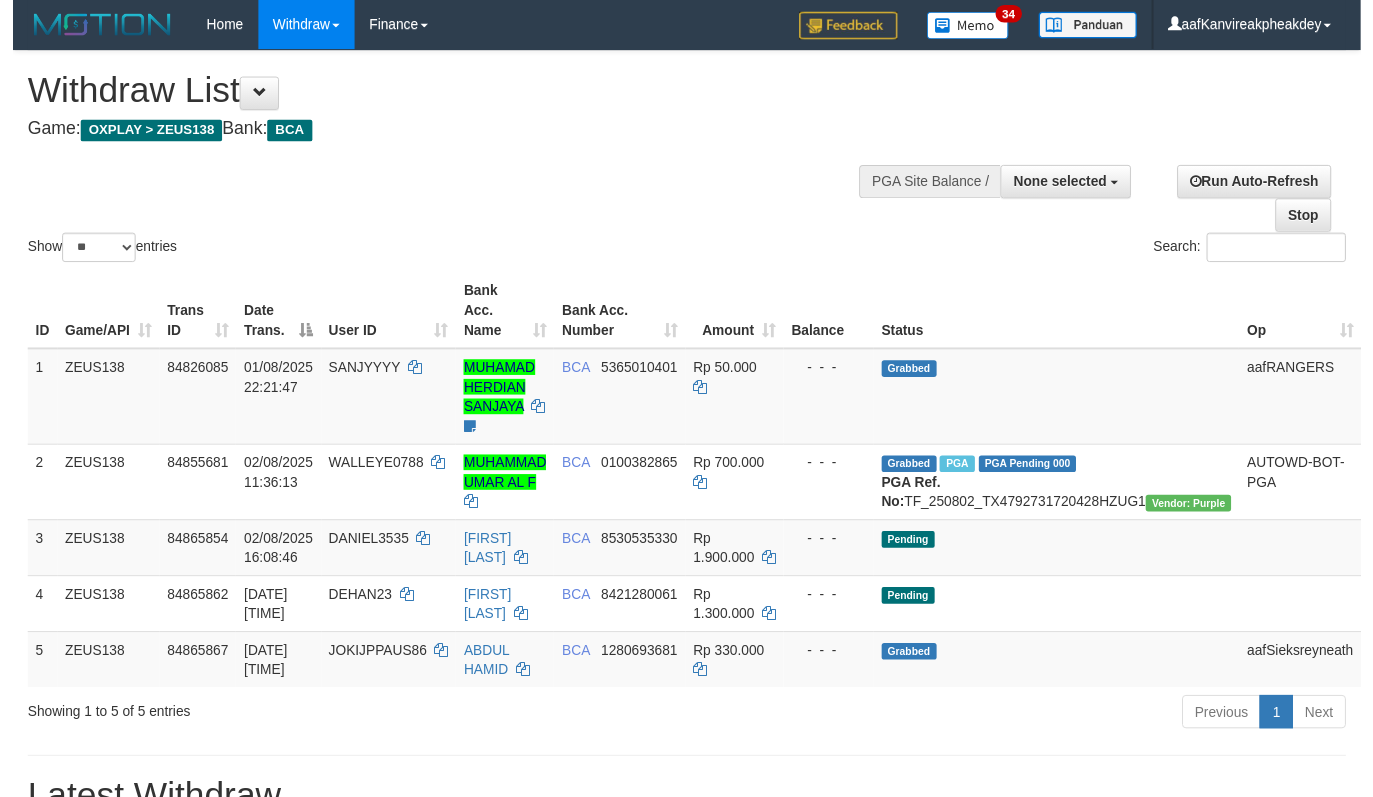 scroll, scrollTop: 137, scrollLeft: 0, axis: vertical 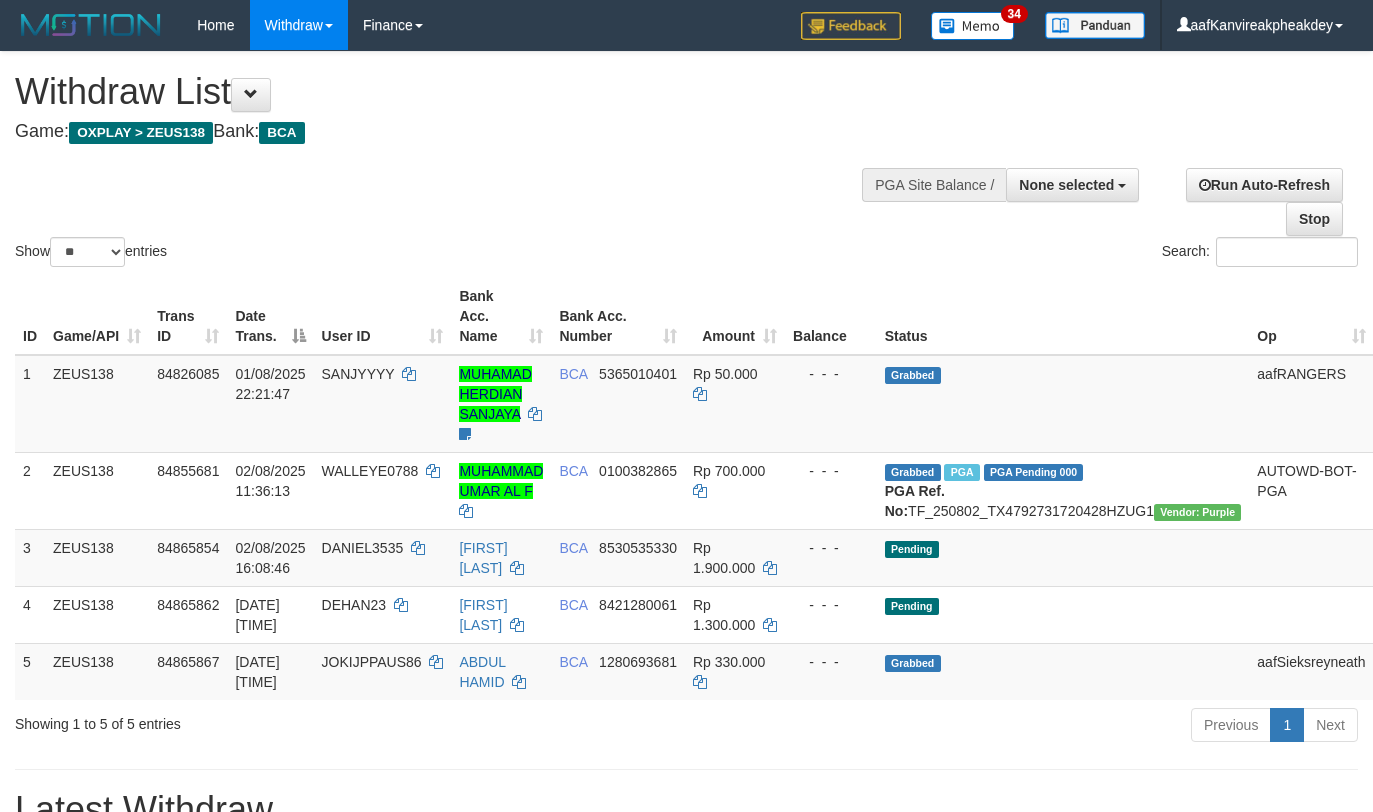 select 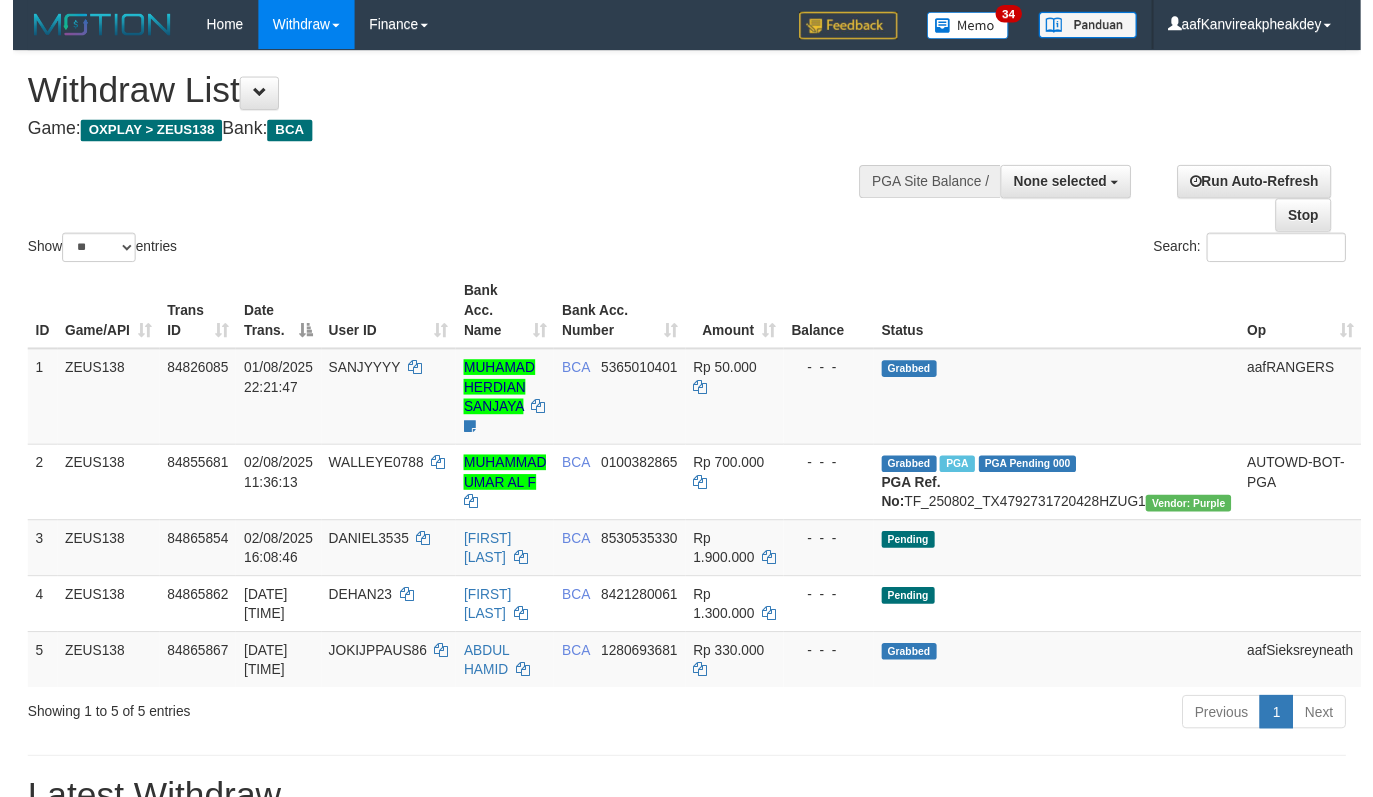 scroll, scrollTop: 137, scrollLeft: 0, axis: vertical 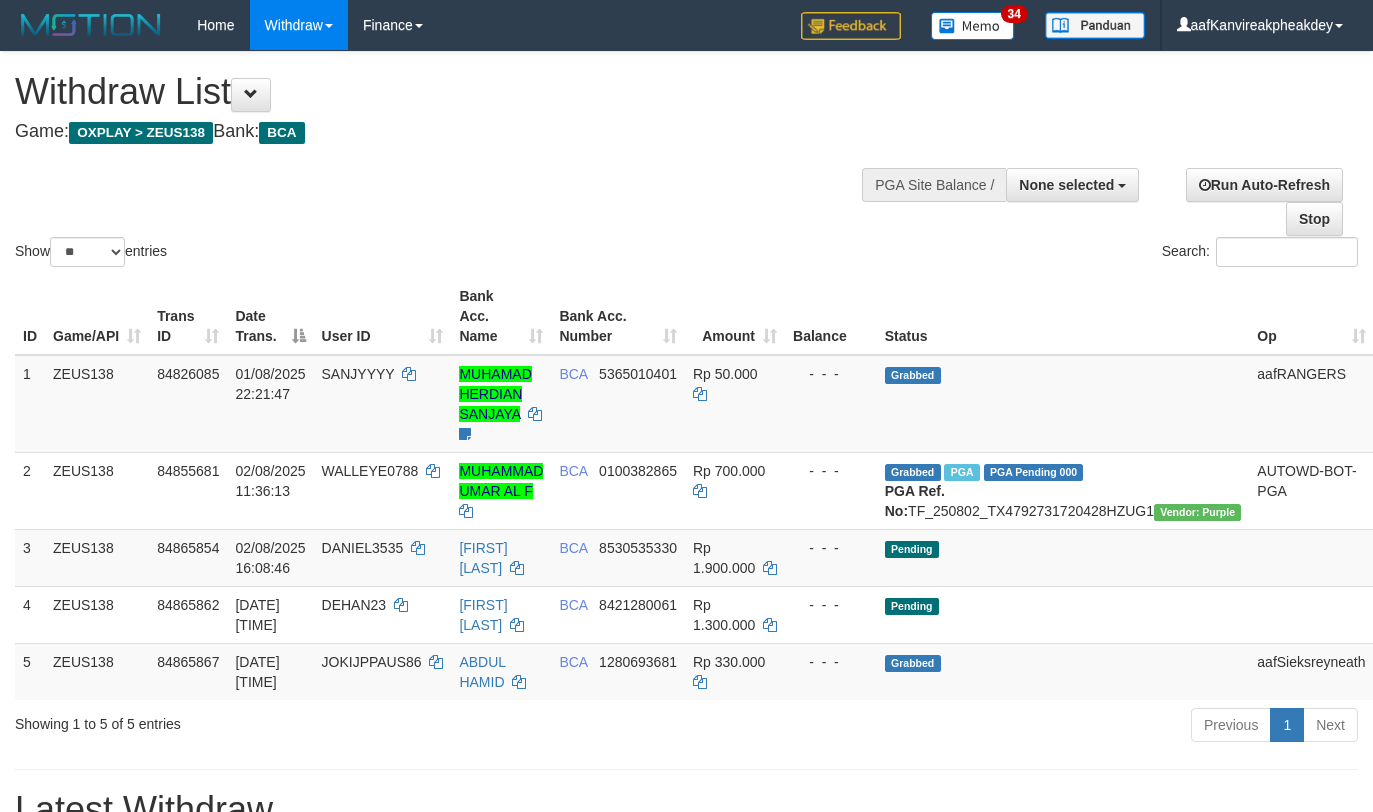 select 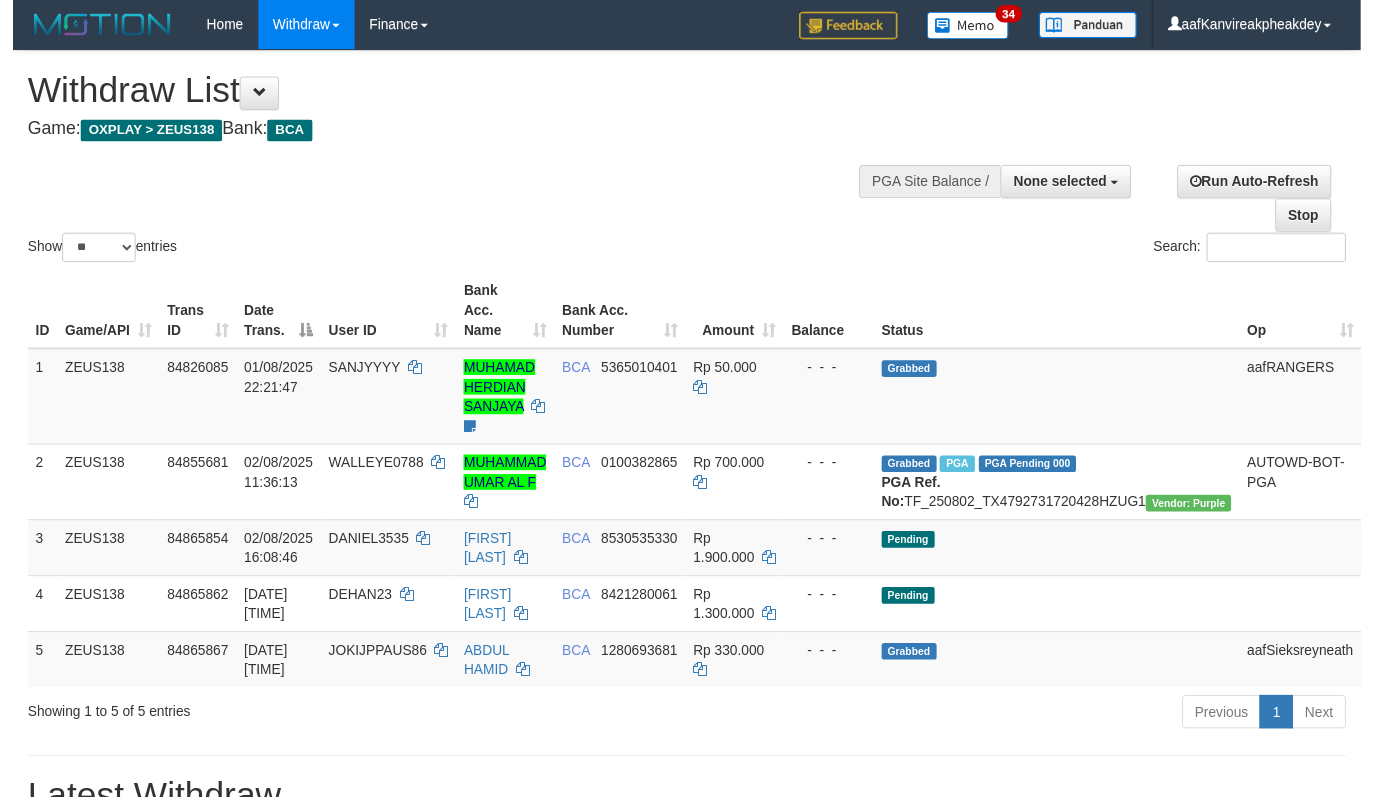 scroll, scrollTop: 137, scrollLeft: 0, axis: vertical 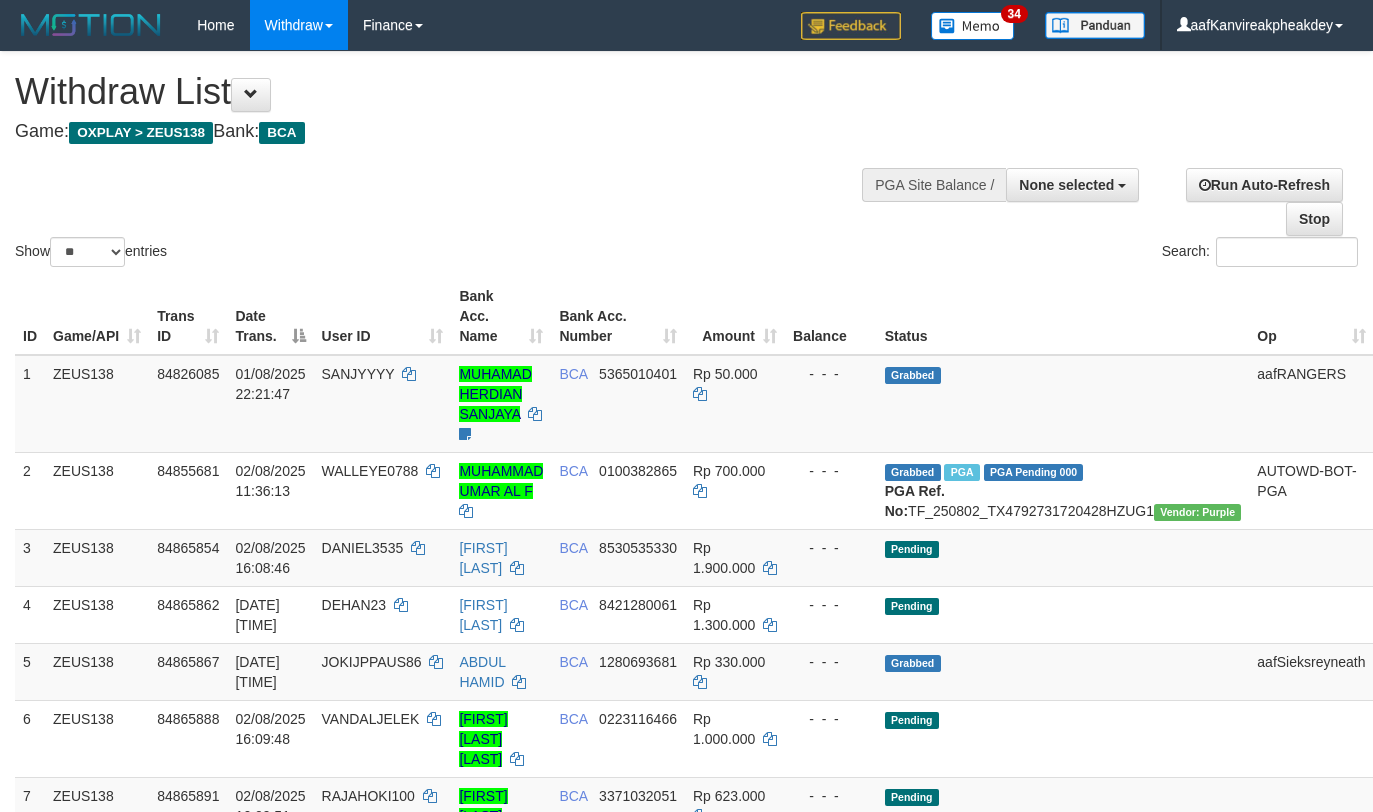 select 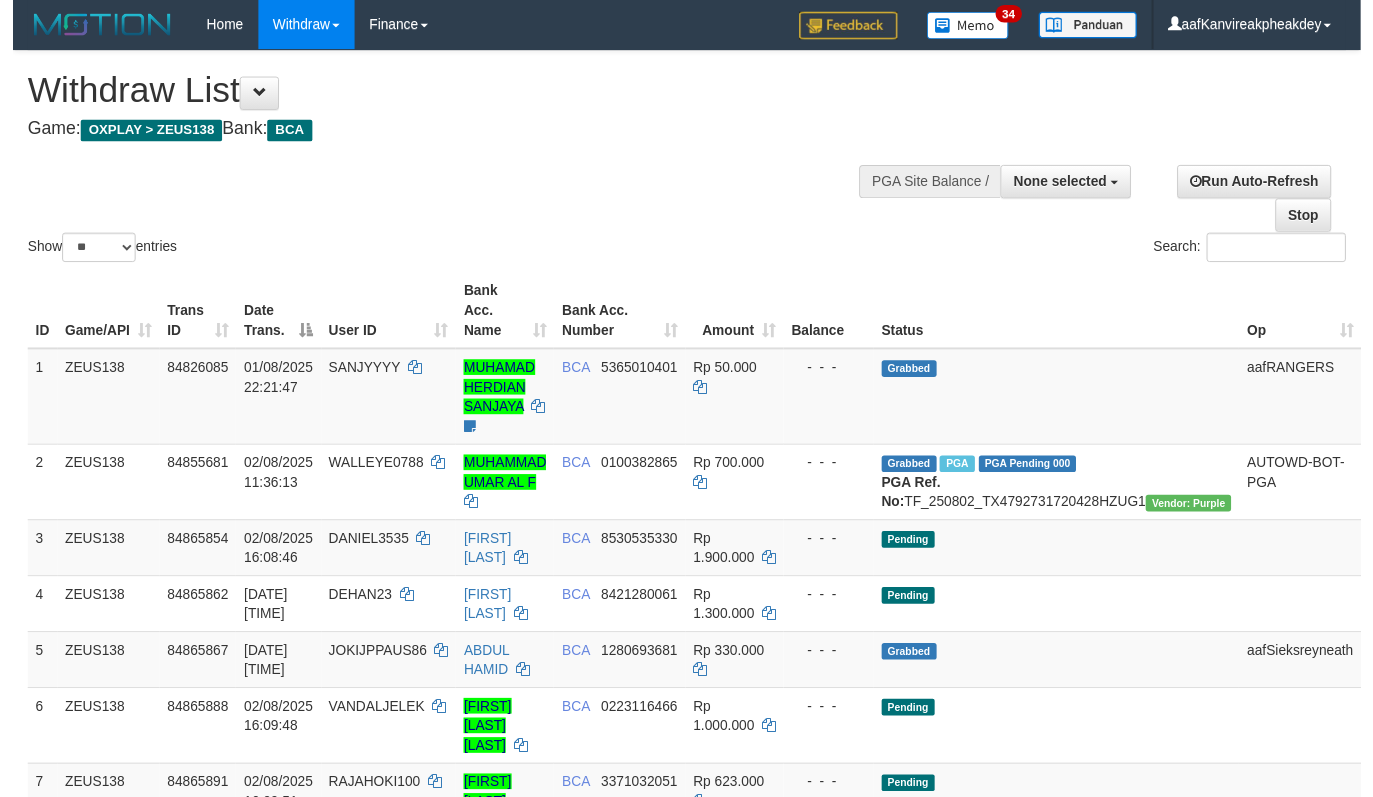 scroll, scrollTop: 137, scrollLeft: 0, axis: vertical 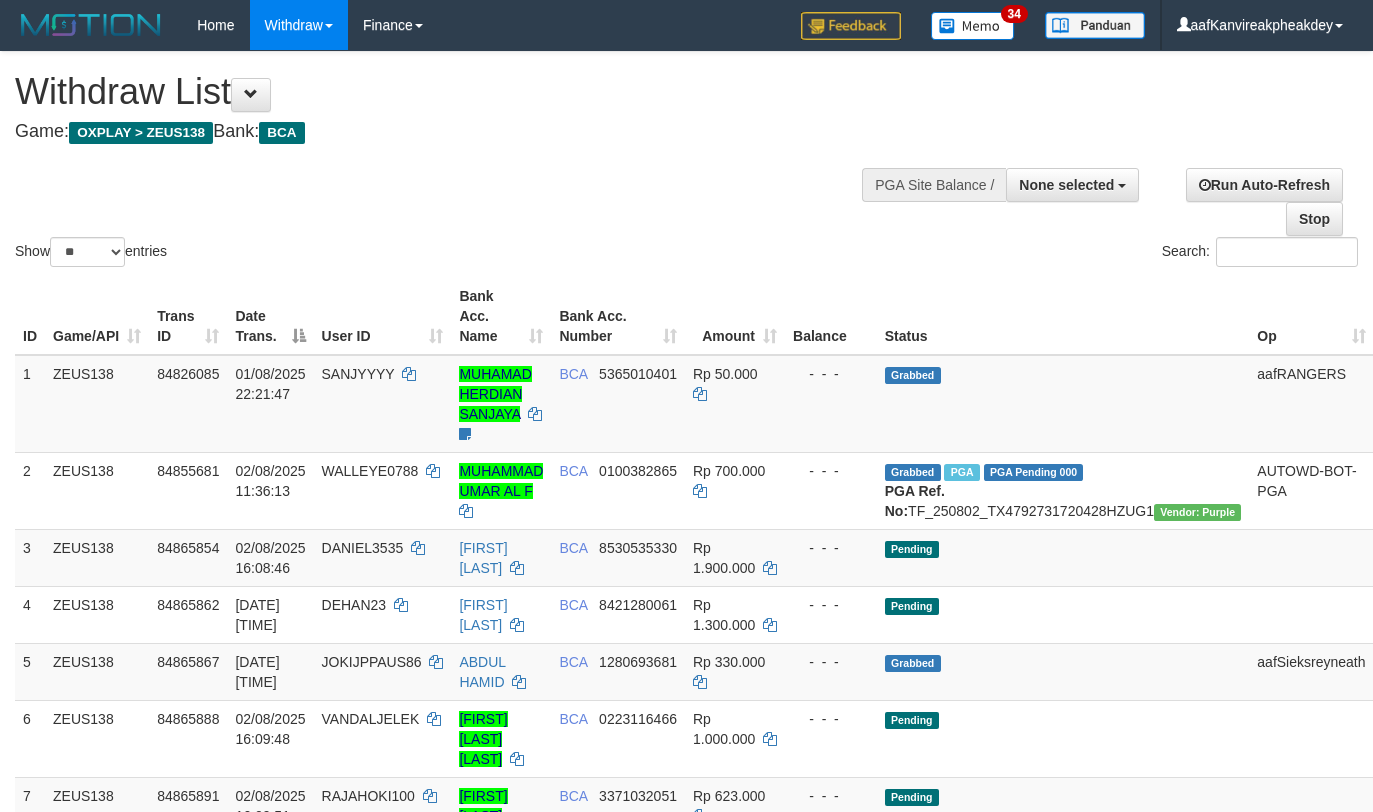 select 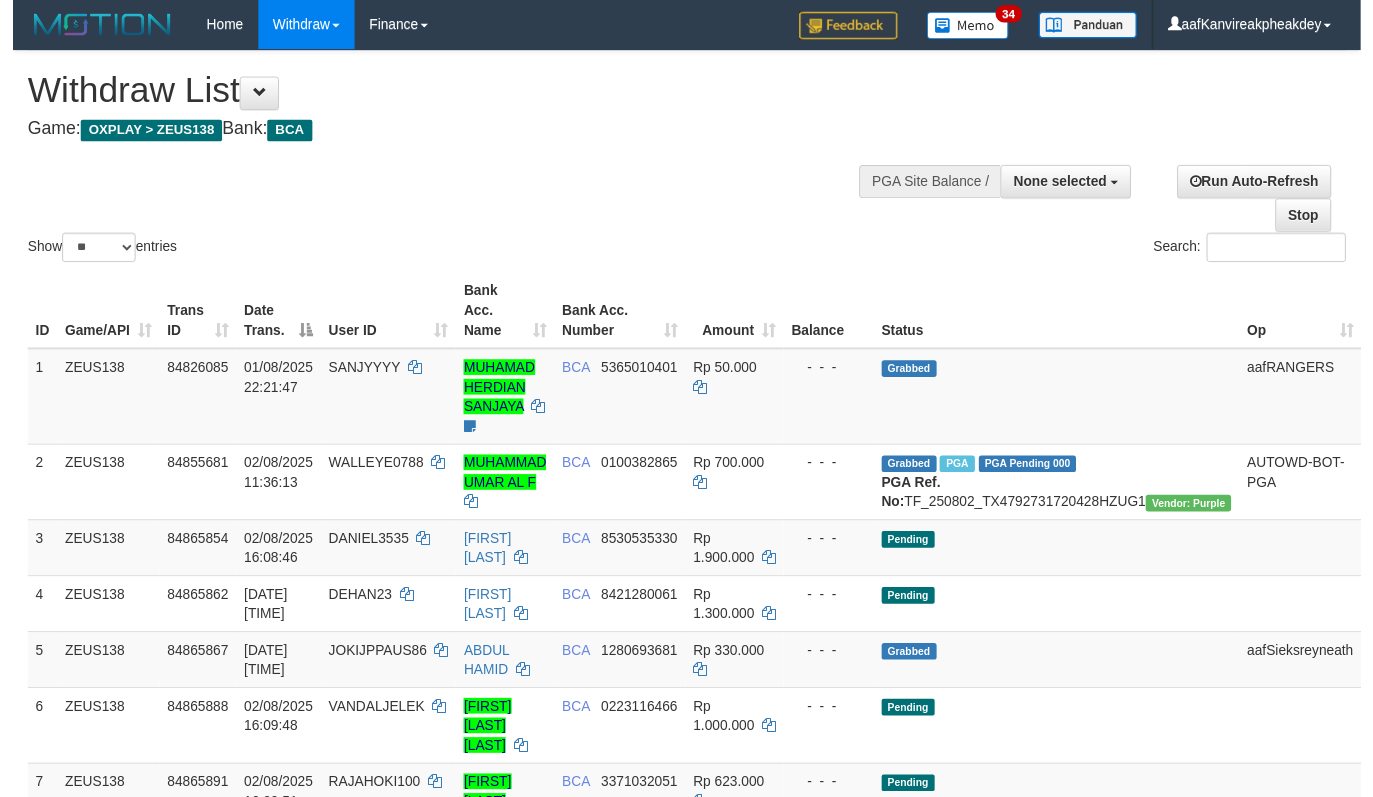scroll, scrollTop: 137, scrollLeft: 0, axis: vertical 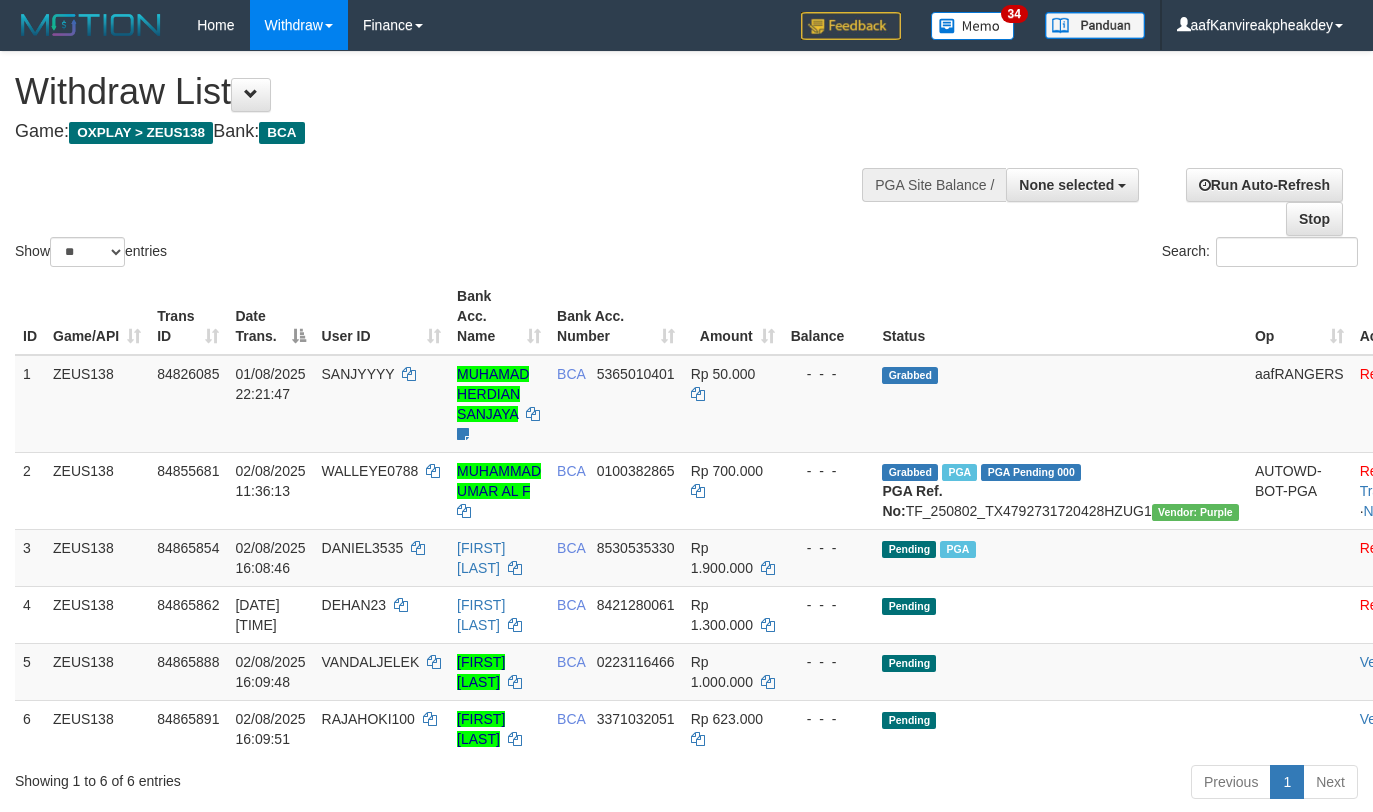 select 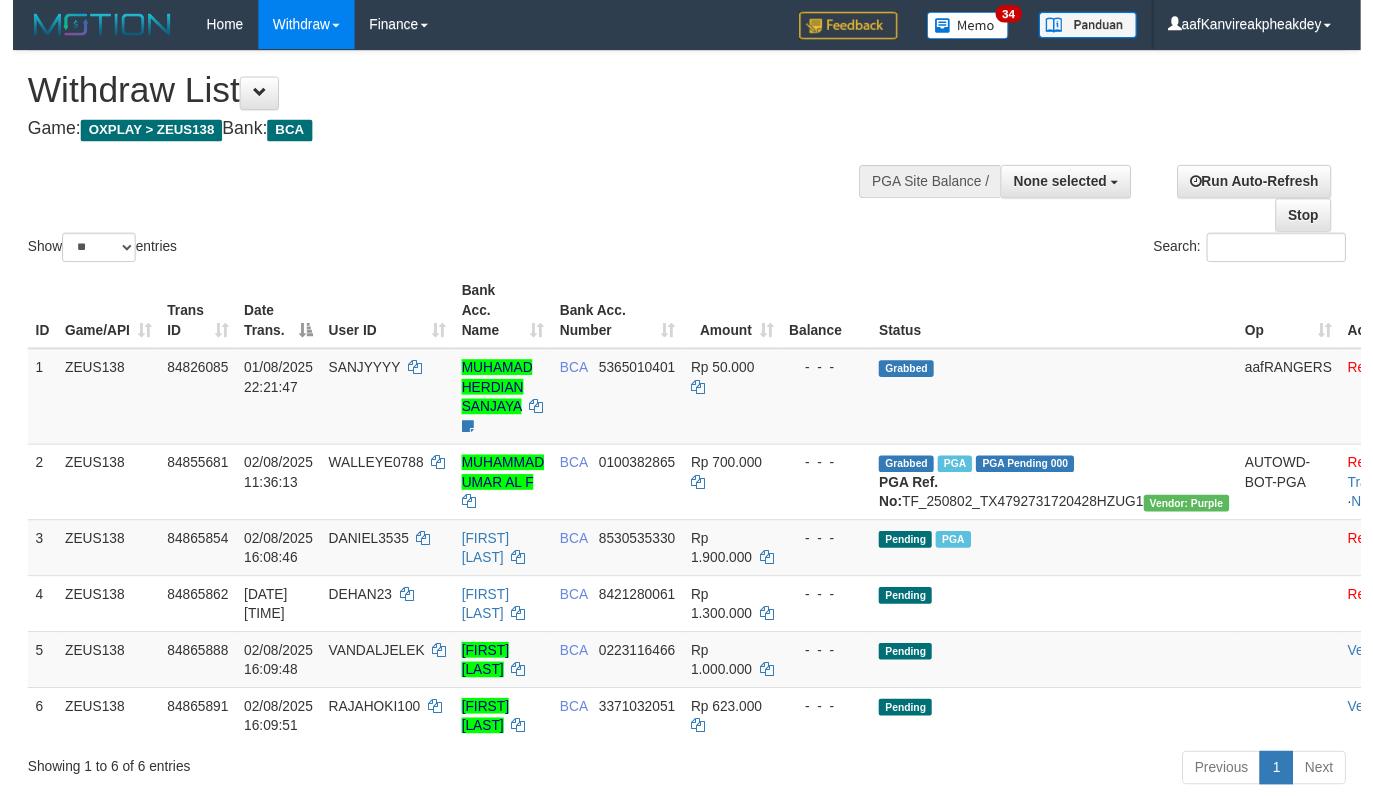 scroll, scrollTop: 141, scrollLeft: 0, axis: vertical 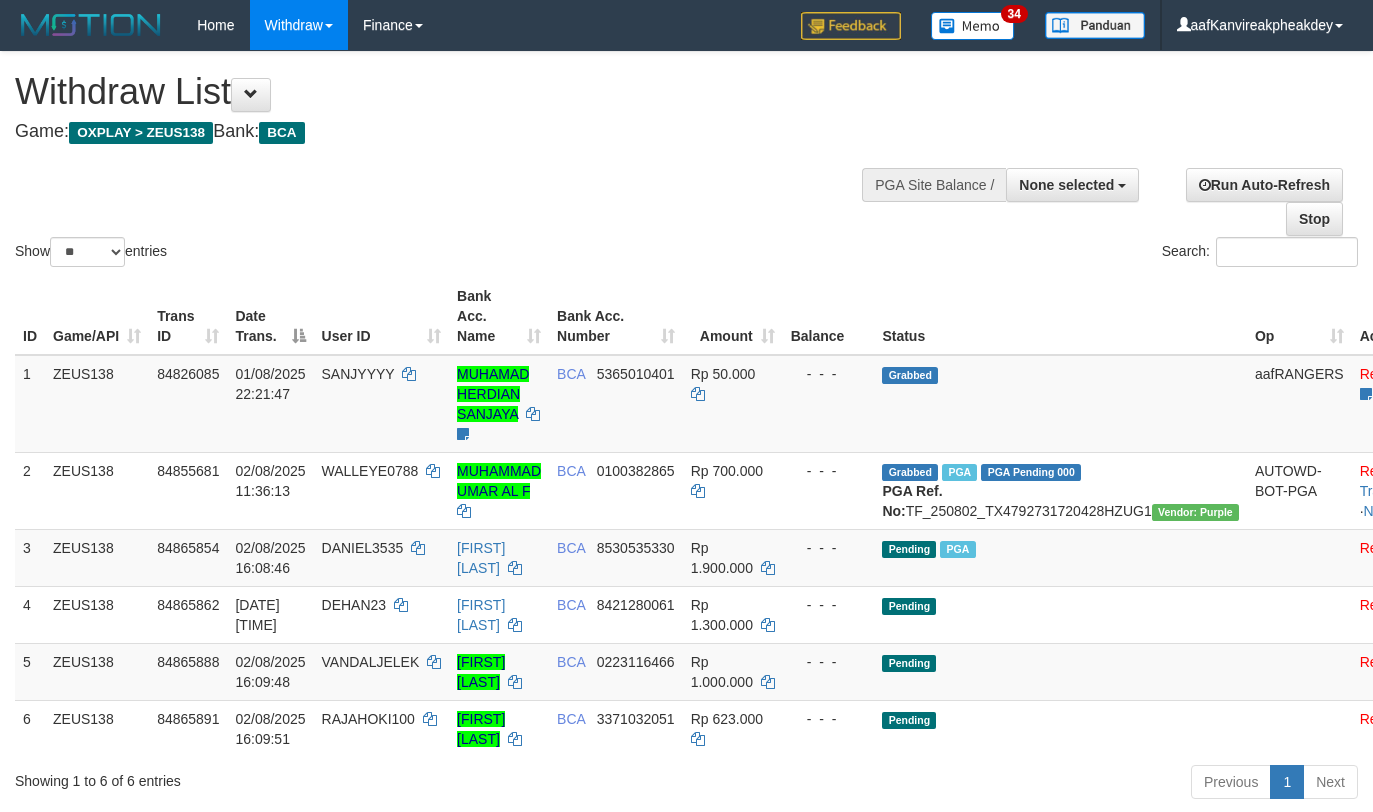 select 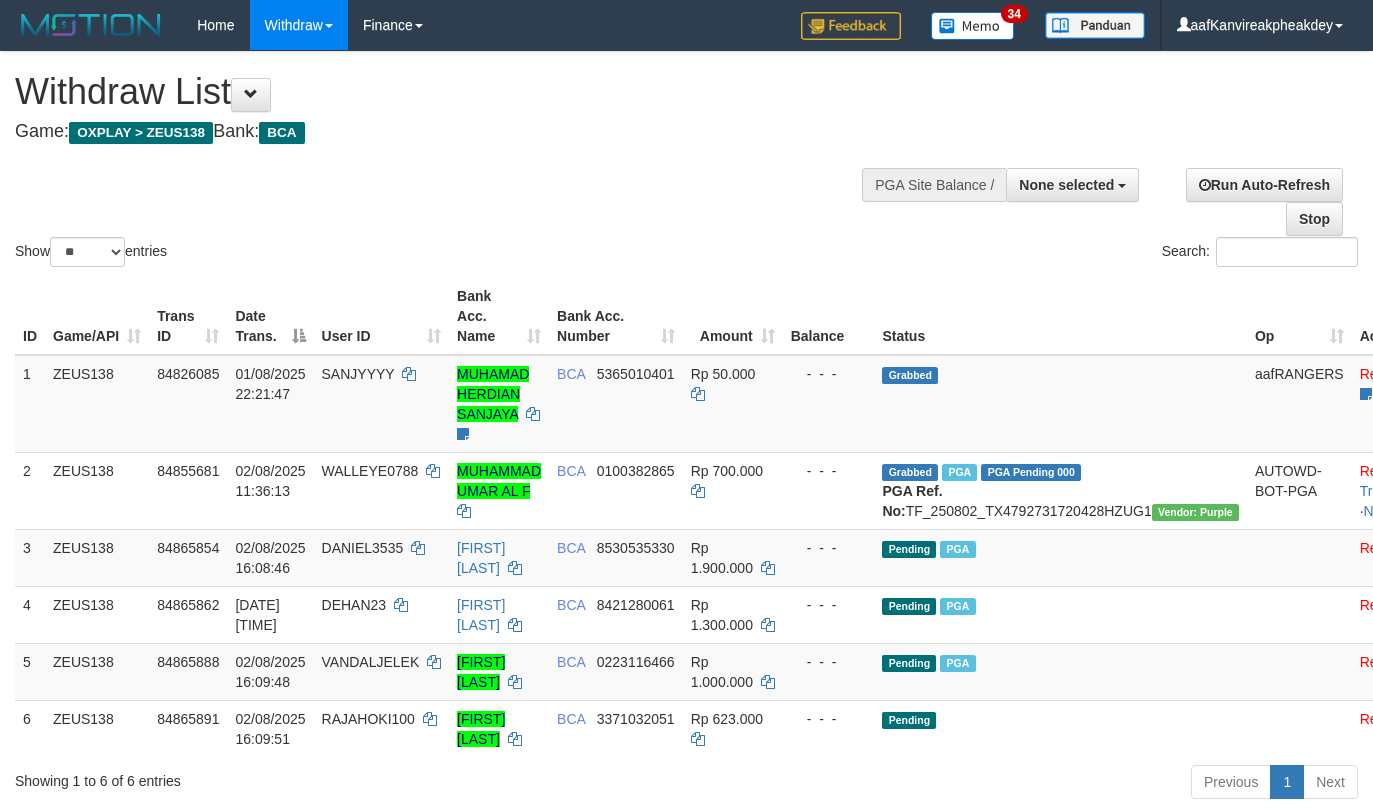 select 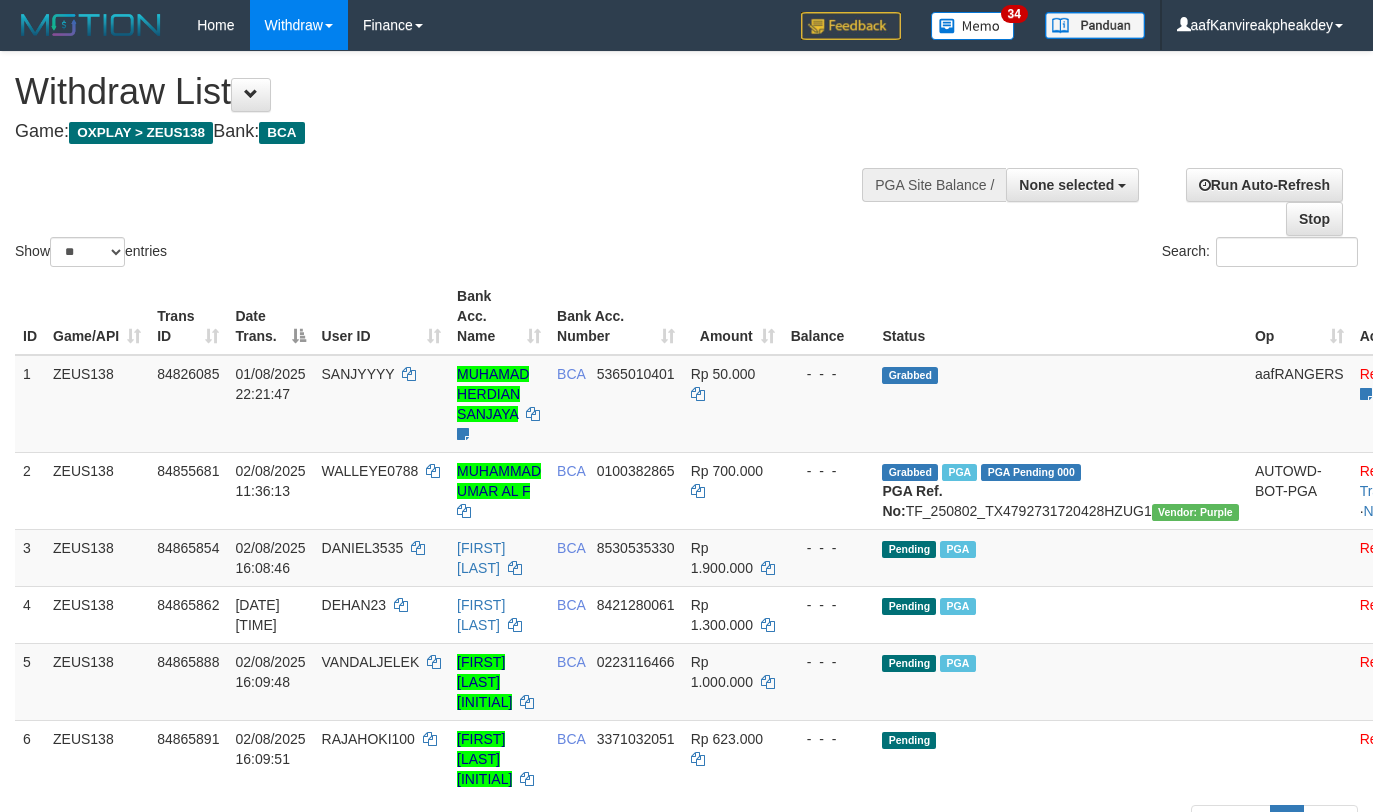 select 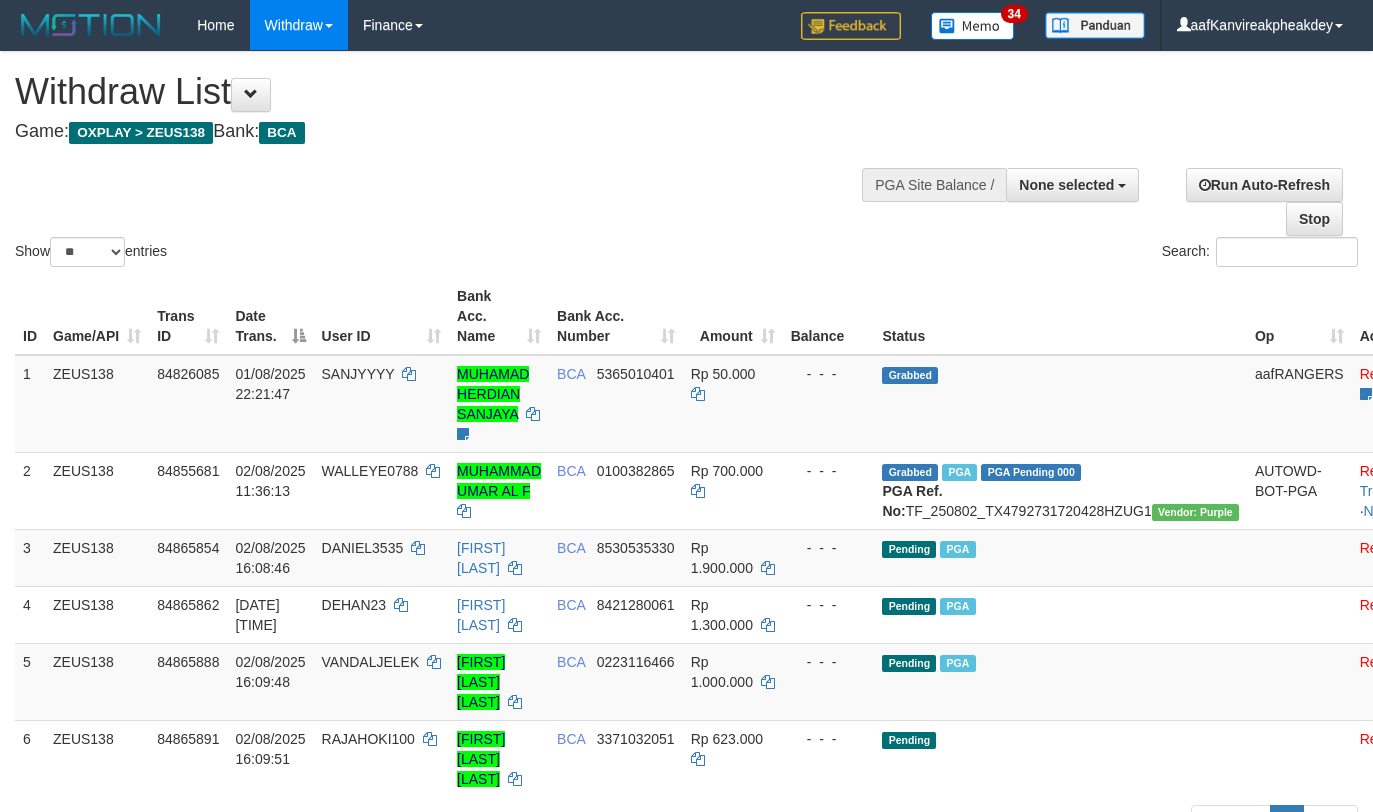 select 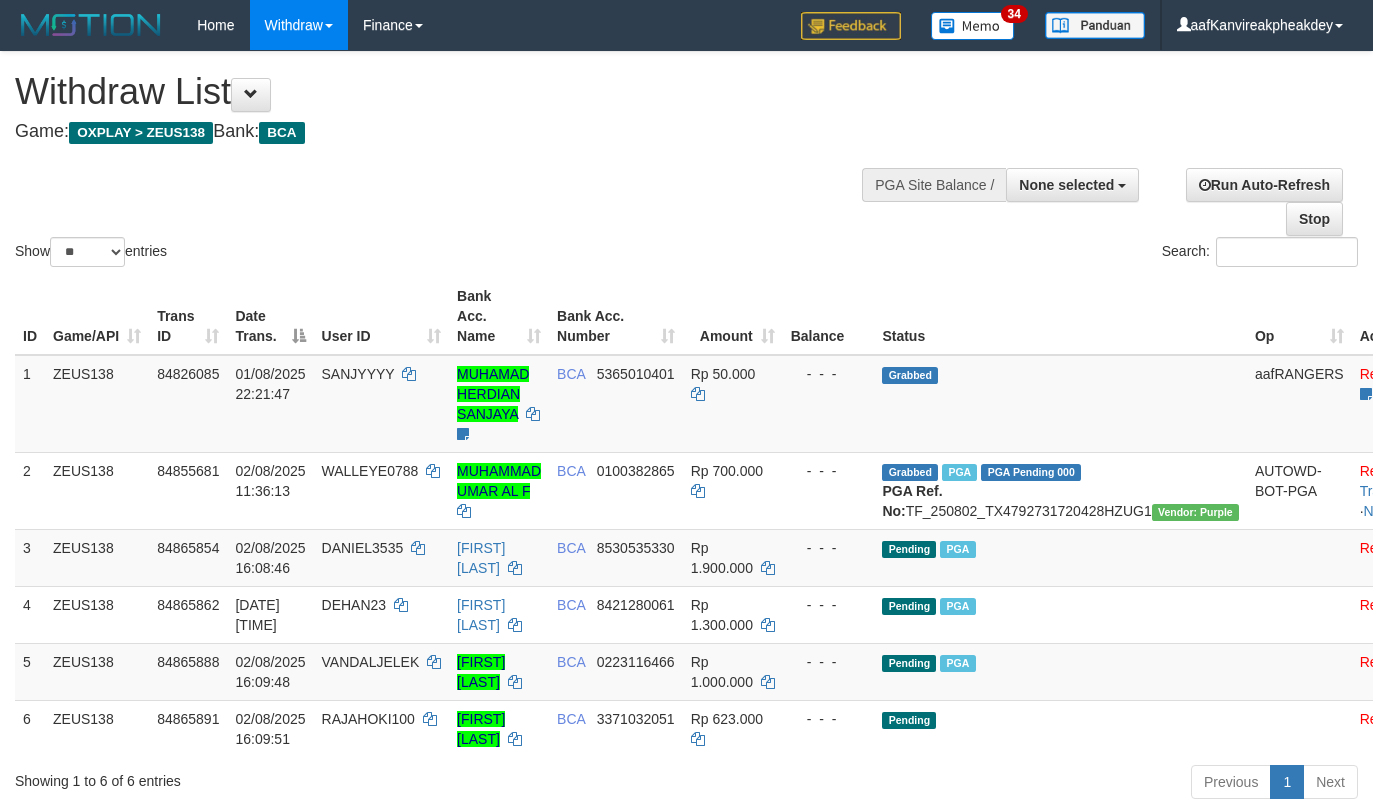 select 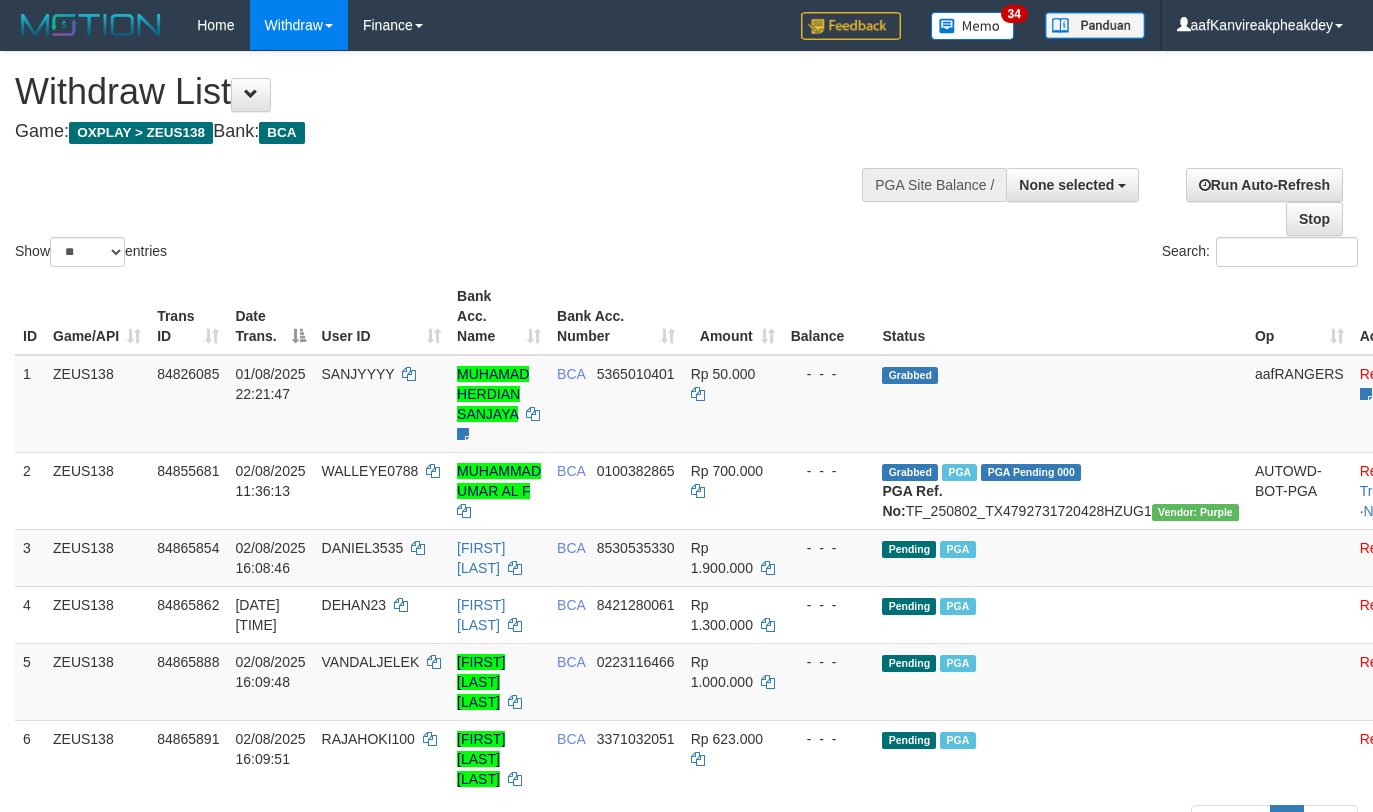 select 